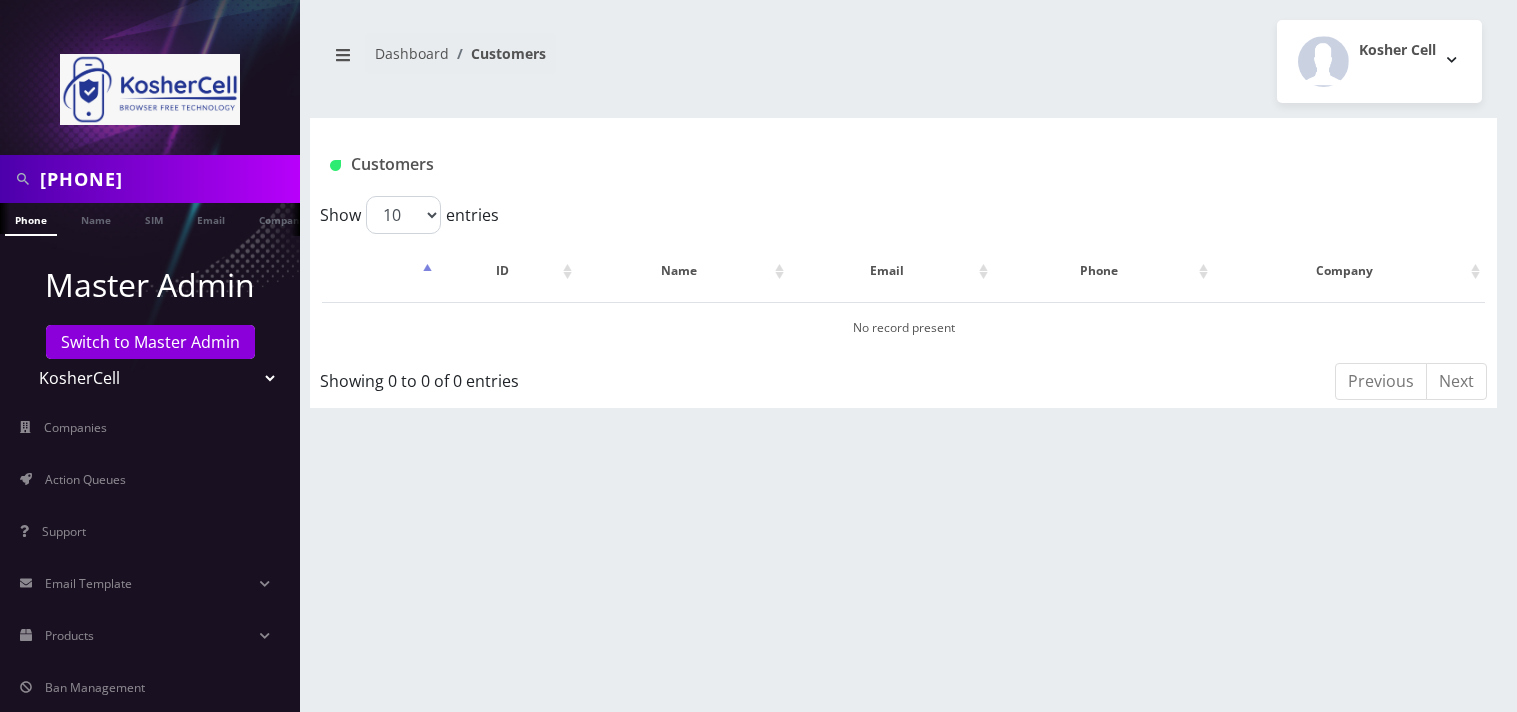 scroll, scrollTop: 0, scrollLeft: 0, axis: both 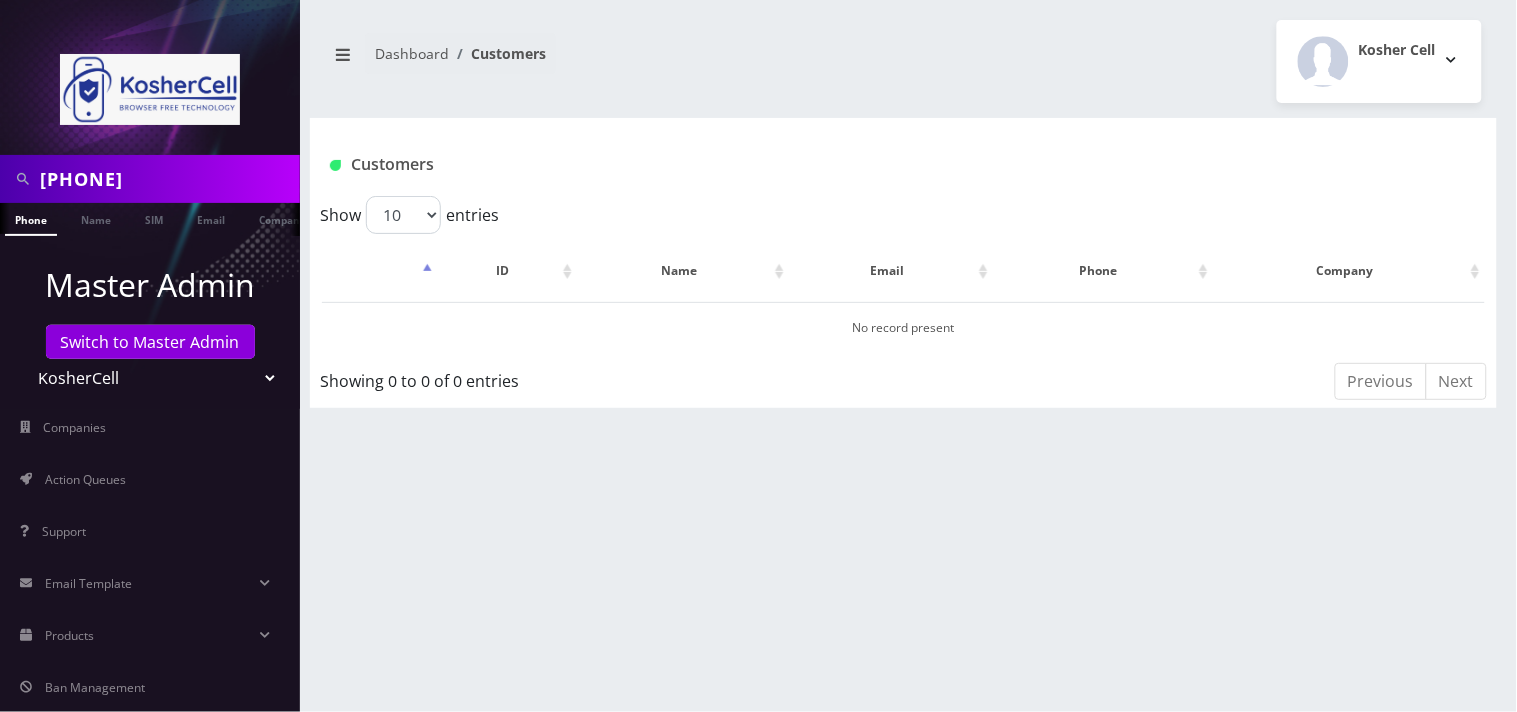 click on "Teltik Production
My Link Mobile
VennMobile
Unlimited Advanced LTE
Rexing Inc
DeafCell LLC
OneTouch GPS
Diamond Wireless LLC
All Choice Connect
Amcest Corp
IoT
Shluchim Assist
ConnectED Mobile
Innovative Communications
Home Away Secure
SIM Call Connecten Internet Rauch" at bounding box center [150, 378] 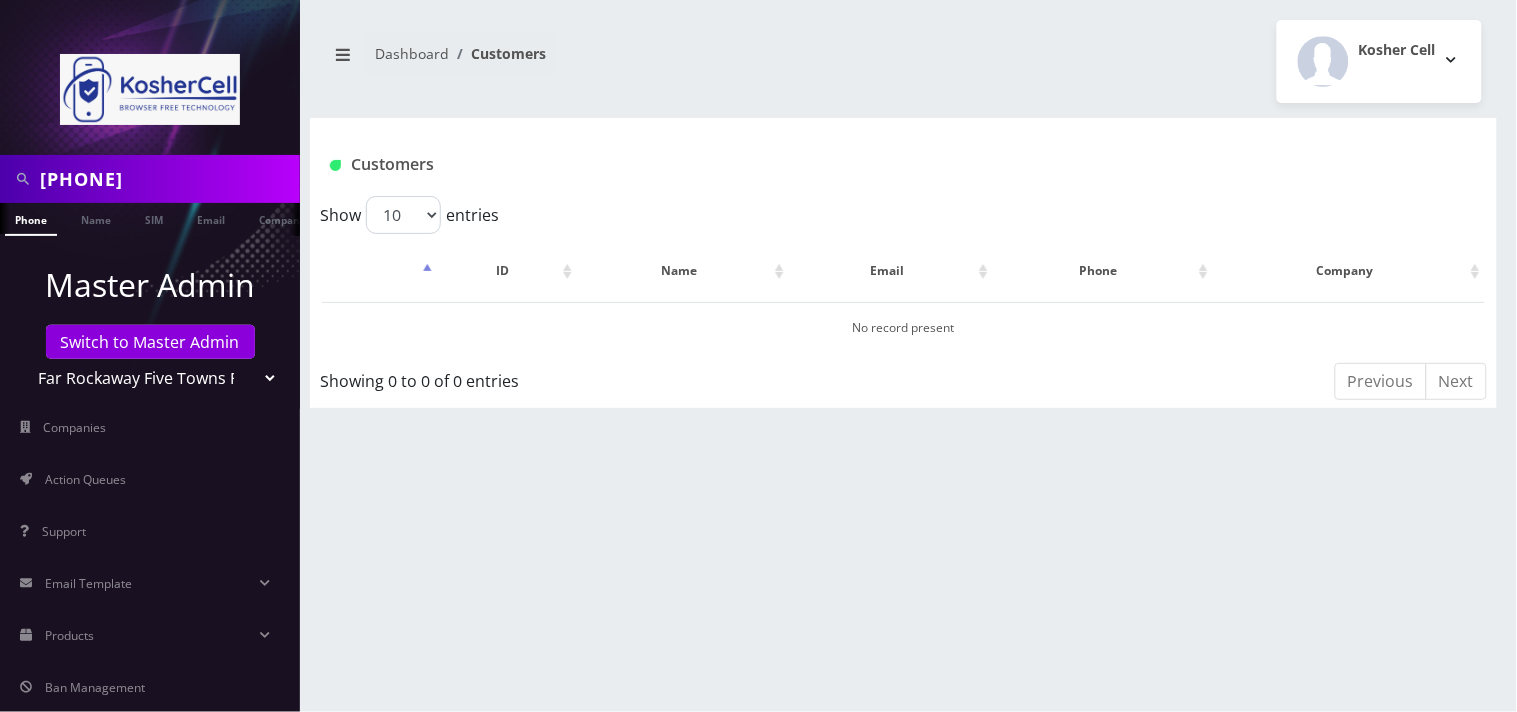 click on "Teltik Production
My Link Mobile
VennMobile
Unlimited Advanced LTE
Rexing Inc
DeafCell LLC
OneTouch GPS
Diamond Wireless LLC
All Choice Connect
Amcest Corp
IoT
Shluchim Assist
ConnectED Mobile
Innovative Communications
Home Away Secure
SIM Call Connecten Internet Rauch" at bounding box center (150, 378) 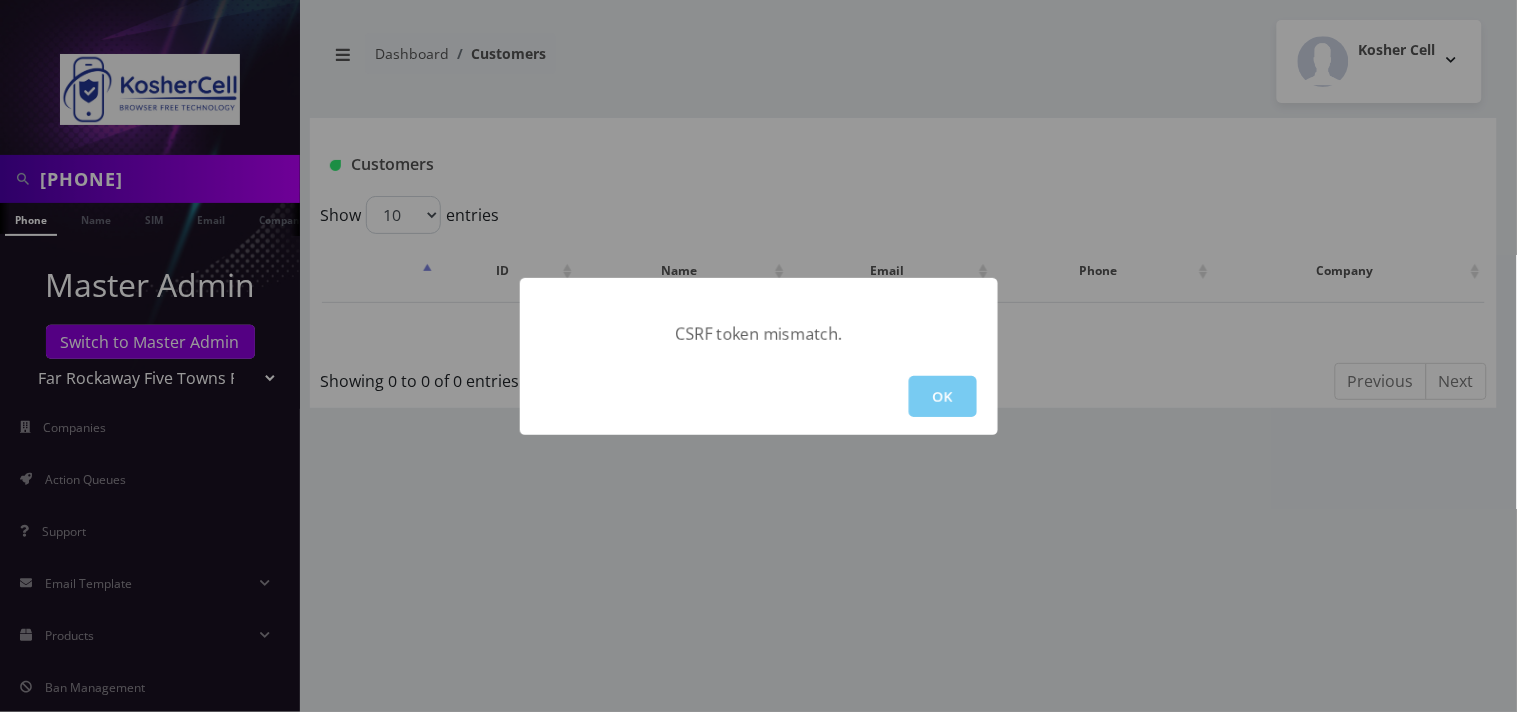 click on "OK" at bounding box center [943, 396] 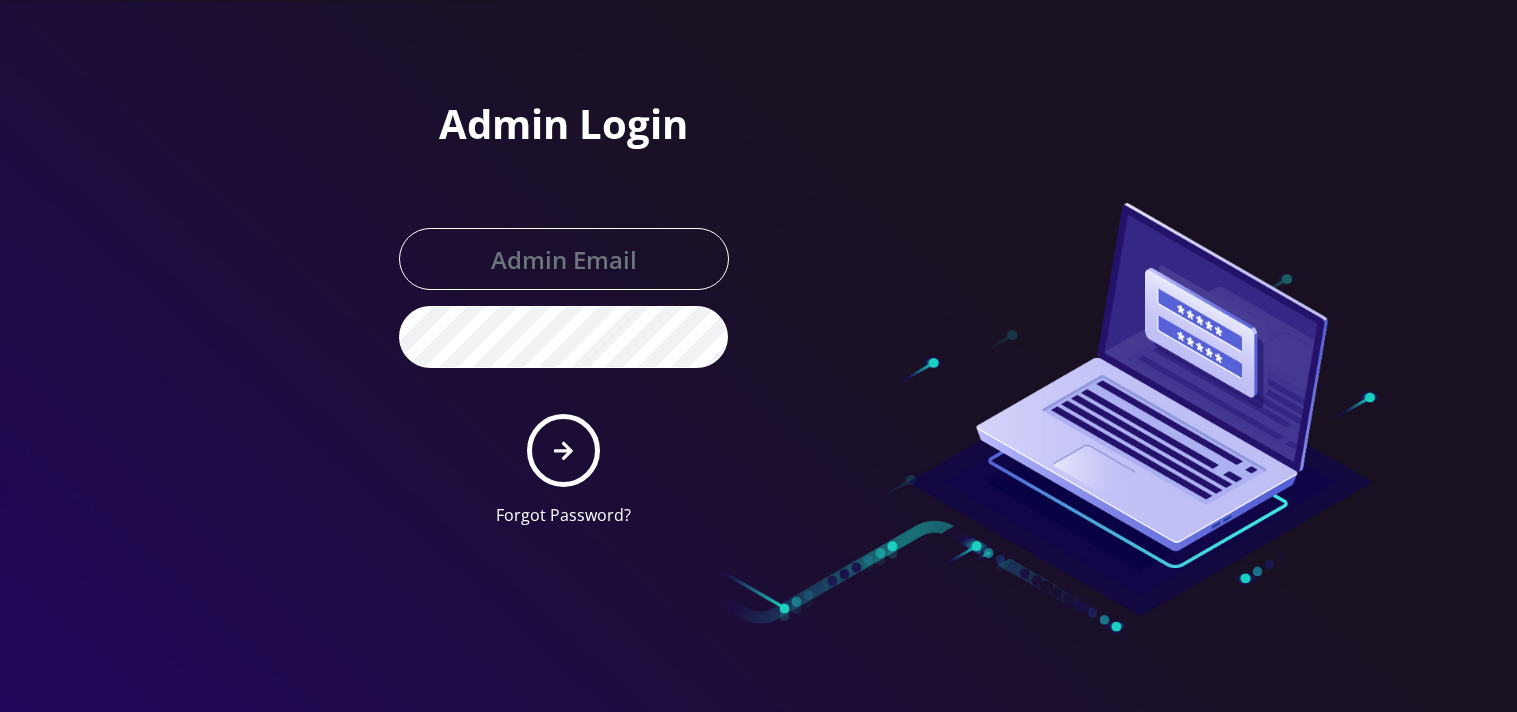 scroll, scrollTop: 0, scrollLeft: 0, axis: both 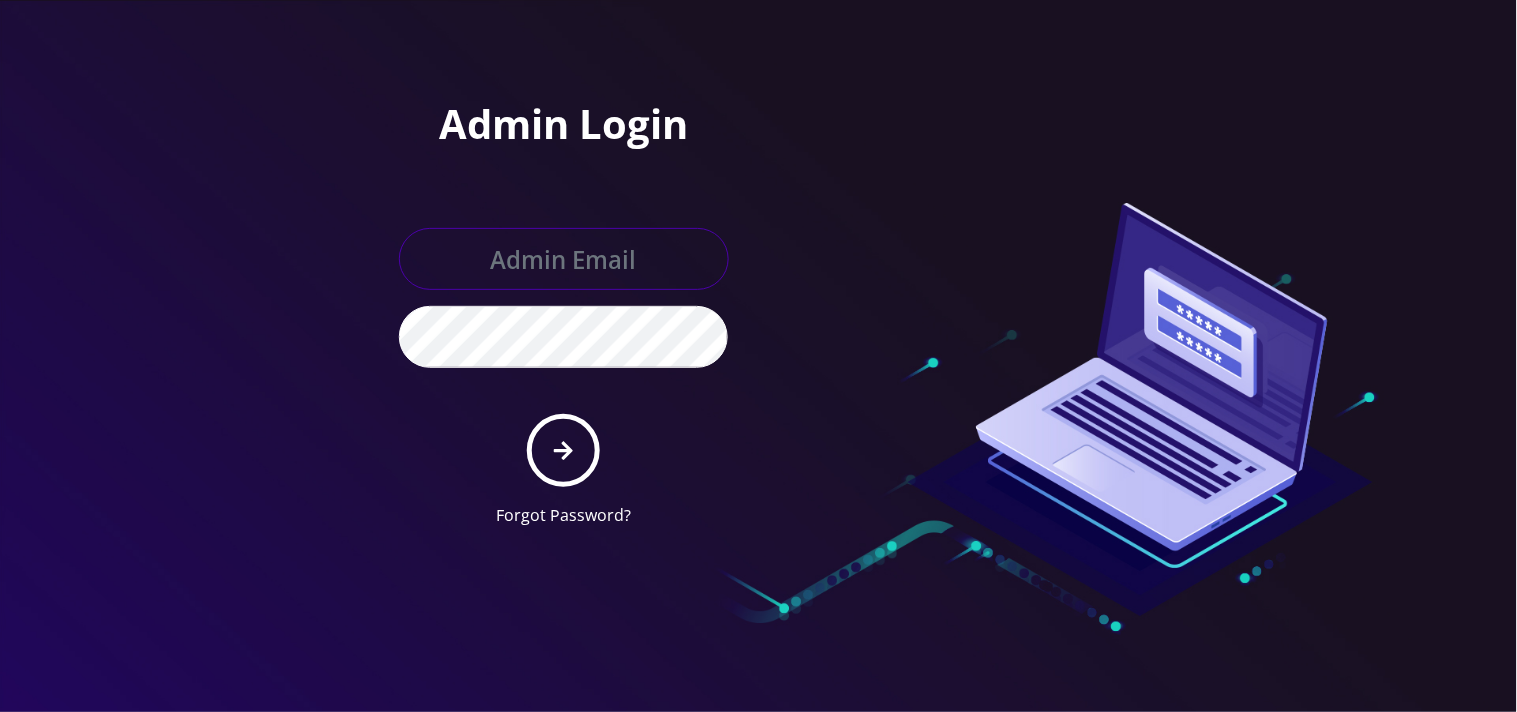 type on "[EMAIL]" 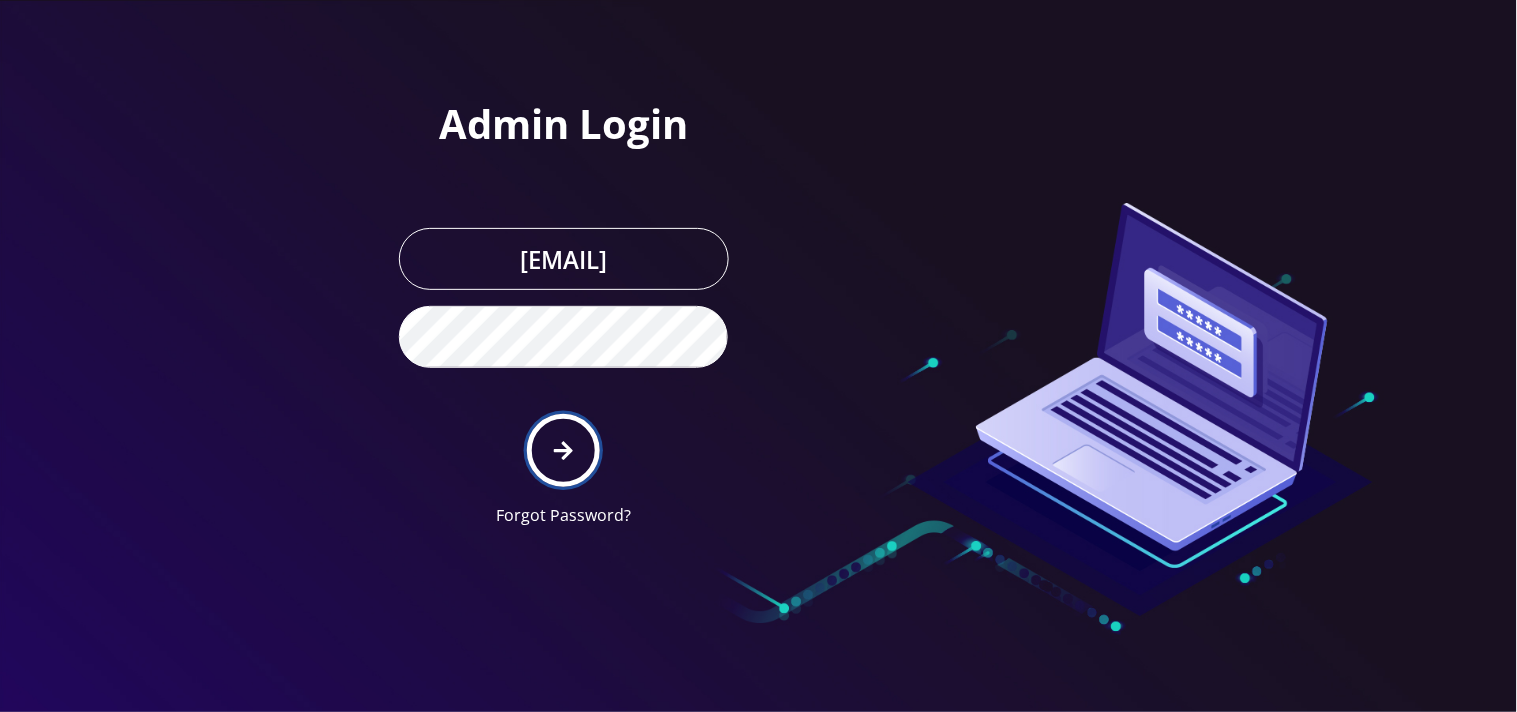click at bounding box center [563, 450] 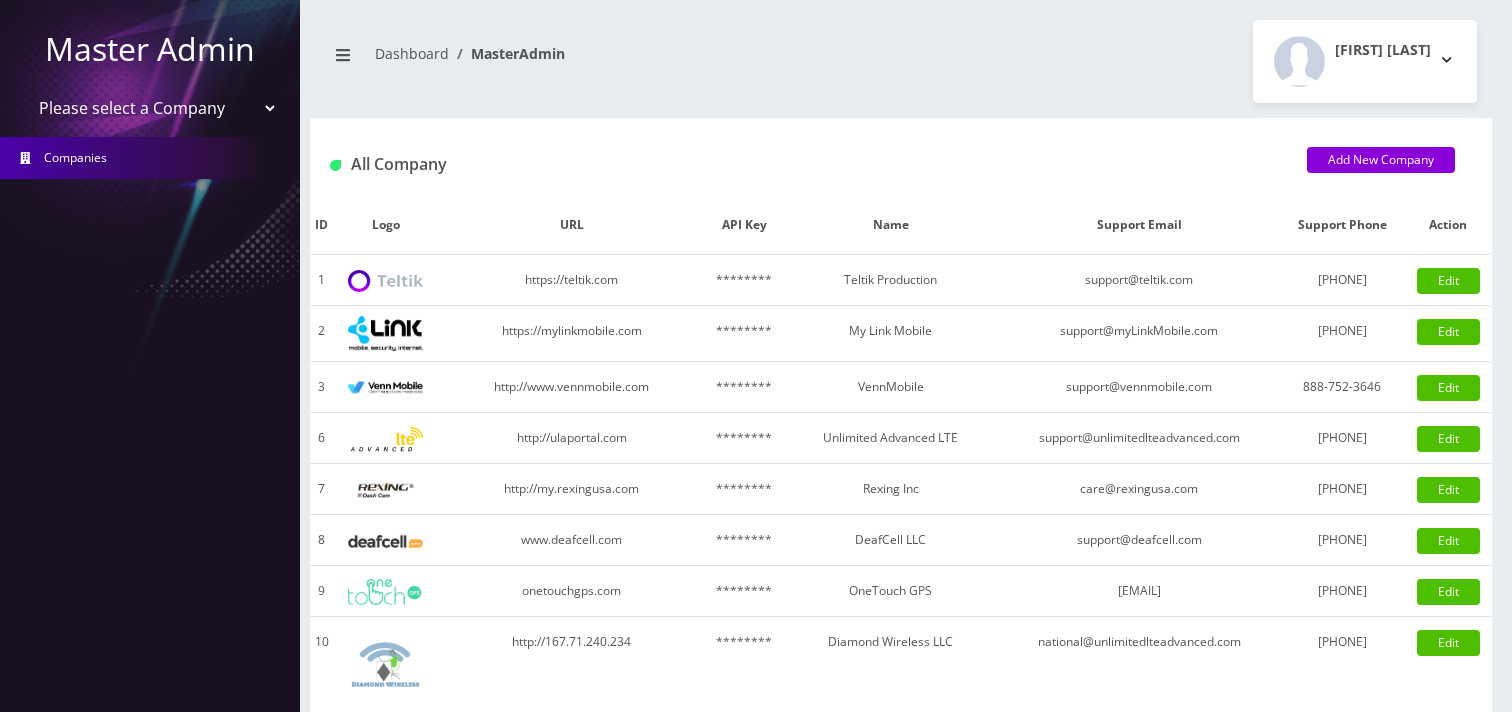 scroll, scrollTop: 0, scrollLeft: 0, axis: both 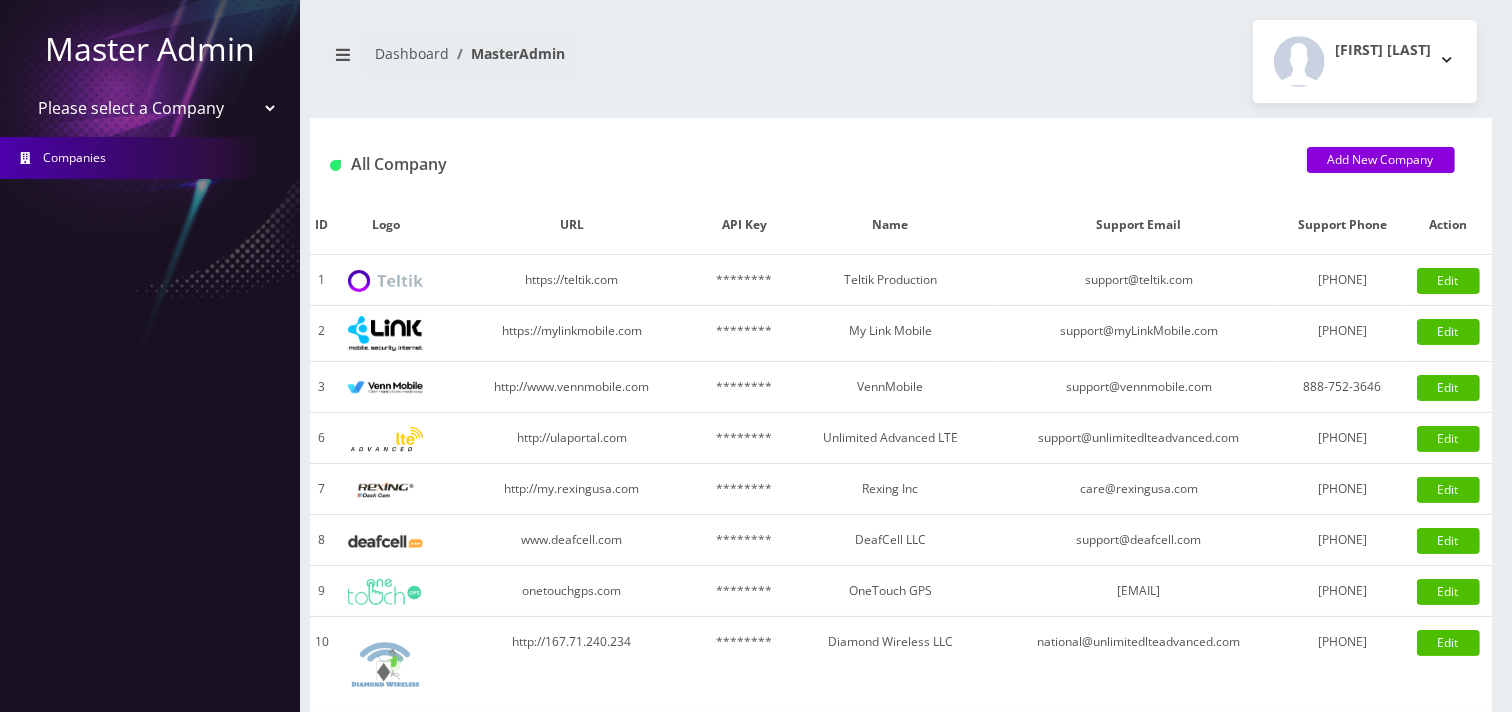 click on "Please select a Company
Teltik Production
My Link Mobile
VennMobile
Unlimited Advanced LTE
Rexing Inc
DeafCell LLC
OneTouch GPS
Diamond Wireless LLC
All Choice Connect
Amcest Corp
IoT
Shluchim Assist
ConnectED Mobile
Innovative Communications
Home Away Secure SIM Call" at bounding box center [150, 108] 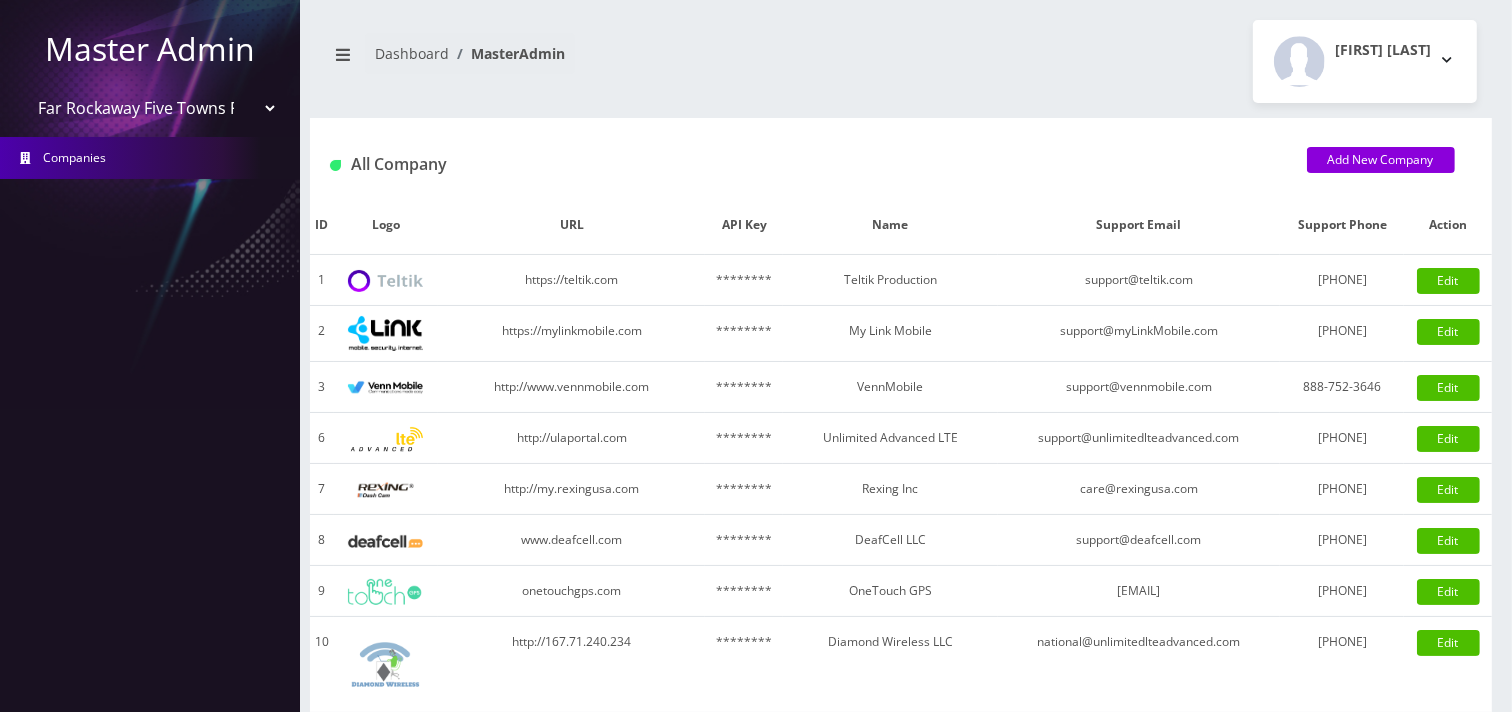 click on "Please select a Company
Teltik Production
My Link Mobile
VennMobile
Unlimited Advanced LTE
Rexing Inc
DeafCell LLC
OneTouch GPS
Diamond Wireless LLC
All Choice Connect
Amcest Corp
IoT
Shluchim Assist
ConnectED Mobile
Innovative Communications
Home Away Secure SIM Call" at bounding box center (150, 108) 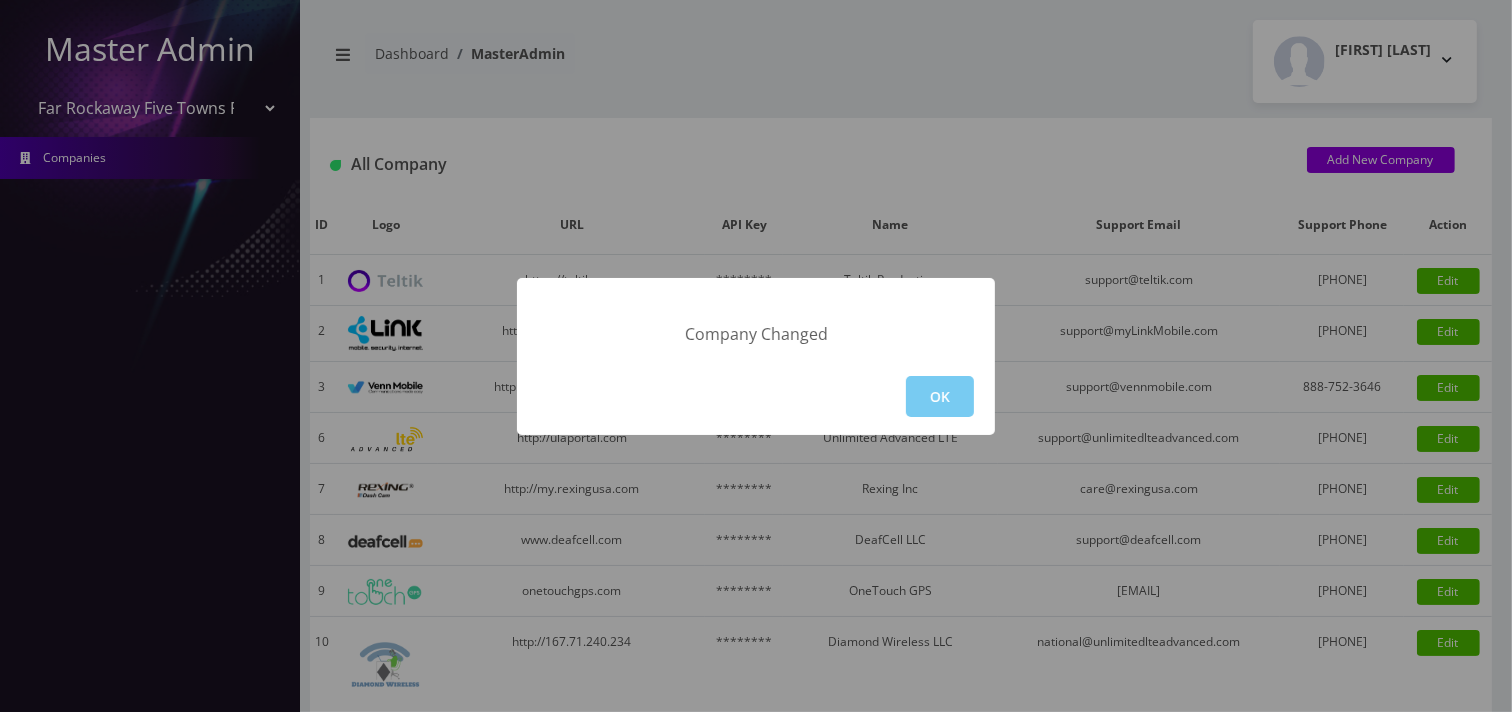 click on "OK" at bounding box center [940, 396] 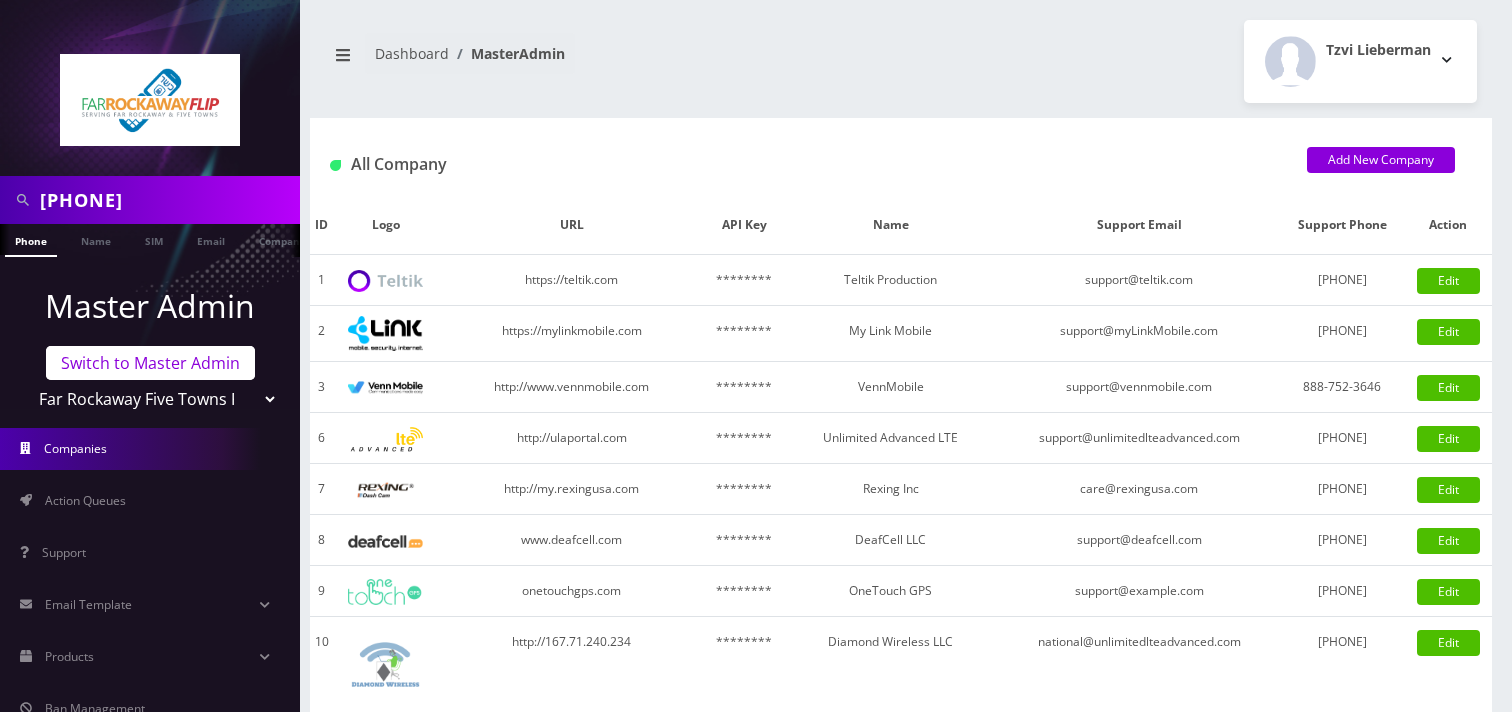 scroll, scrollTop: 0, scrollLeft: 0, axis: both 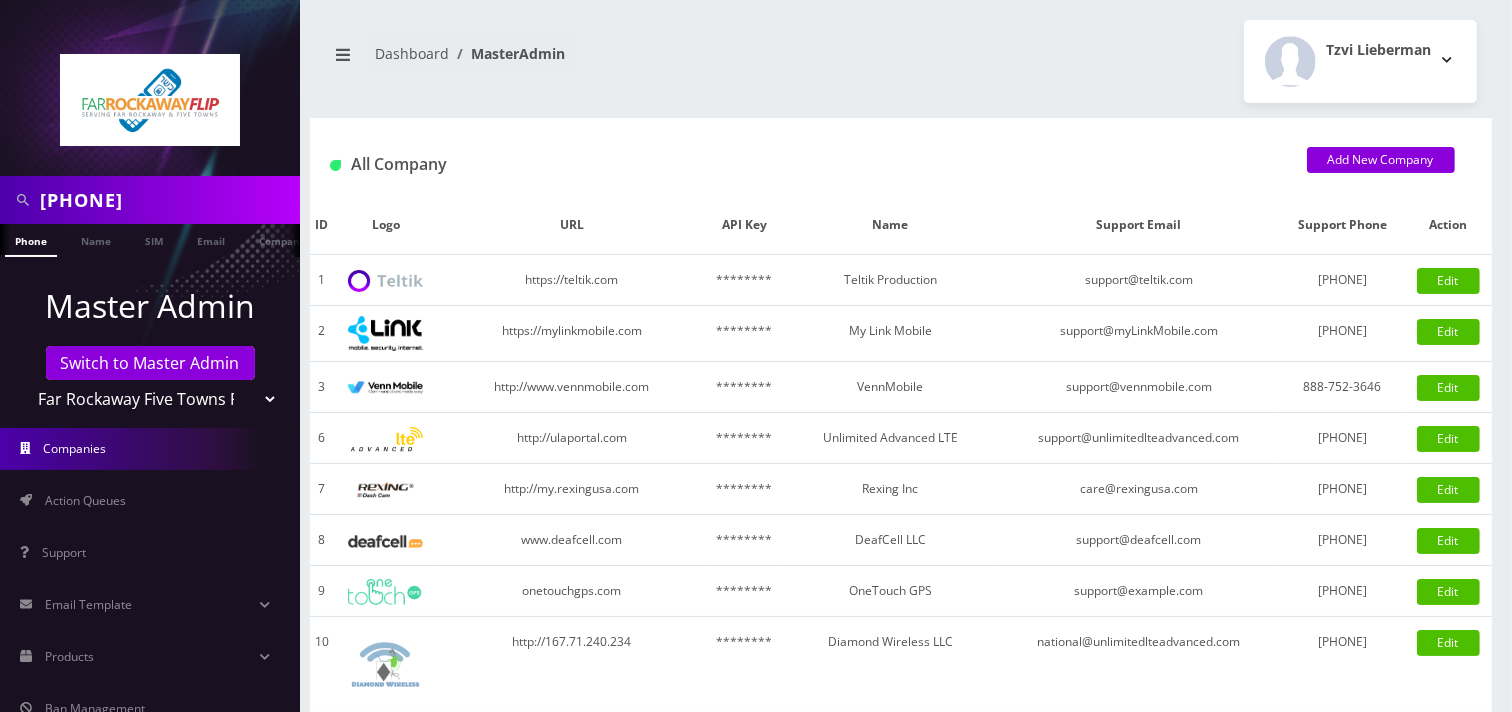 click on "[PHONE]" at bounding box center [167, 200] 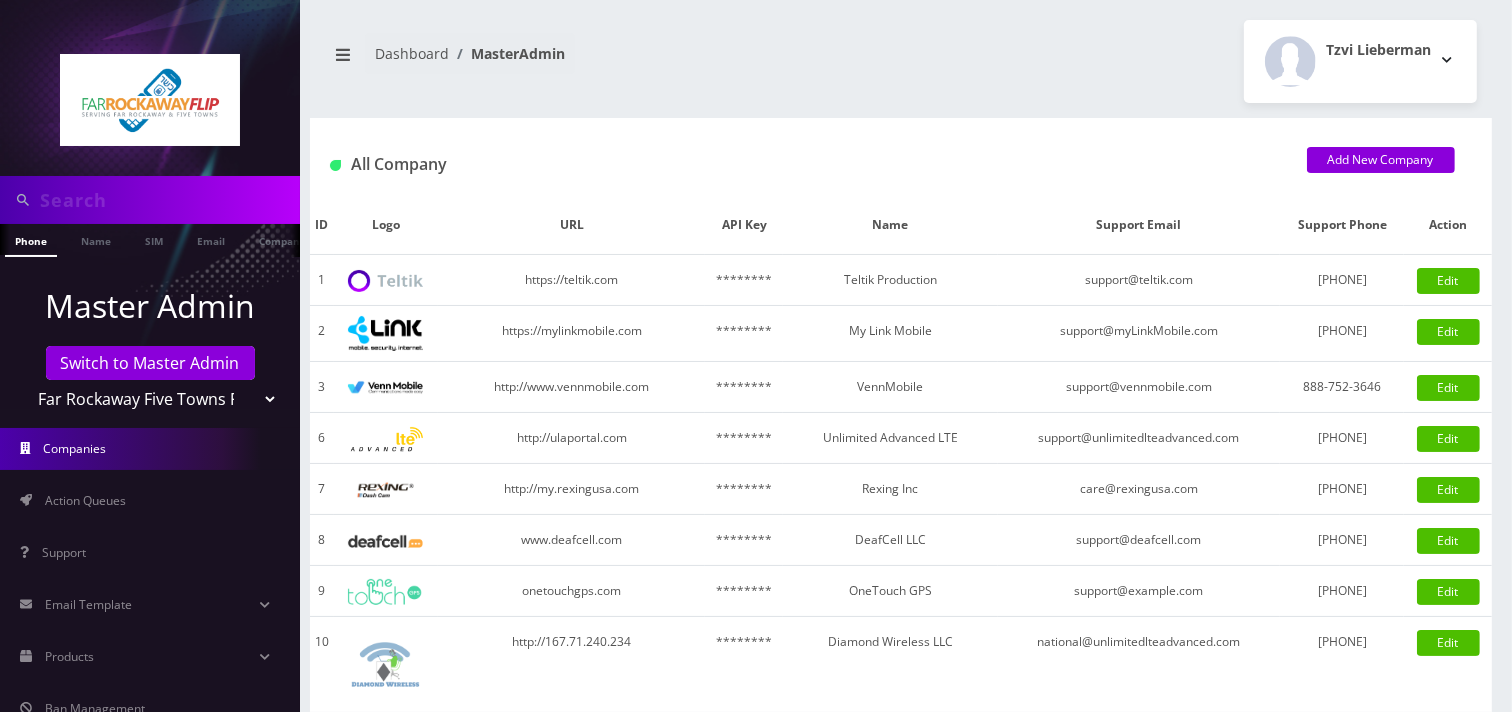 click at bounding box center (167, 200) 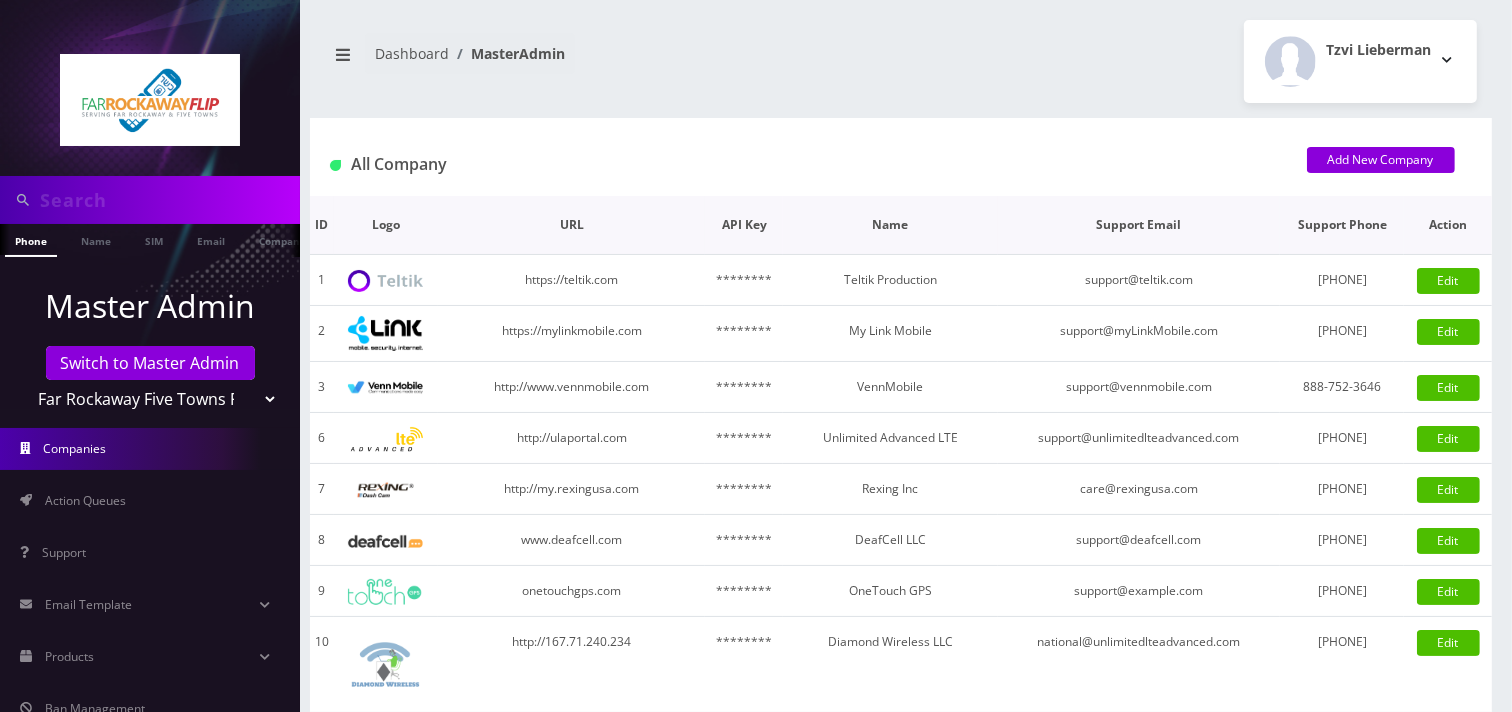 type 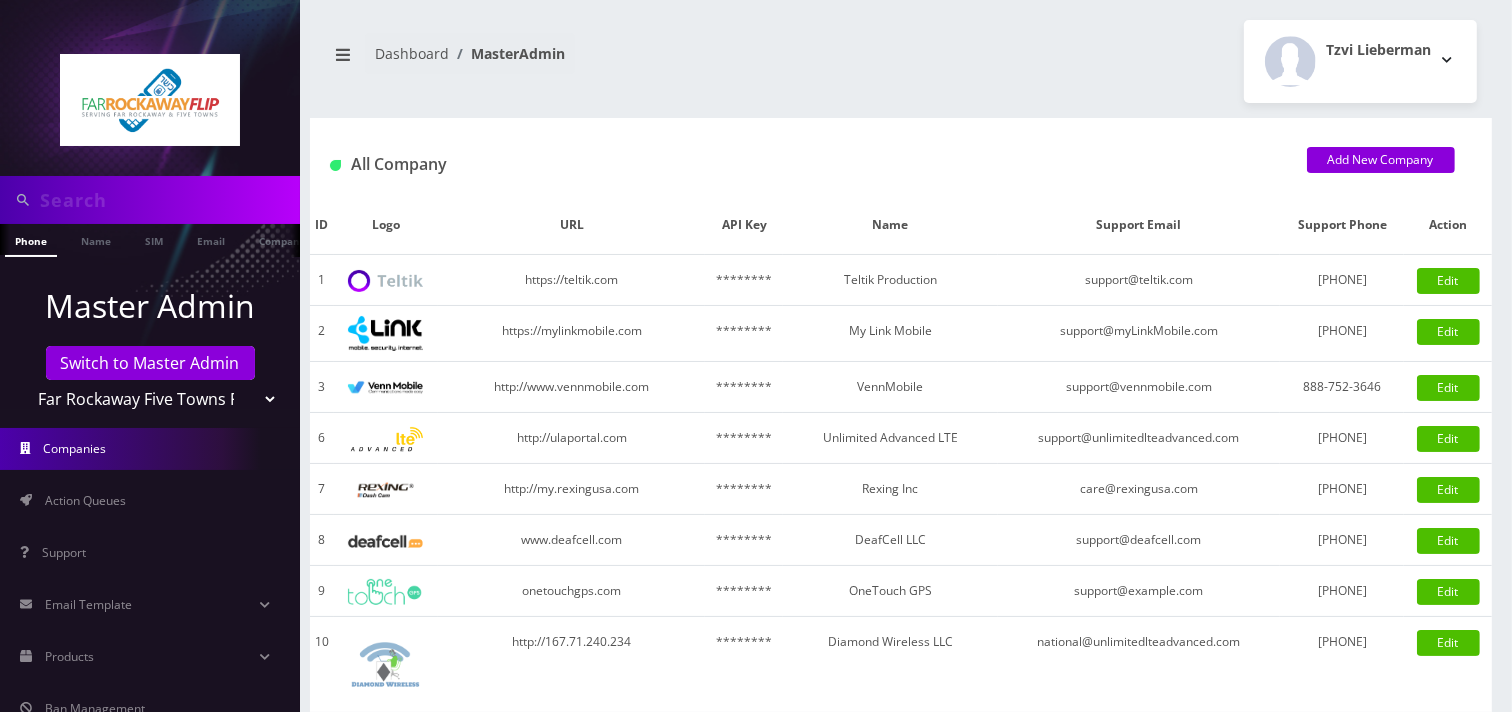 click at bounding box center [167, 200] 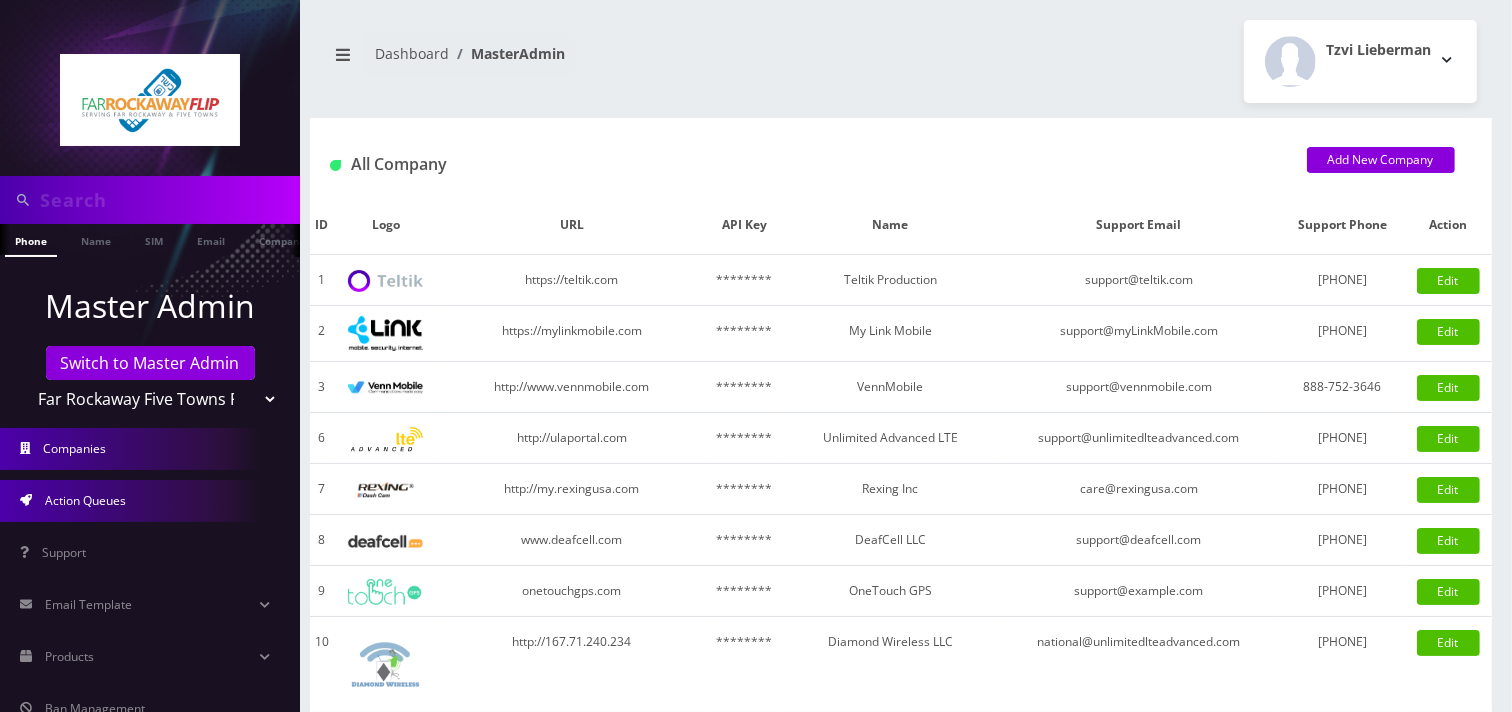 click on "Action Queues" at bounding box center [85, 500] 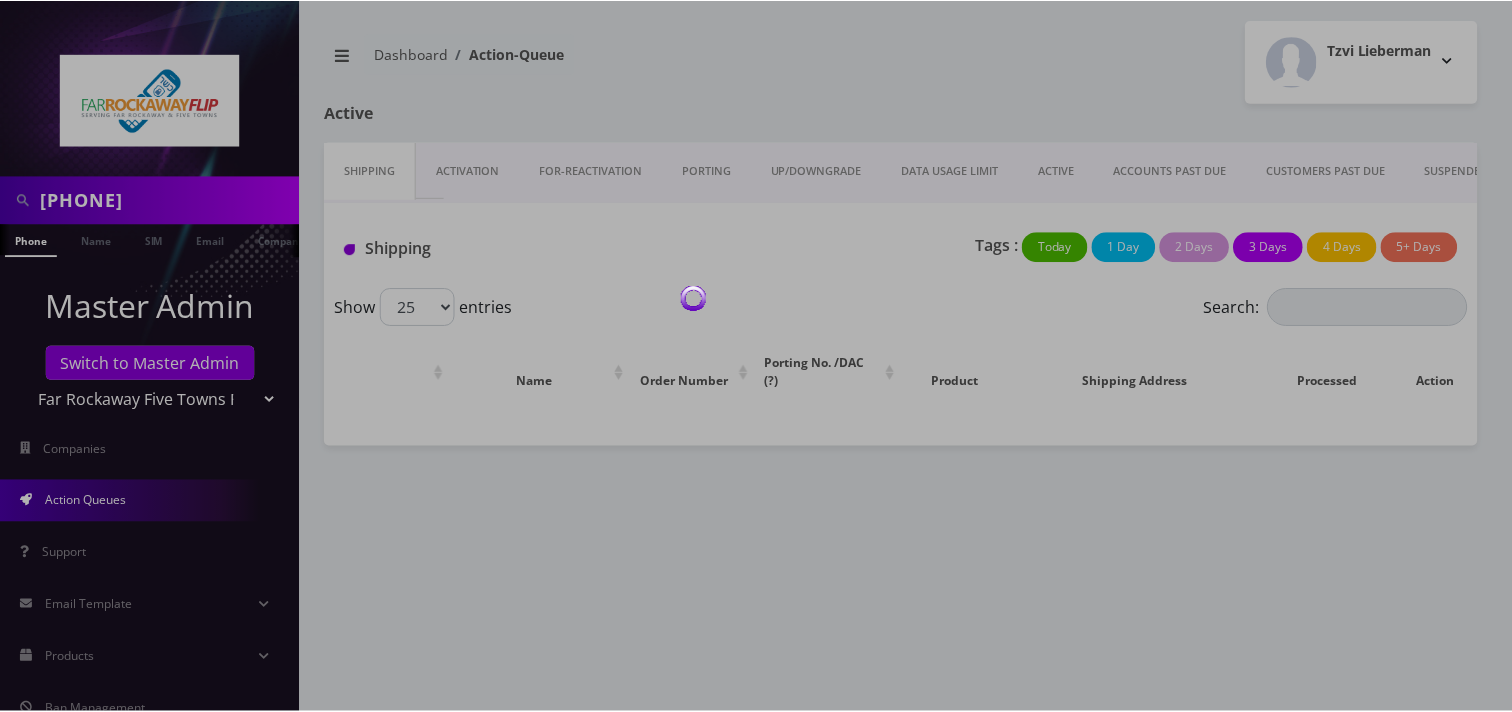 scroll, scrollTop: 0, scrollLeft: 0, axis: both 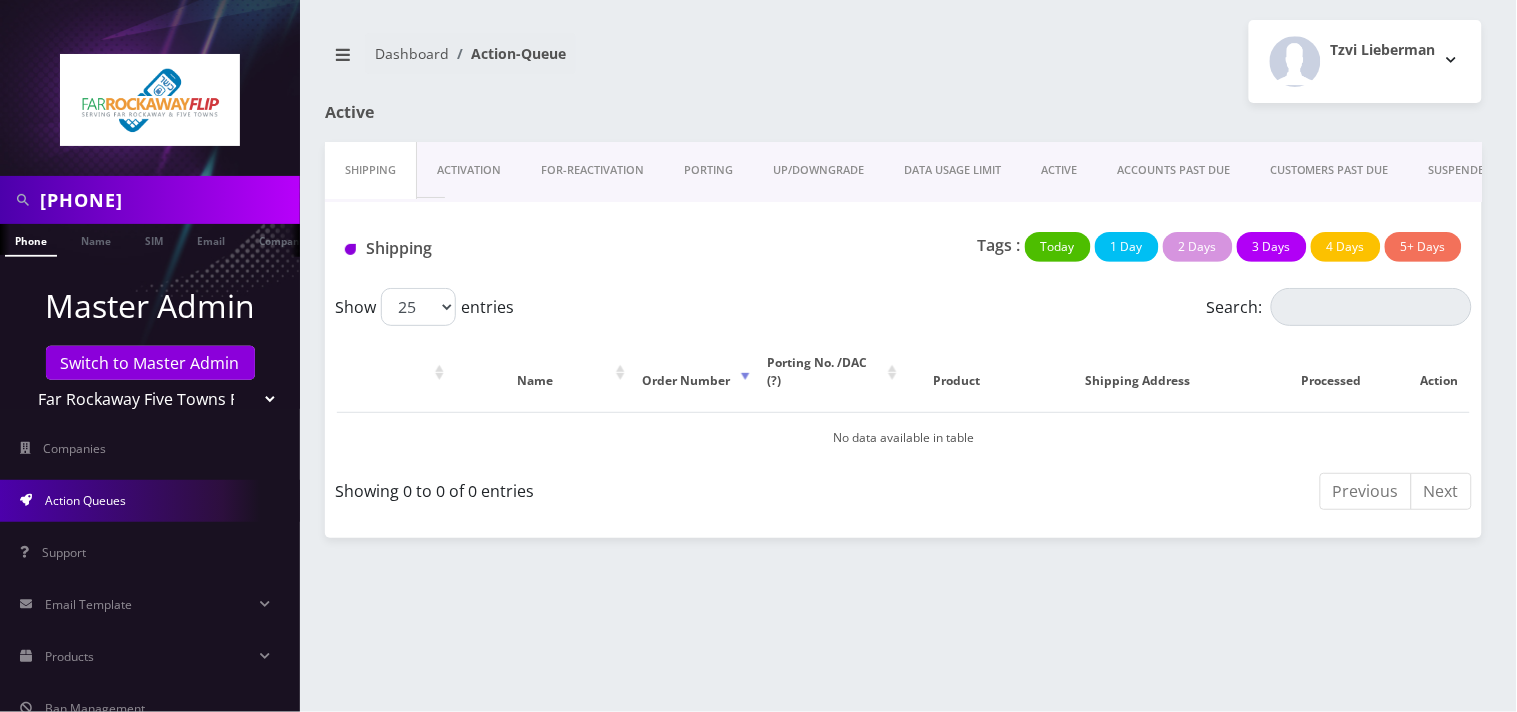 click on "ACCOUNTS PAST DUE" at bounding box center [1173, 170] 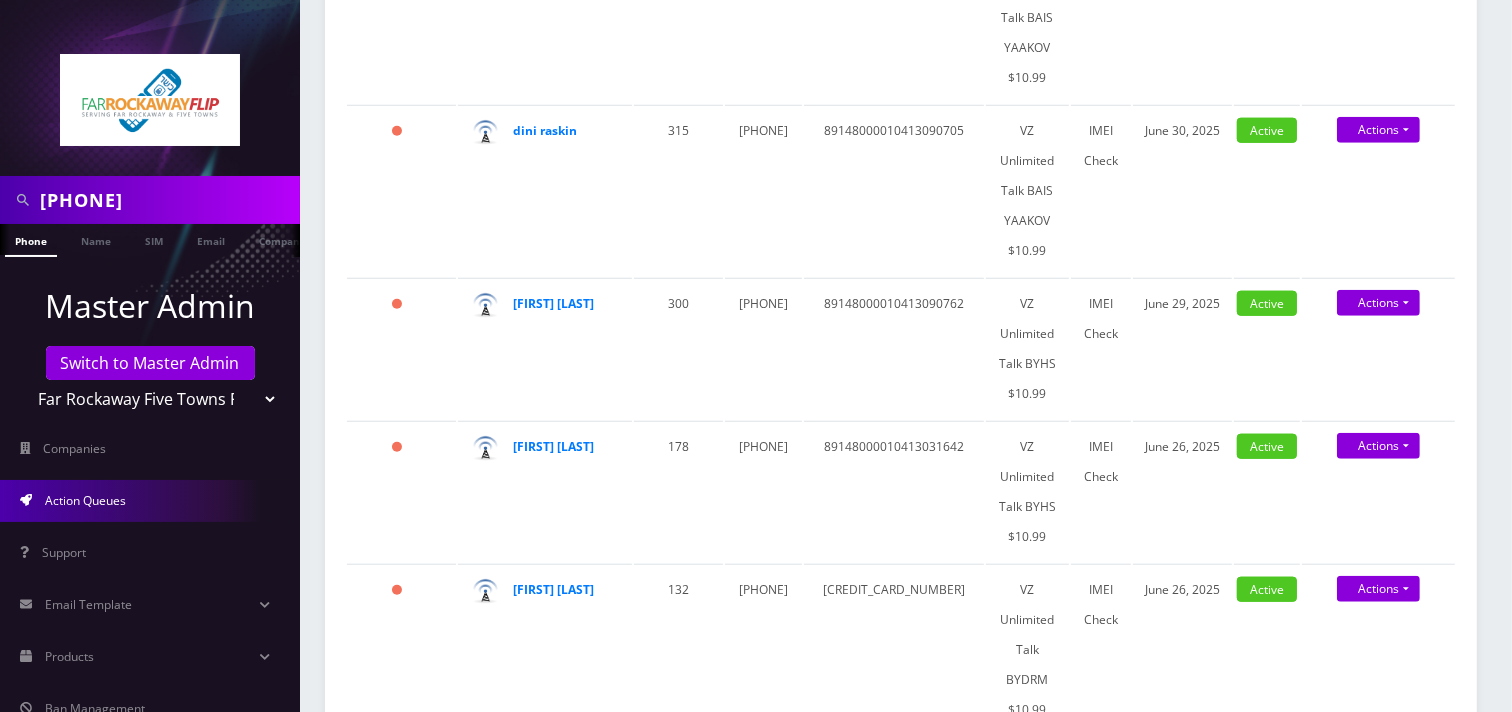 scroll, scrollTop: 1666, scrollLeft: 0, axis: vertical 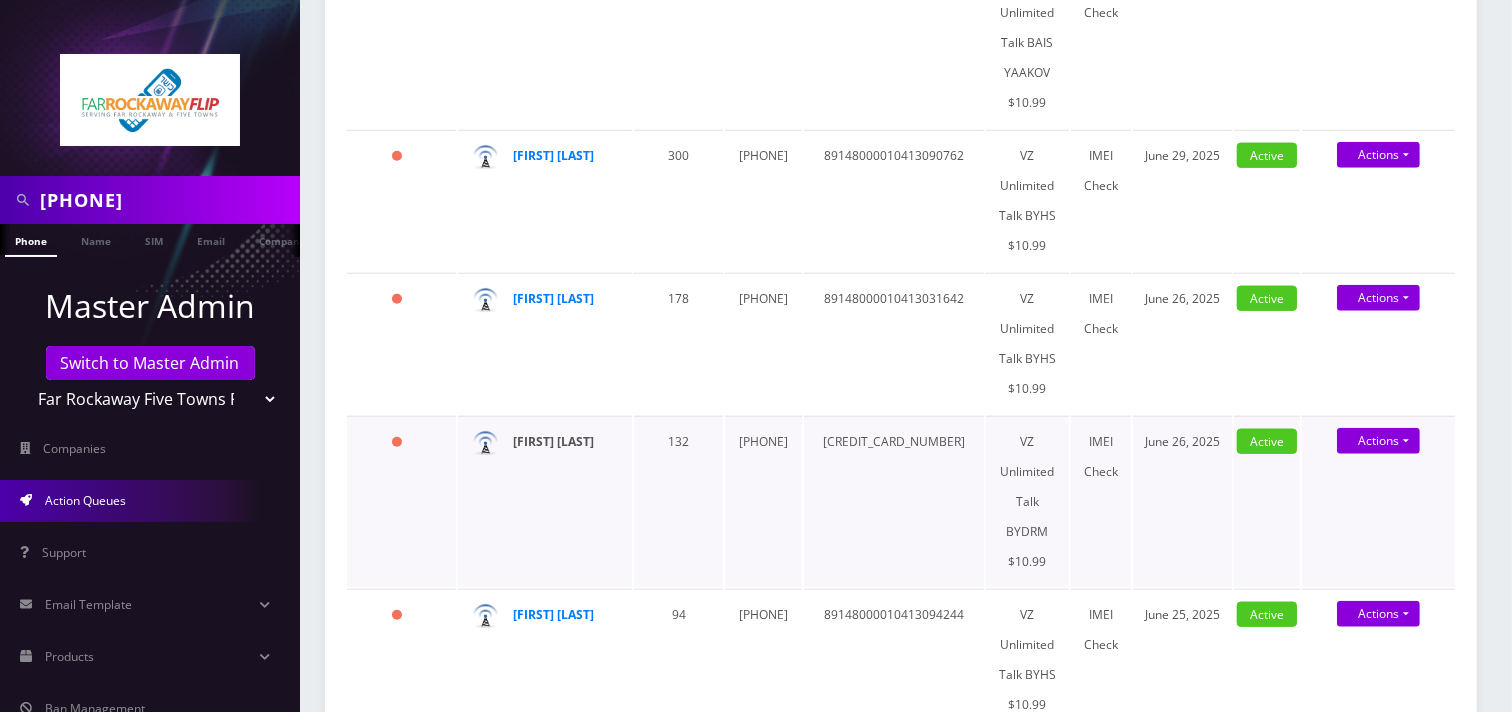 click on "[FIRST] [LAST]" at bounding box center [553, 441] 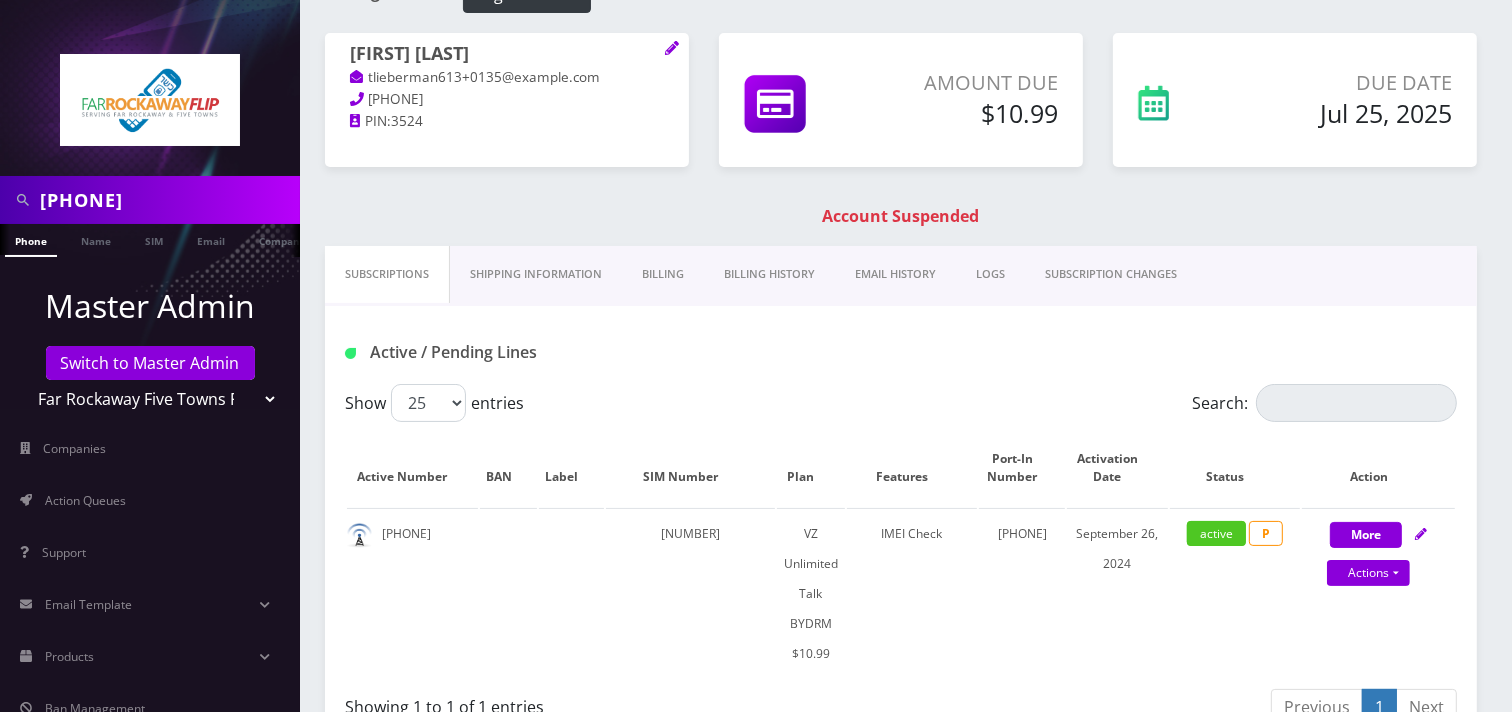 scroll, scrollTop: 0, scrollLeft: 0, axis: both 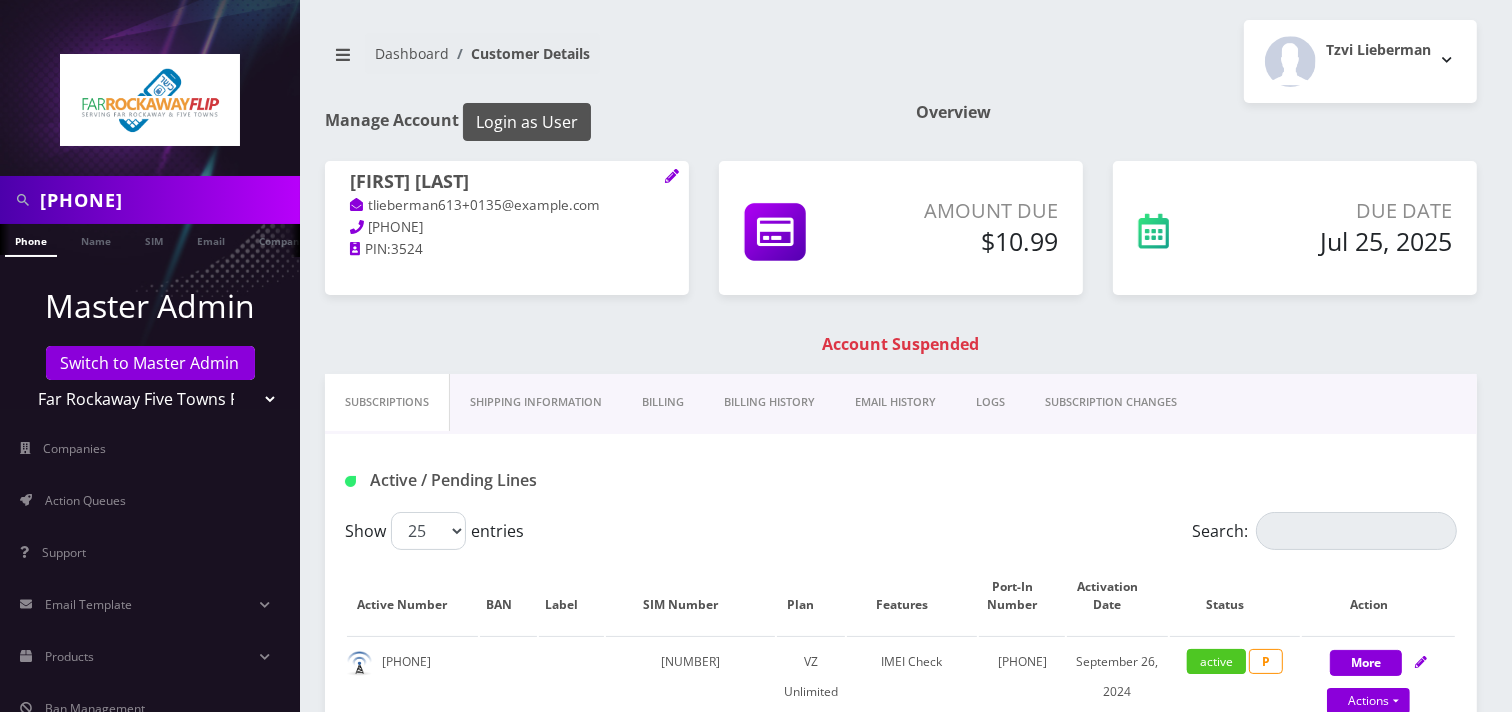click on "Login as User" at bounding box center [527, 122] 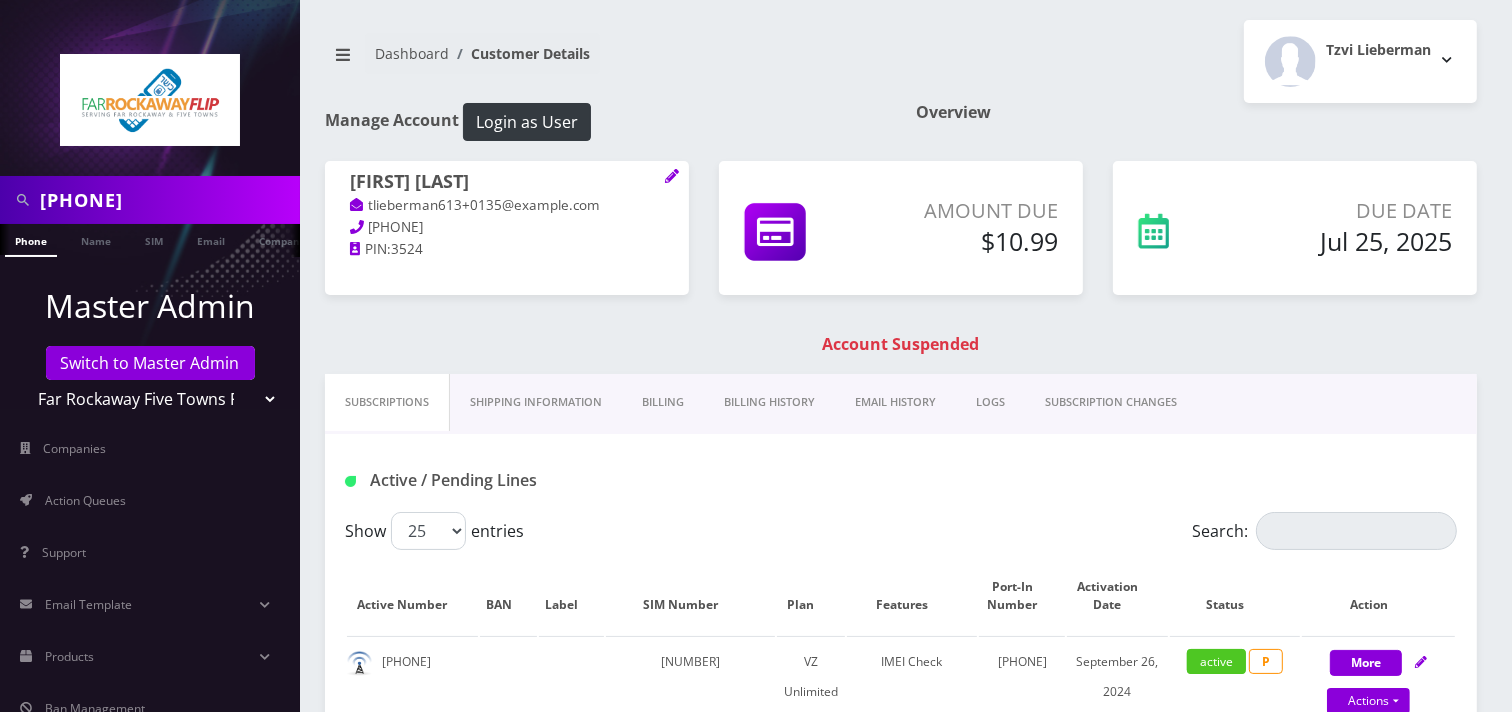 click on "Billing" at bounding box center (663, 402) 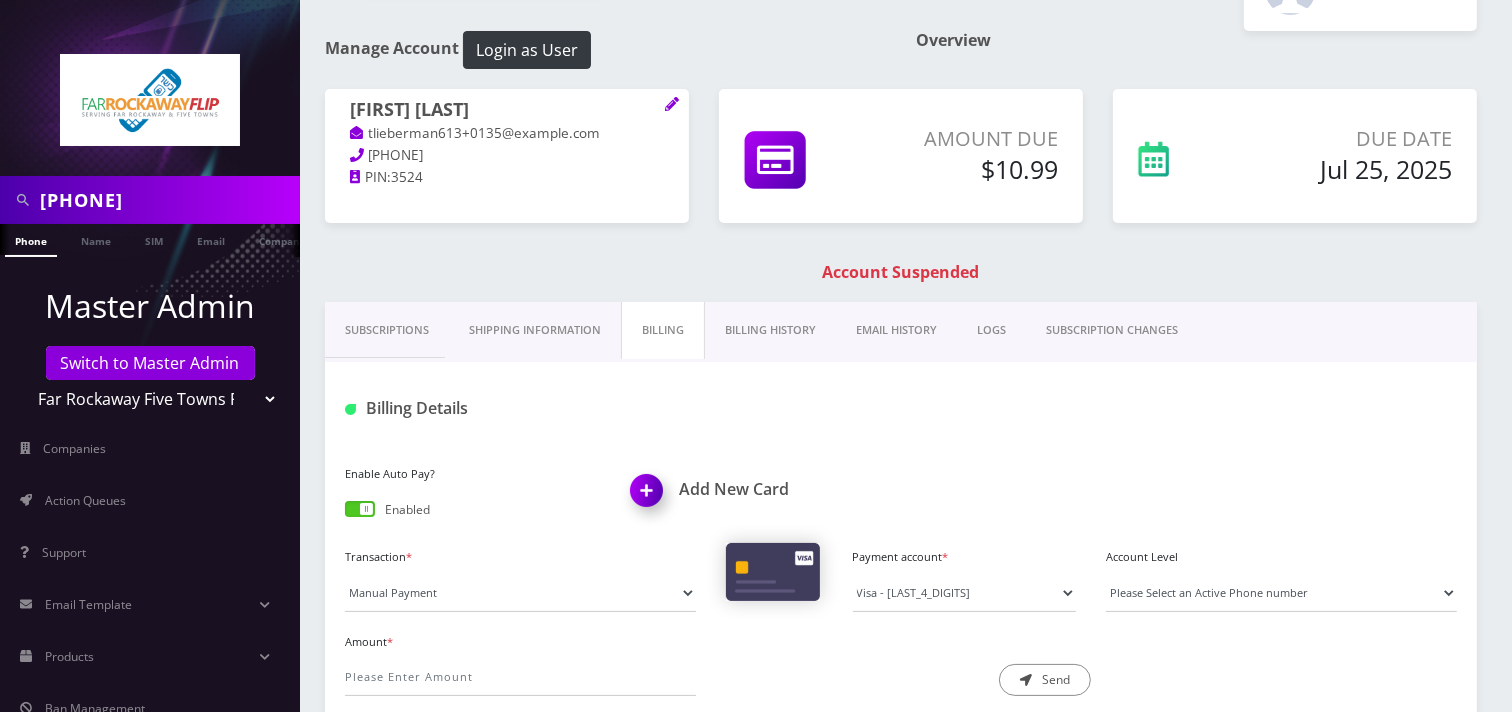scroll, scrollTop: 111, scrollLeft: 0, axis: vertical 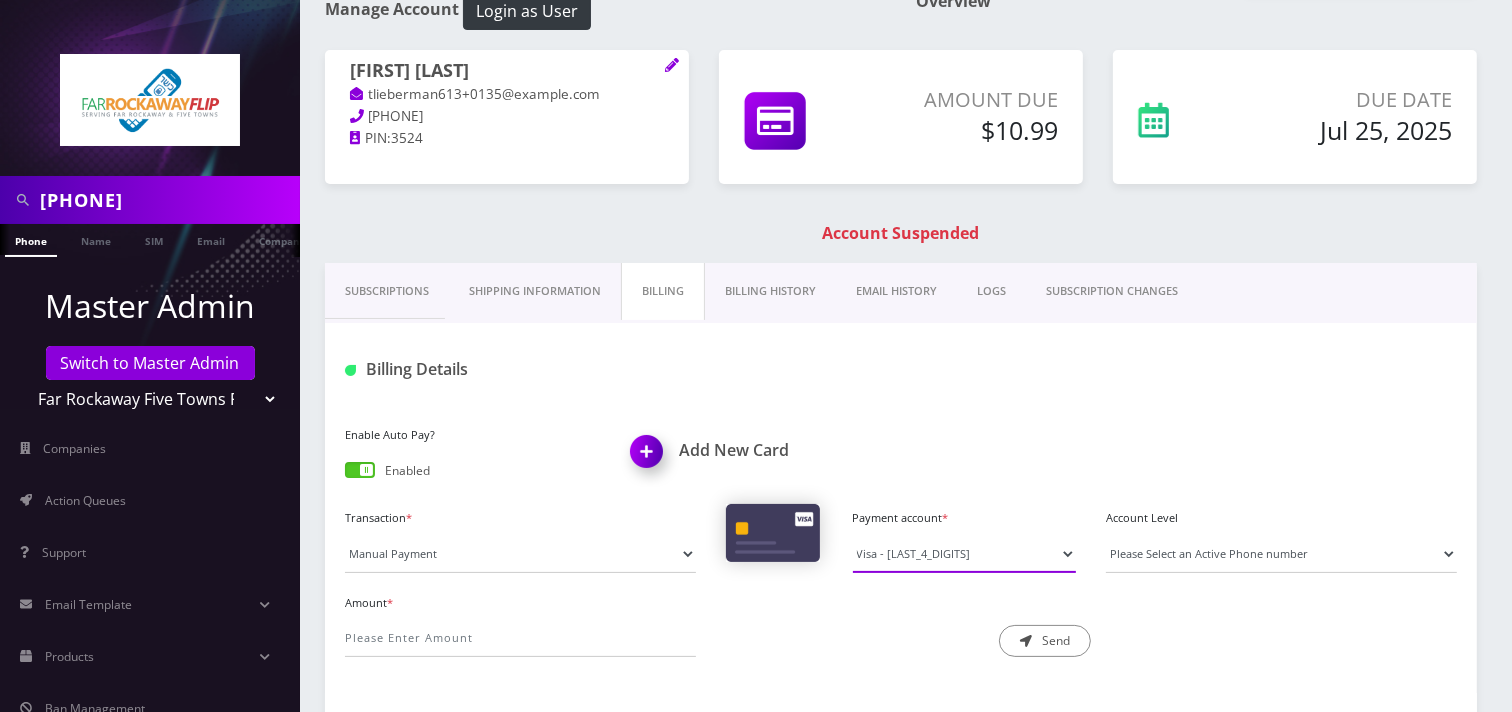click on "Visa - 9993
Visa - 3871
Visa - 7007
Visa - 0515" at bounding box center (965, 554) 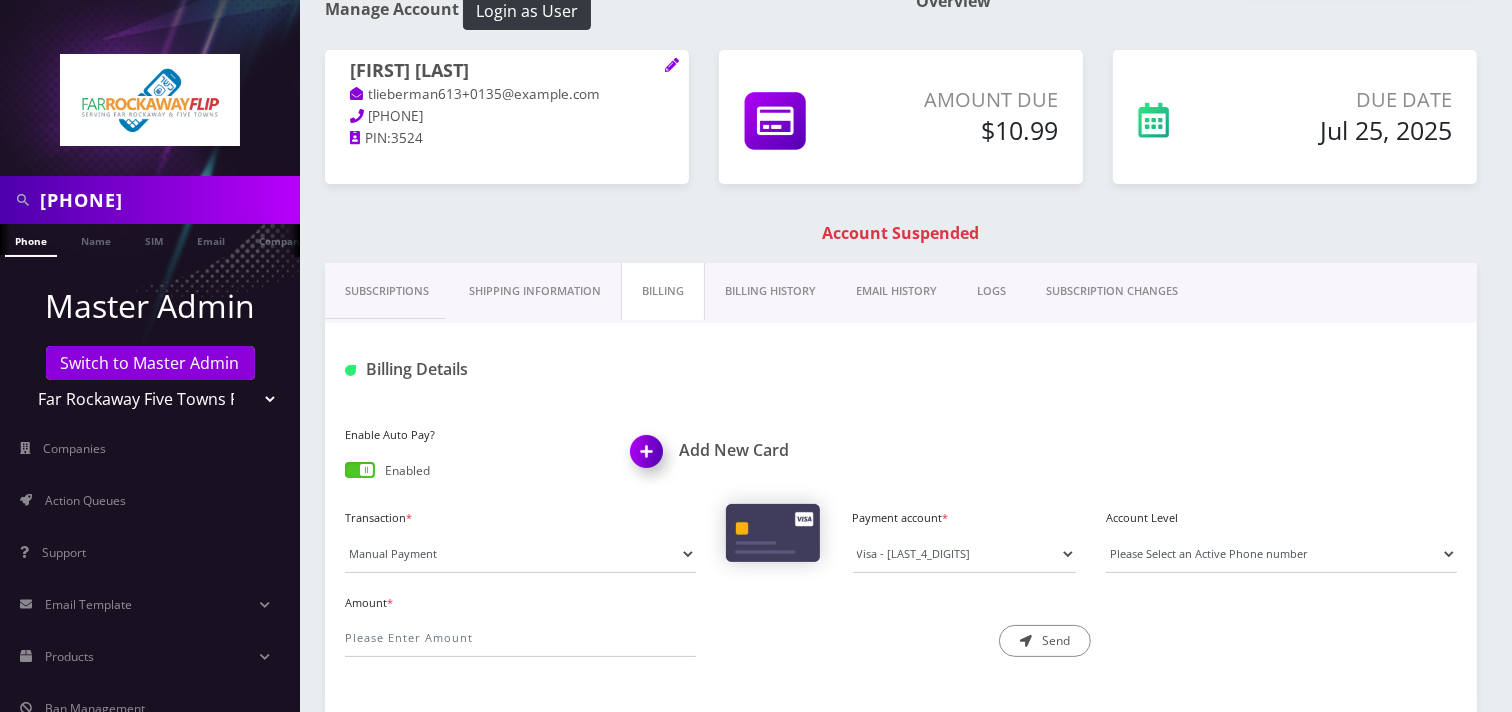 click on "Billing Details" at bounding box center (901, 362) 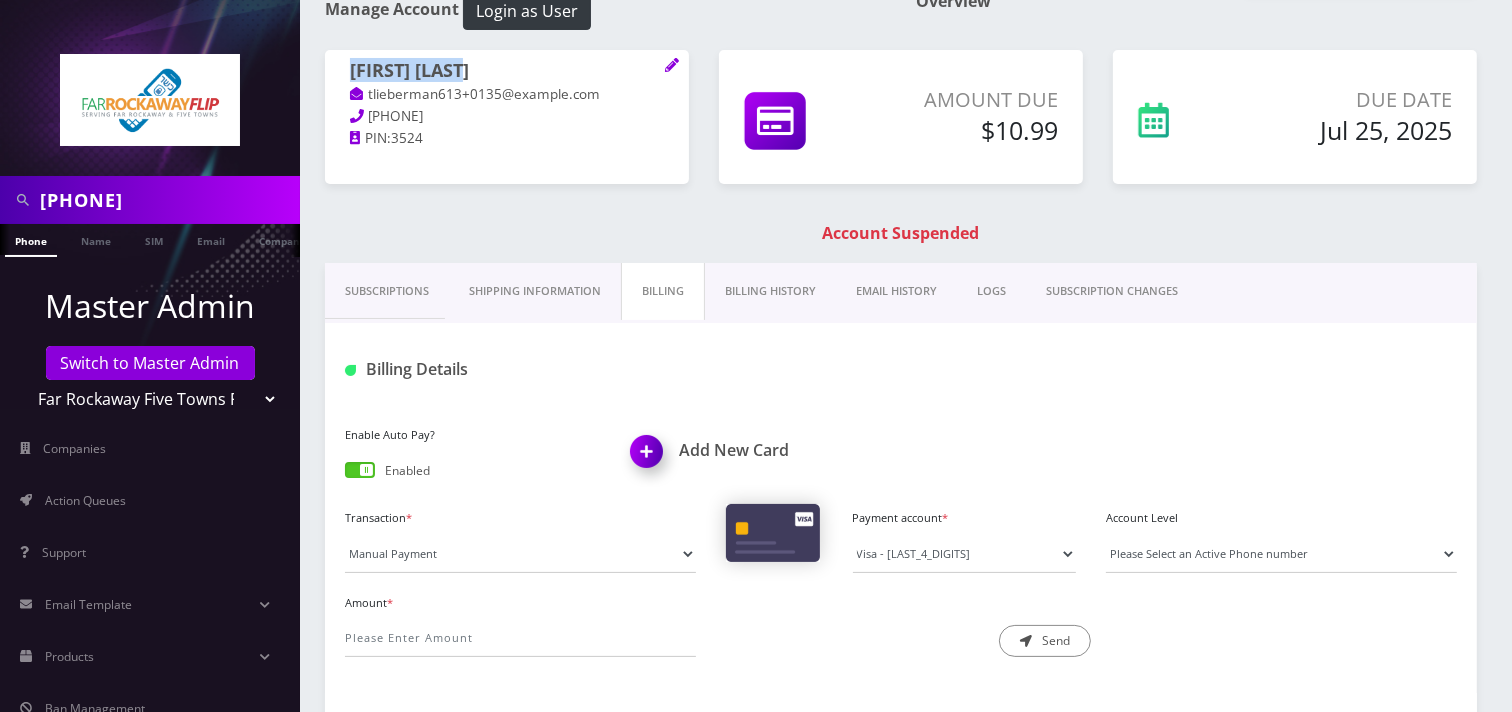 drag, startPoint x: 475, startPoint y: 65, endPoint x: 348, endPoint y: 58, distance: 127.192764 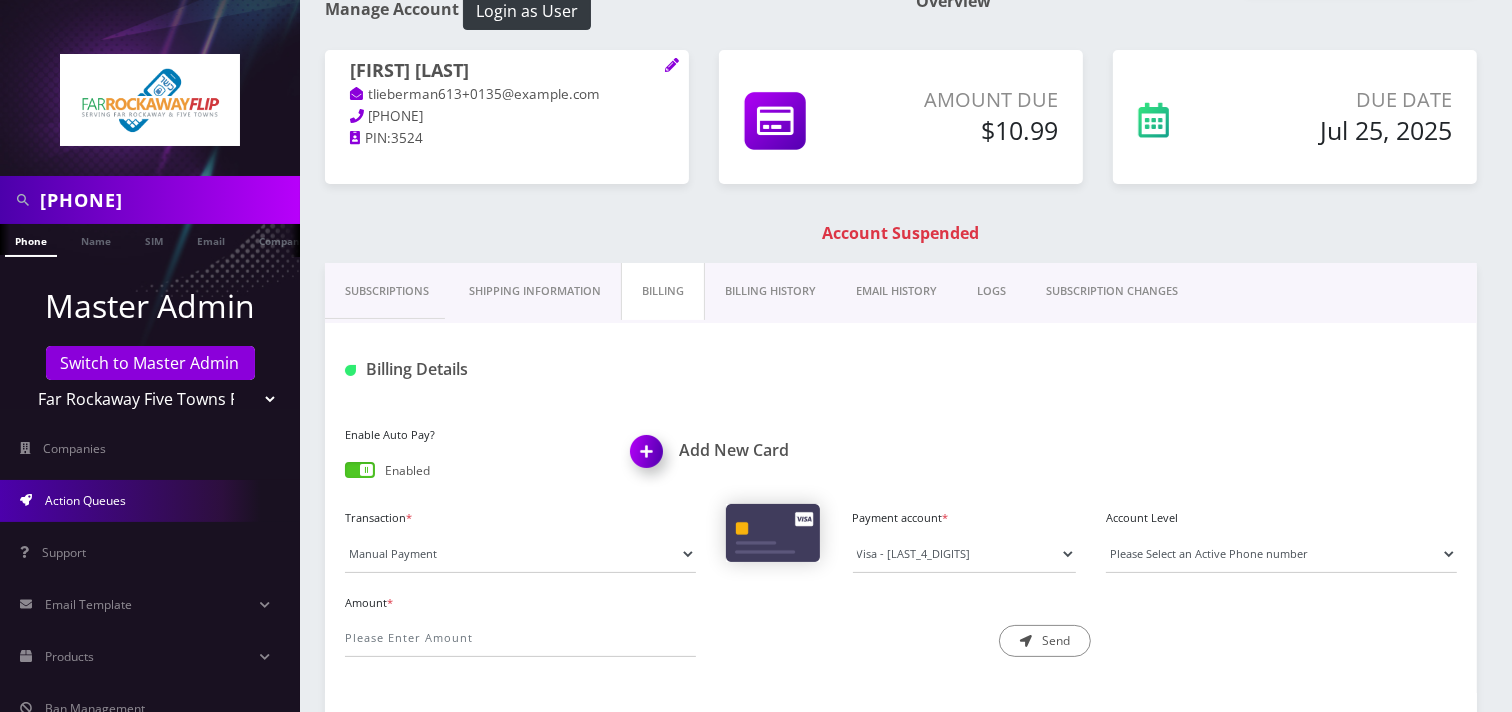 click on "Action Queues" at bounding box center [150, 501] 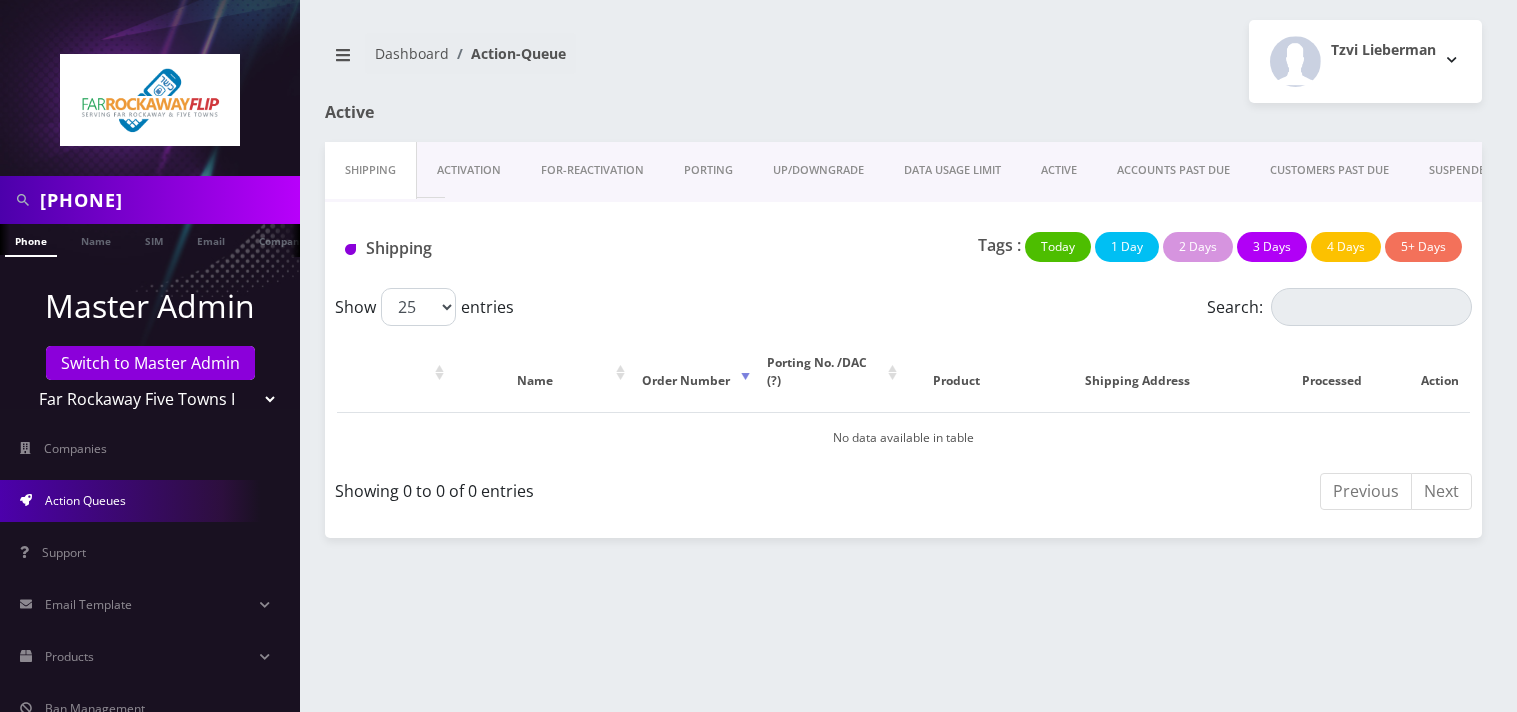 scroll, scrollTop: 0, scrollLeft: 0, axis: both 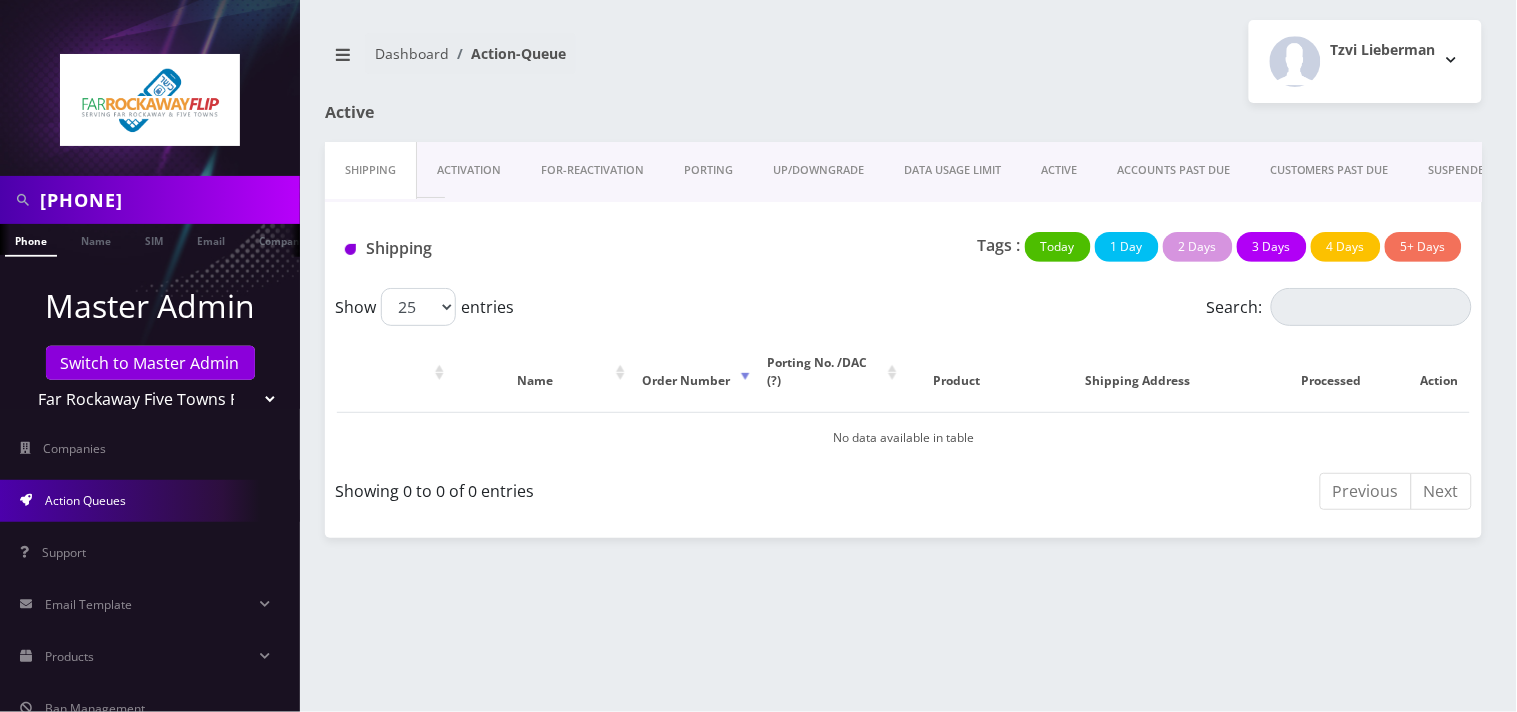 click on "[PHONE]" at bounding box center [167, 200] 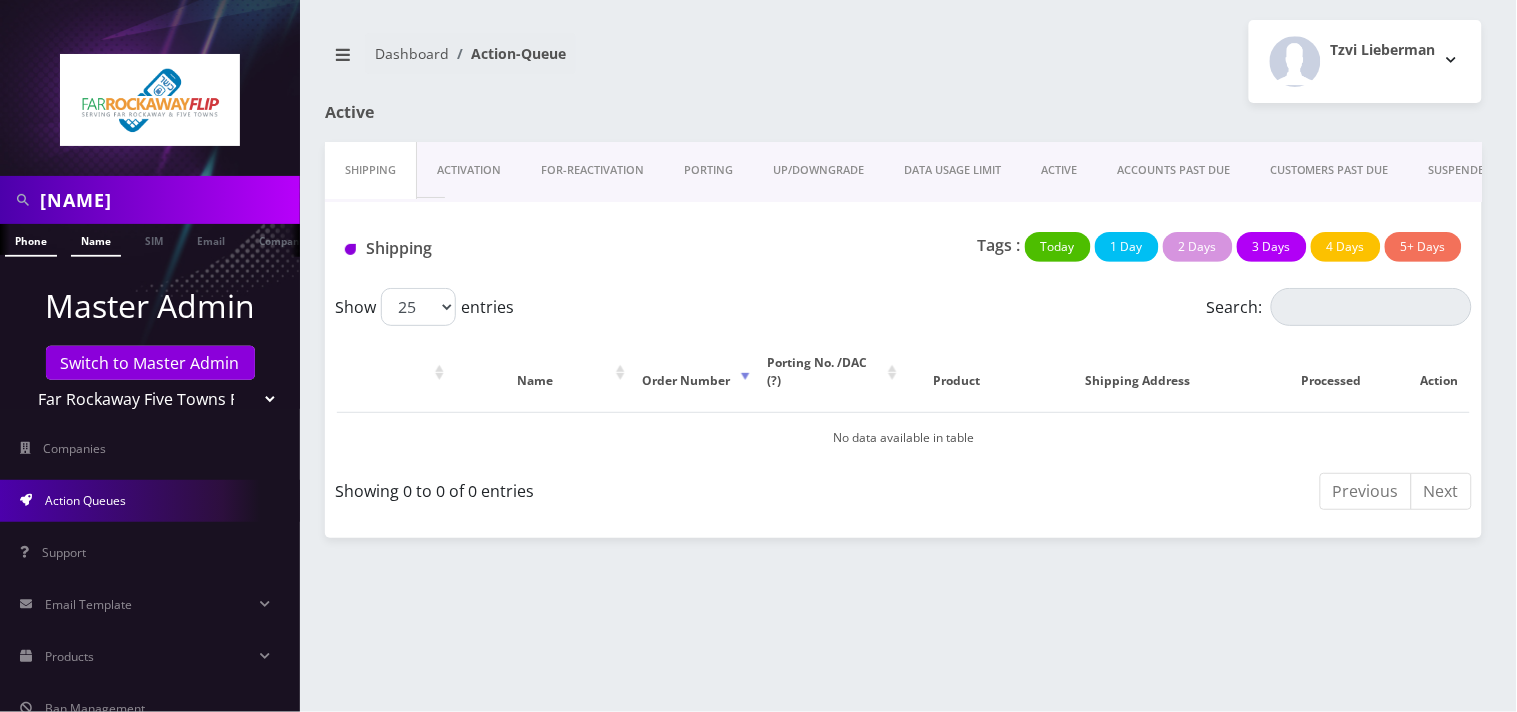 type on "[NAME]" 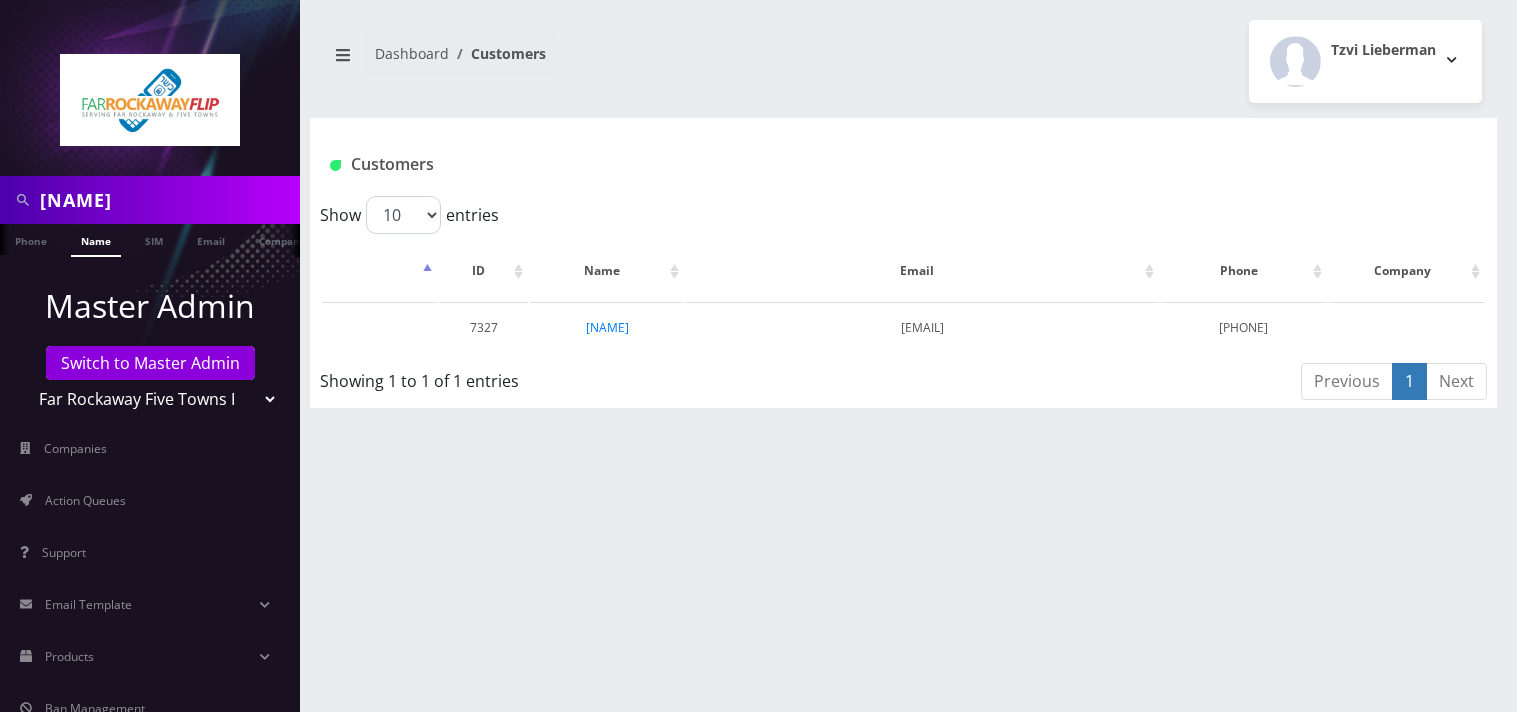 scroll, scrollTop: 0, scrollLeft: 0, axis: both 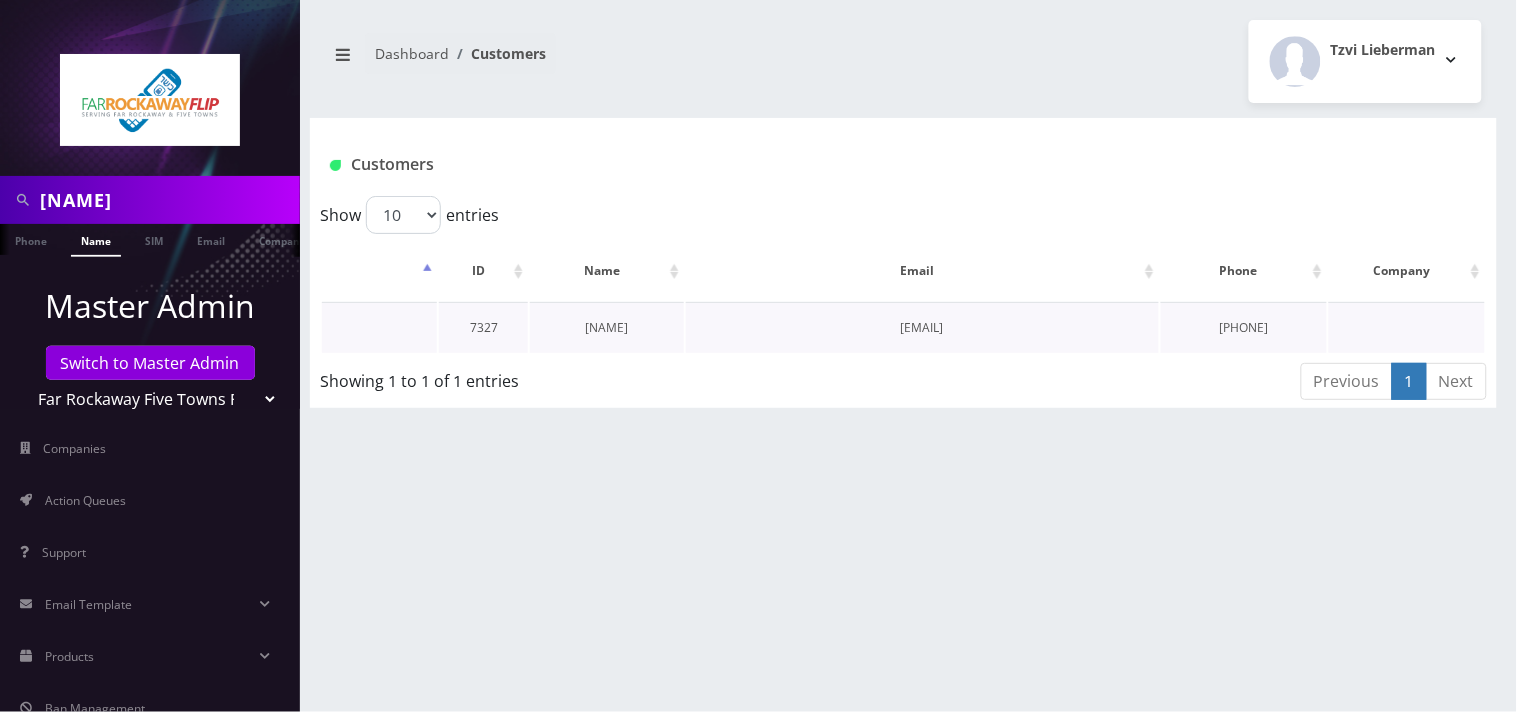 click on "Meir Haller" at bounding box center (607, 327) 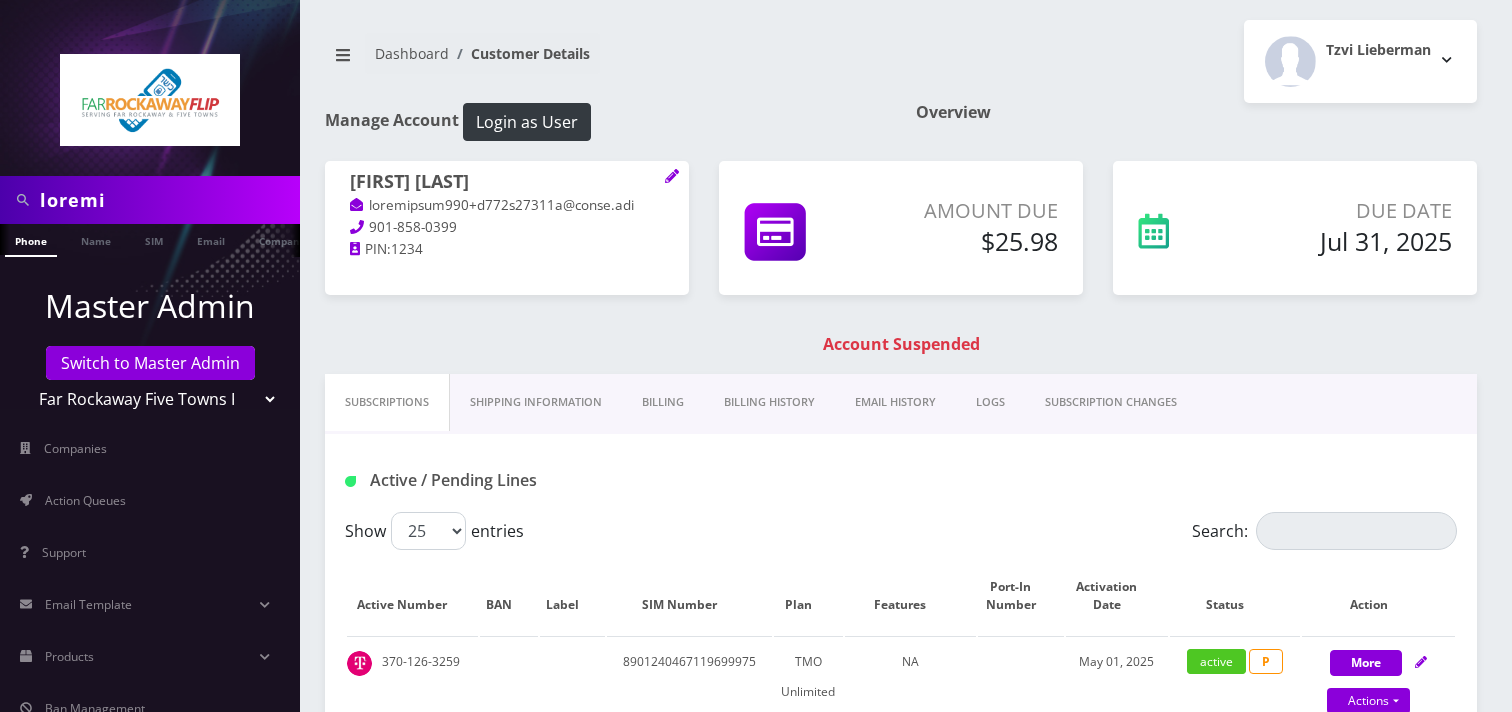 scroll, scrollTop: 0, scrollLeft: 0, axis: both 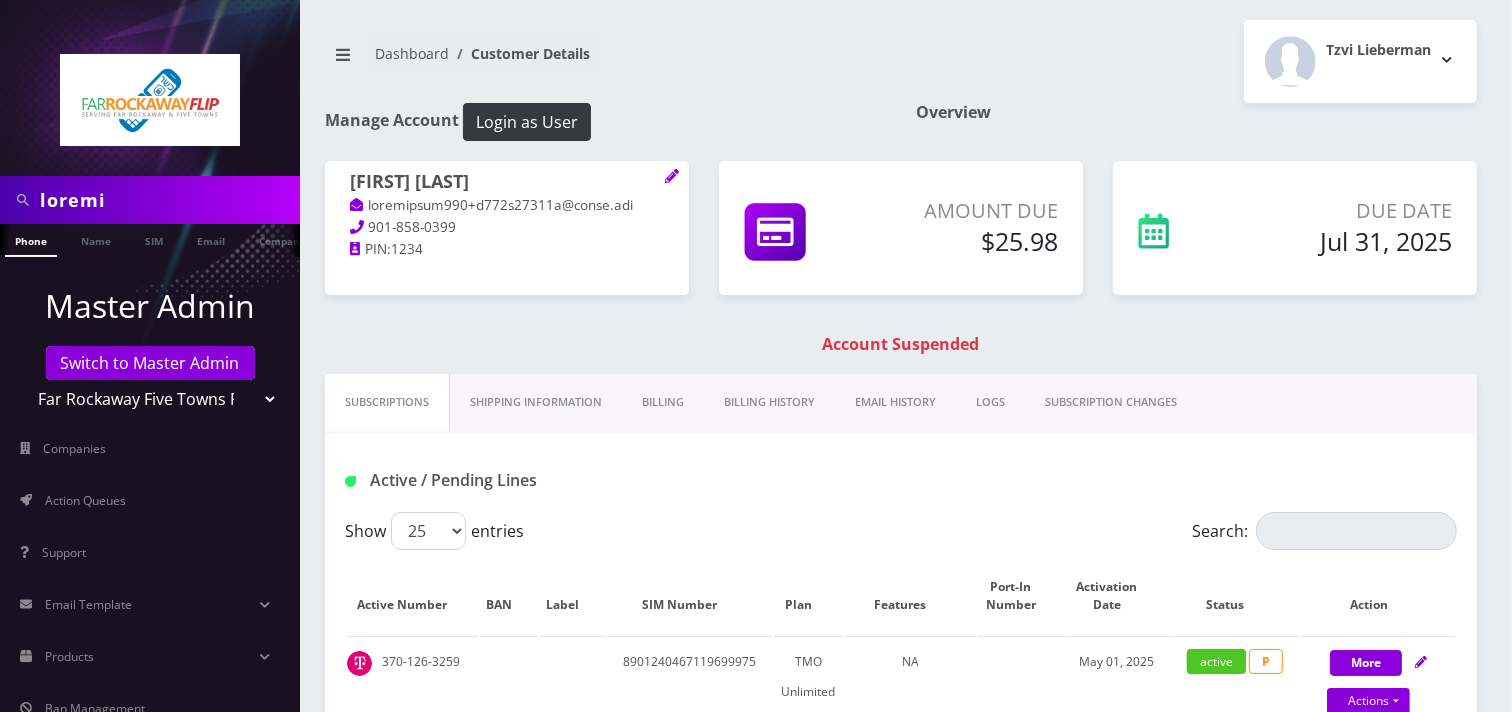 click on "Billing" at bounding box center [663, 402] 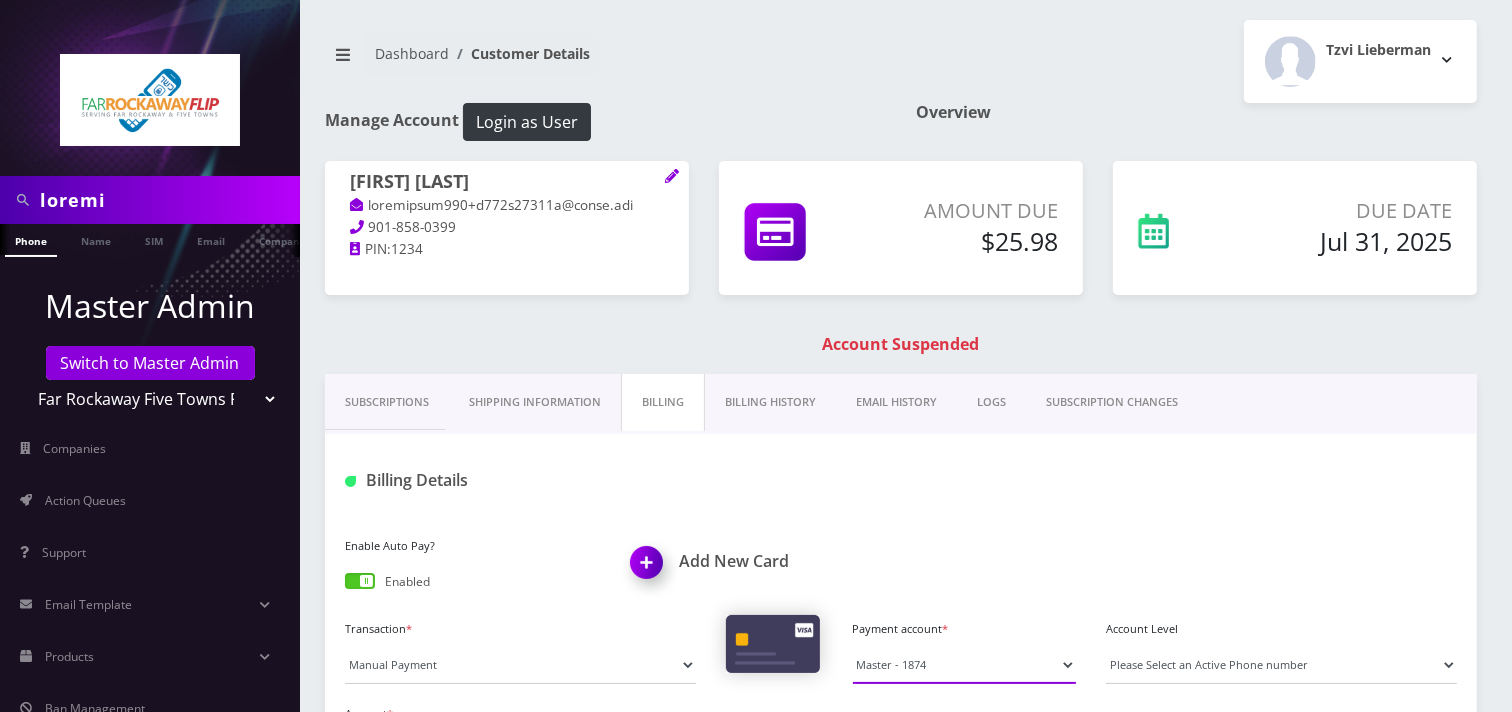 click on "Visa - 7077
Master - 1874" at bounding box center [965, 665] 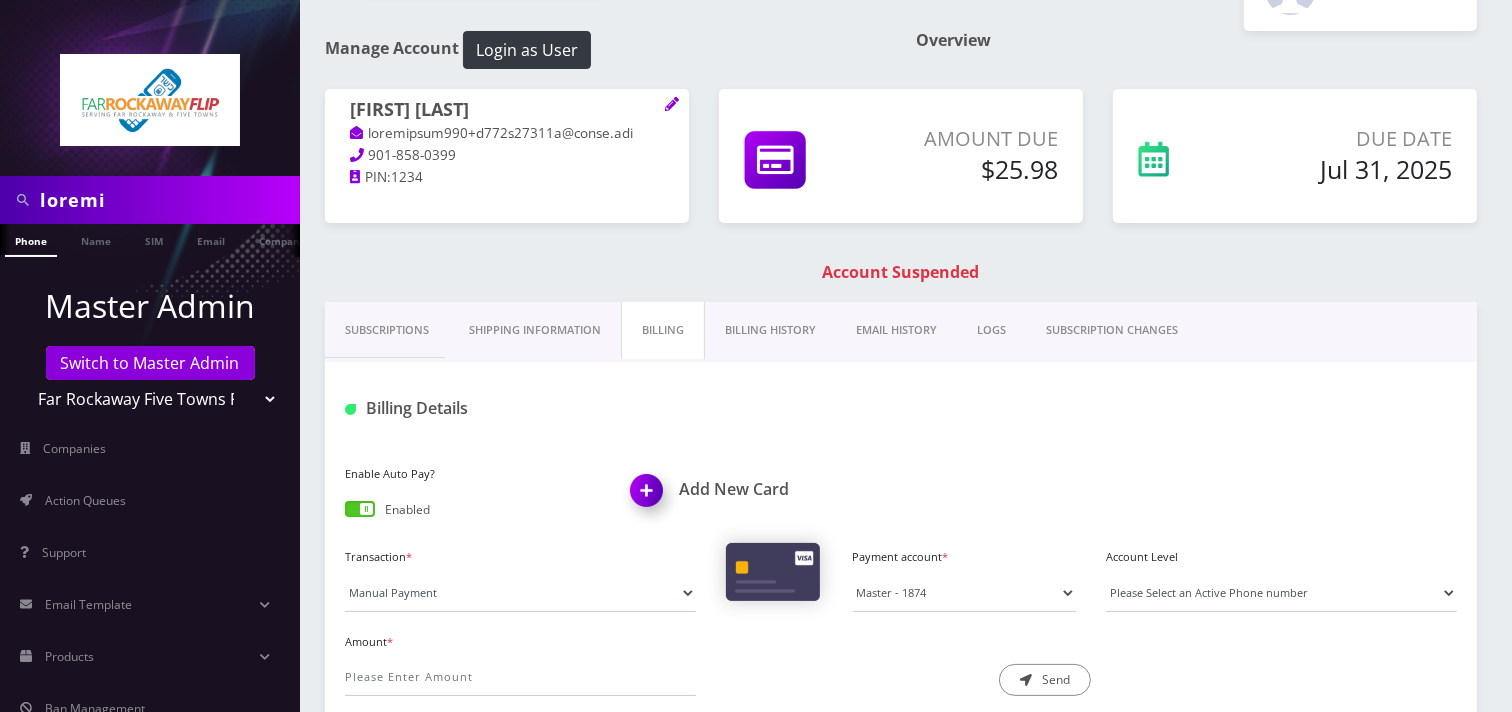 scroll, scrollTop: 111, scrollLeft: 0, axis: vertical 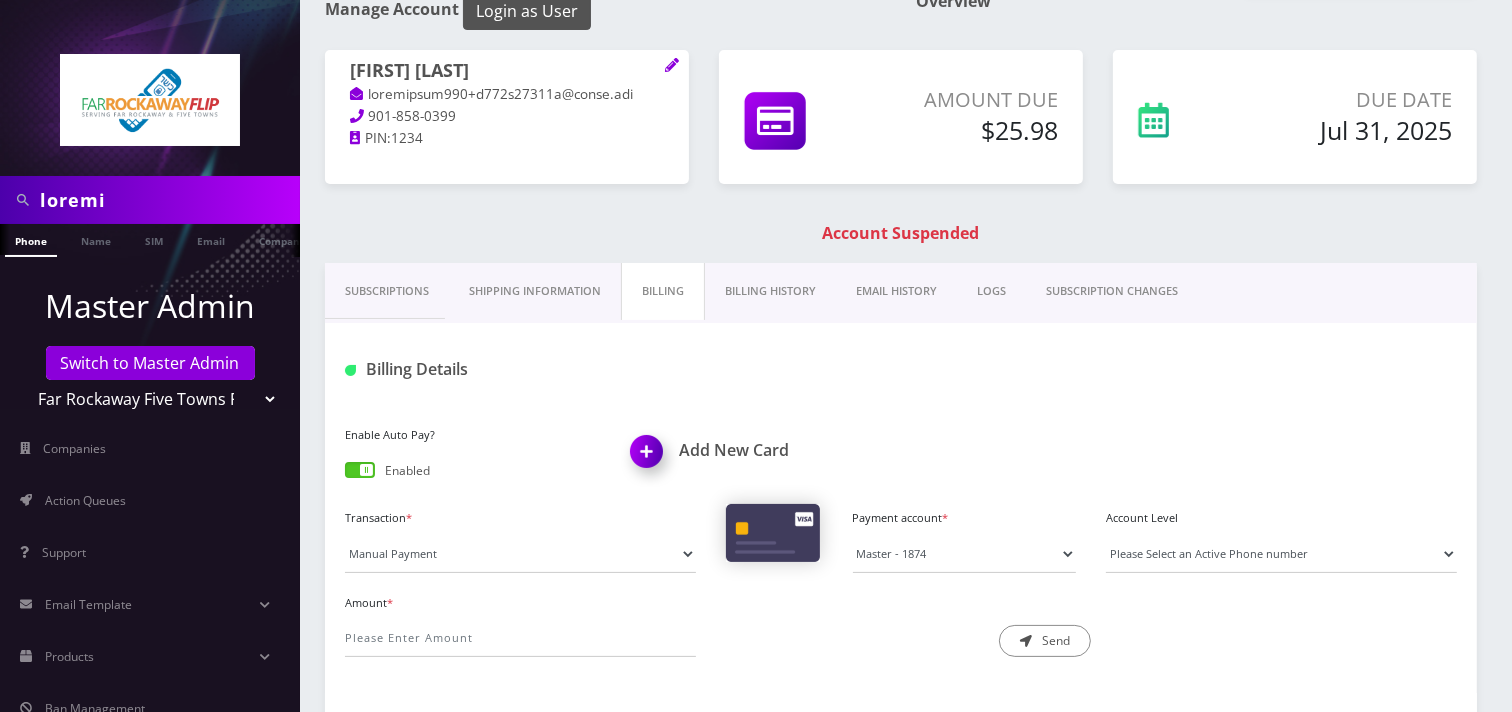 click on "Login as User" at bounding box center (527, 11) 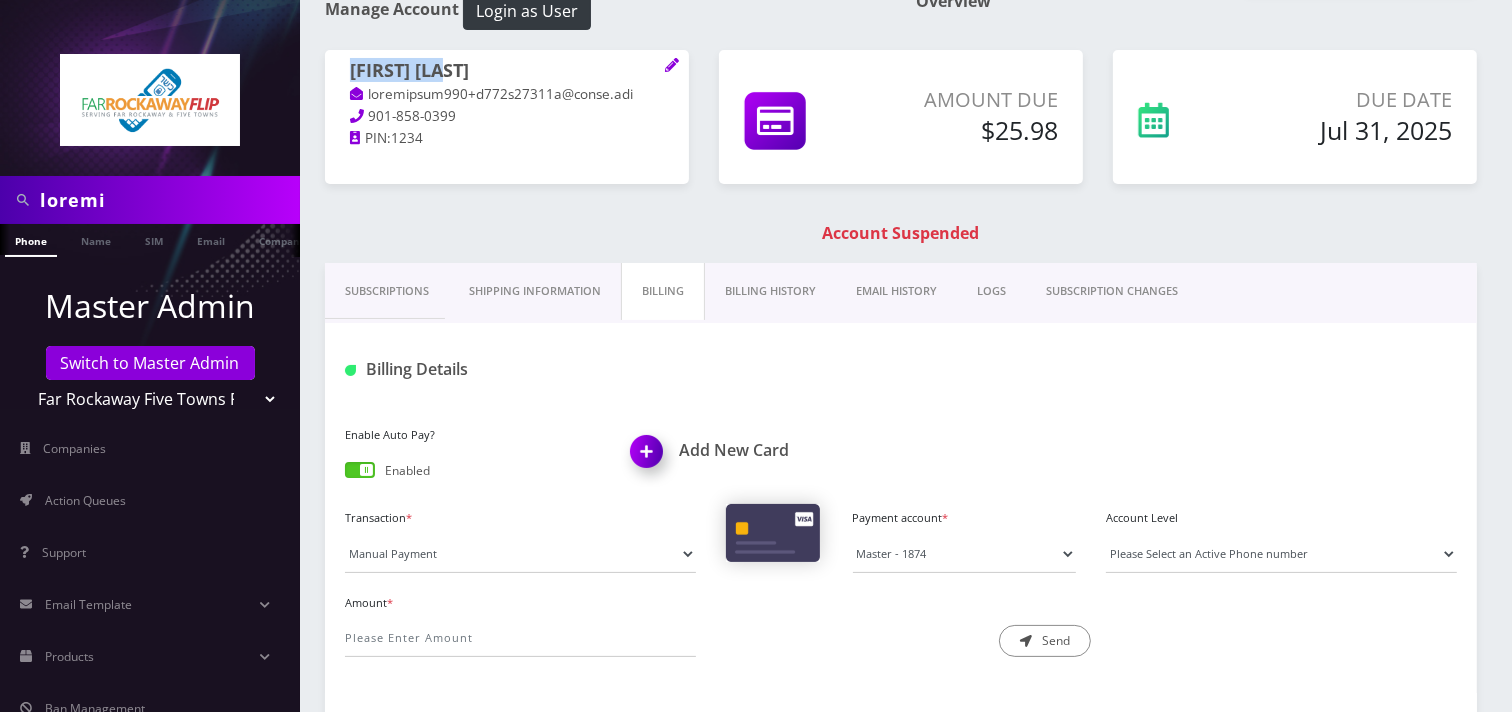 drag, startPoint x: 475, startPoint y: 66, endPoint x: 346, endPoint y: 60, distance: 129.13947 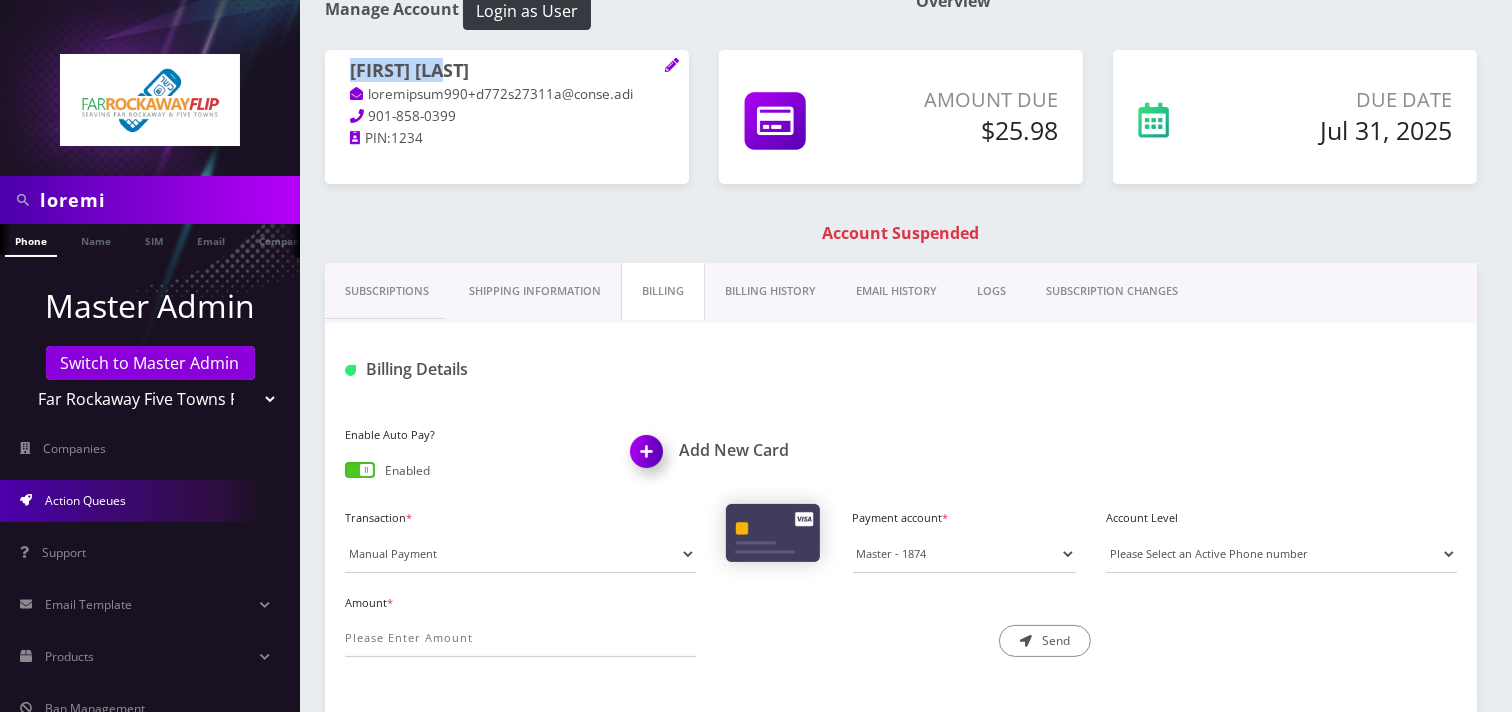 click on "Action Queues" at bounding box center [150, 501] 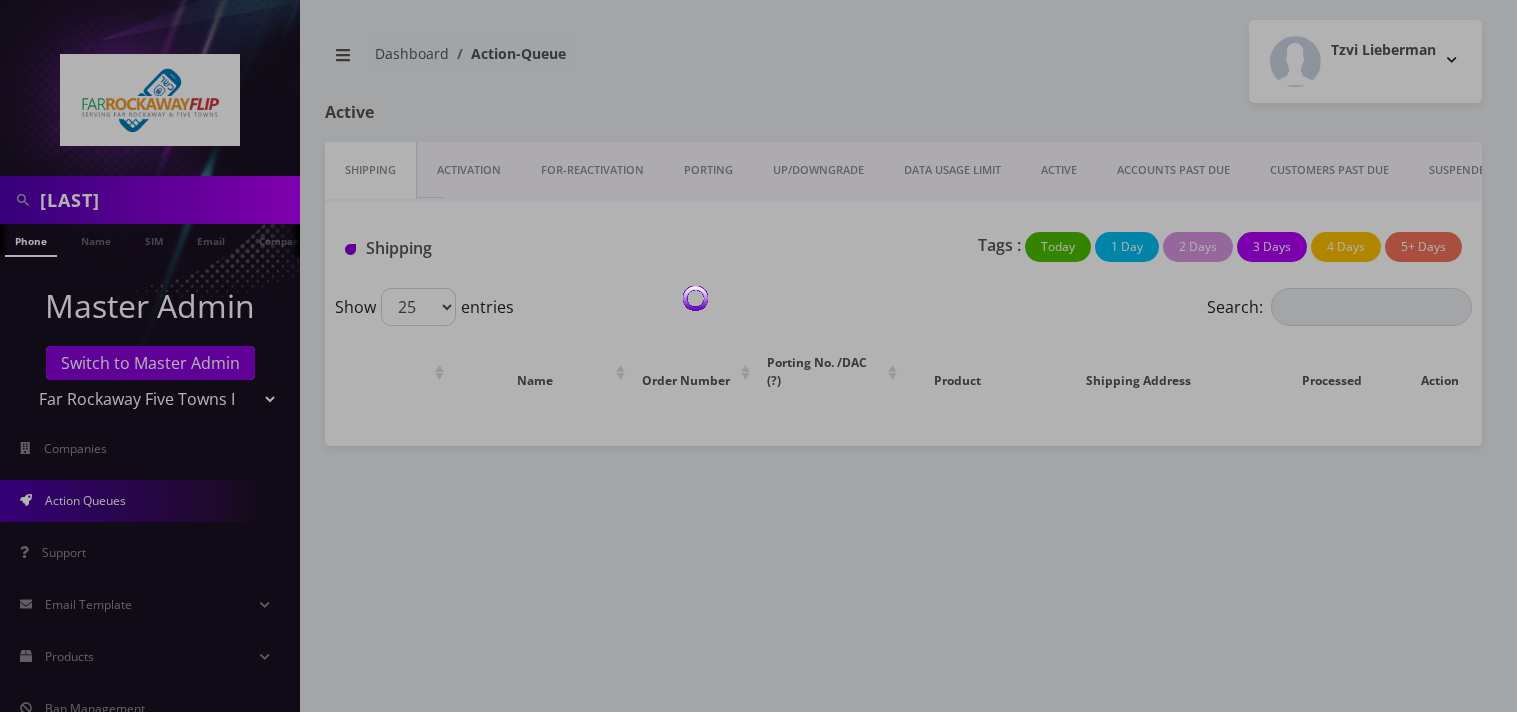 scroll, scrollTop: 0, scrollLeft: 0, axis: both 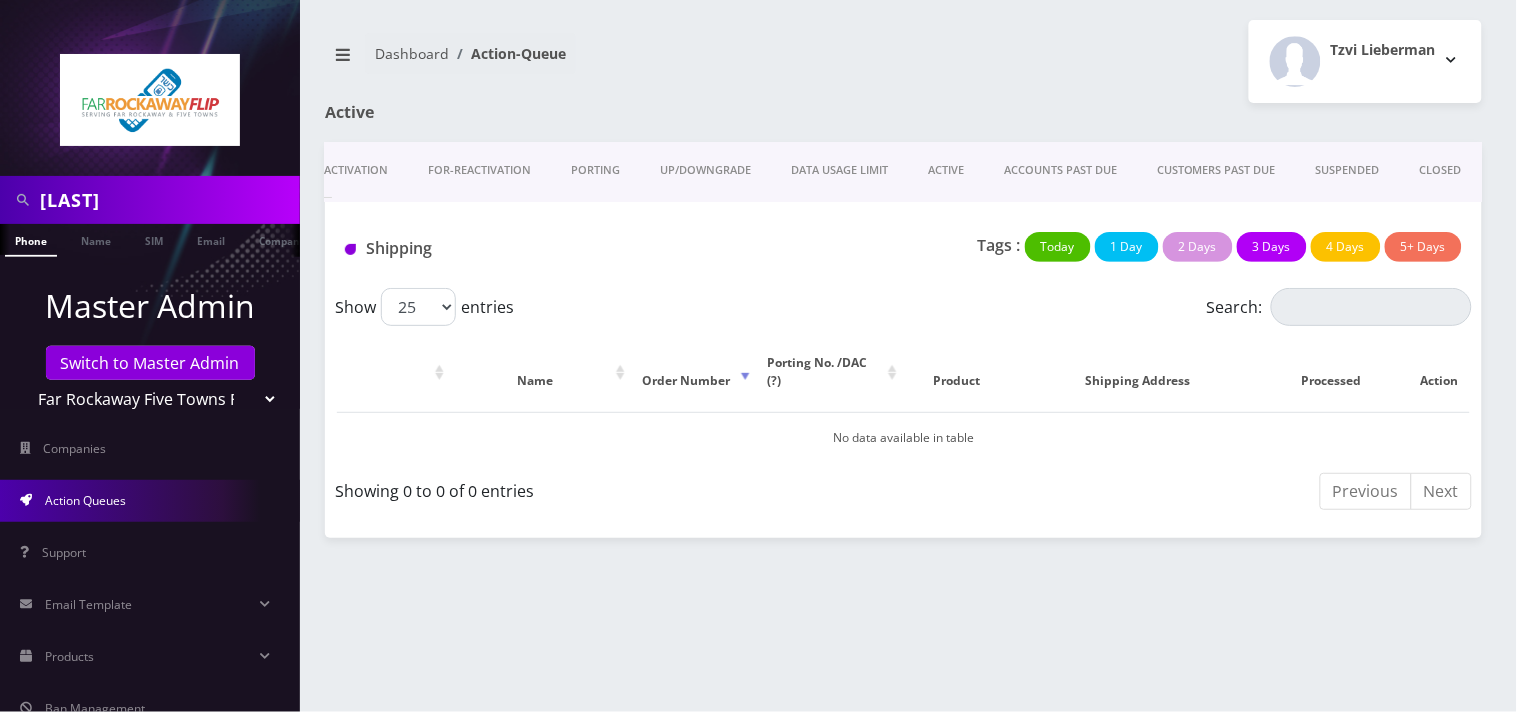 click on "CLOSED" at bounding box center (1441, 170) 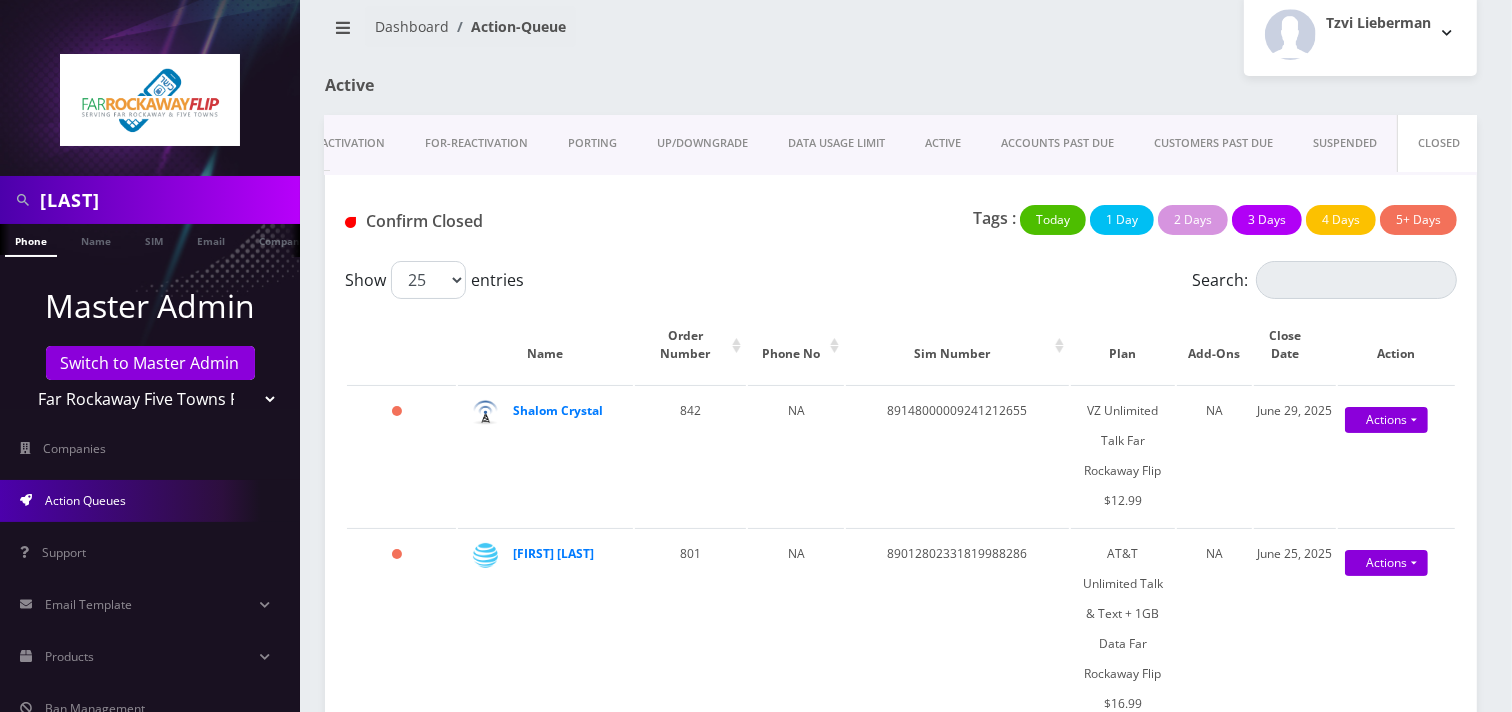 scroll, scrollTop: 0, scrollLeft: 0, axis: both 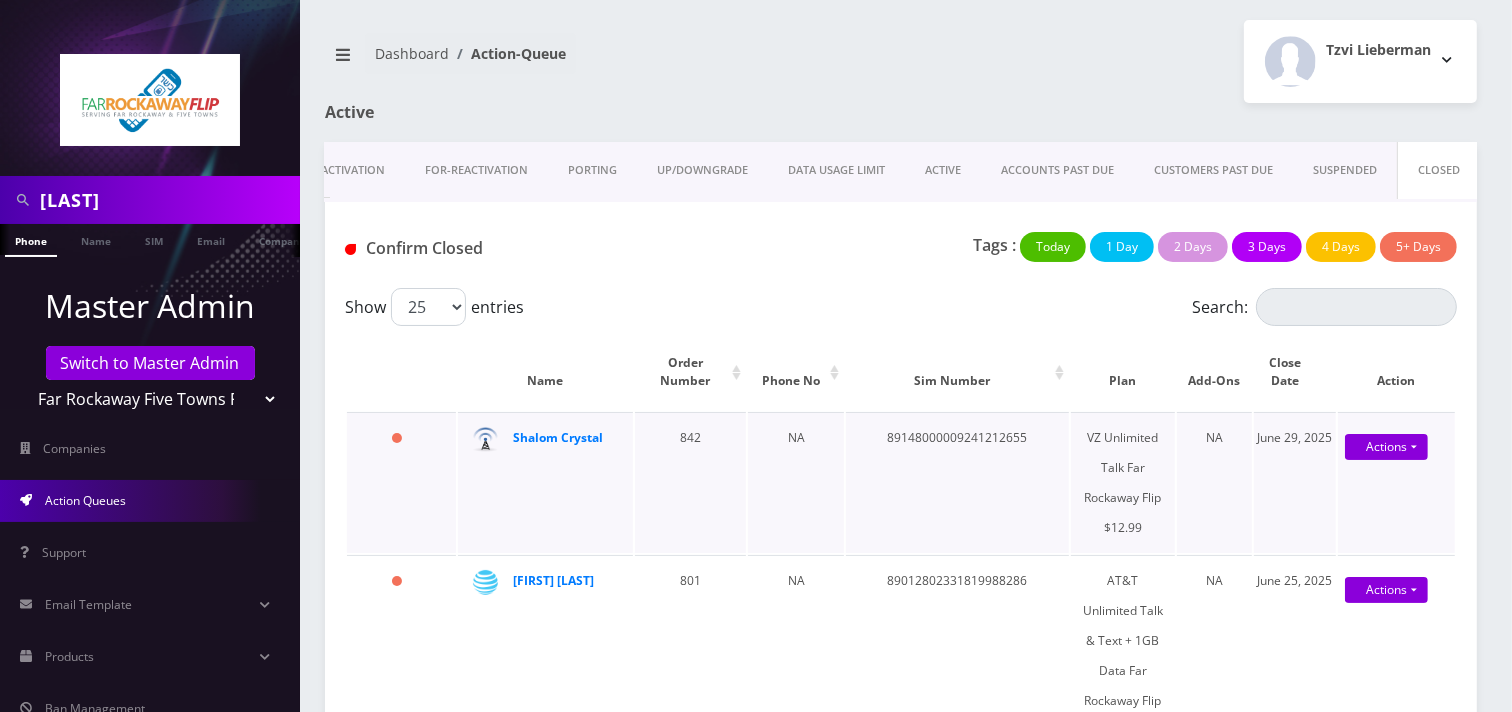 click on "89148000009241212655" at bounding box center (957, 482) 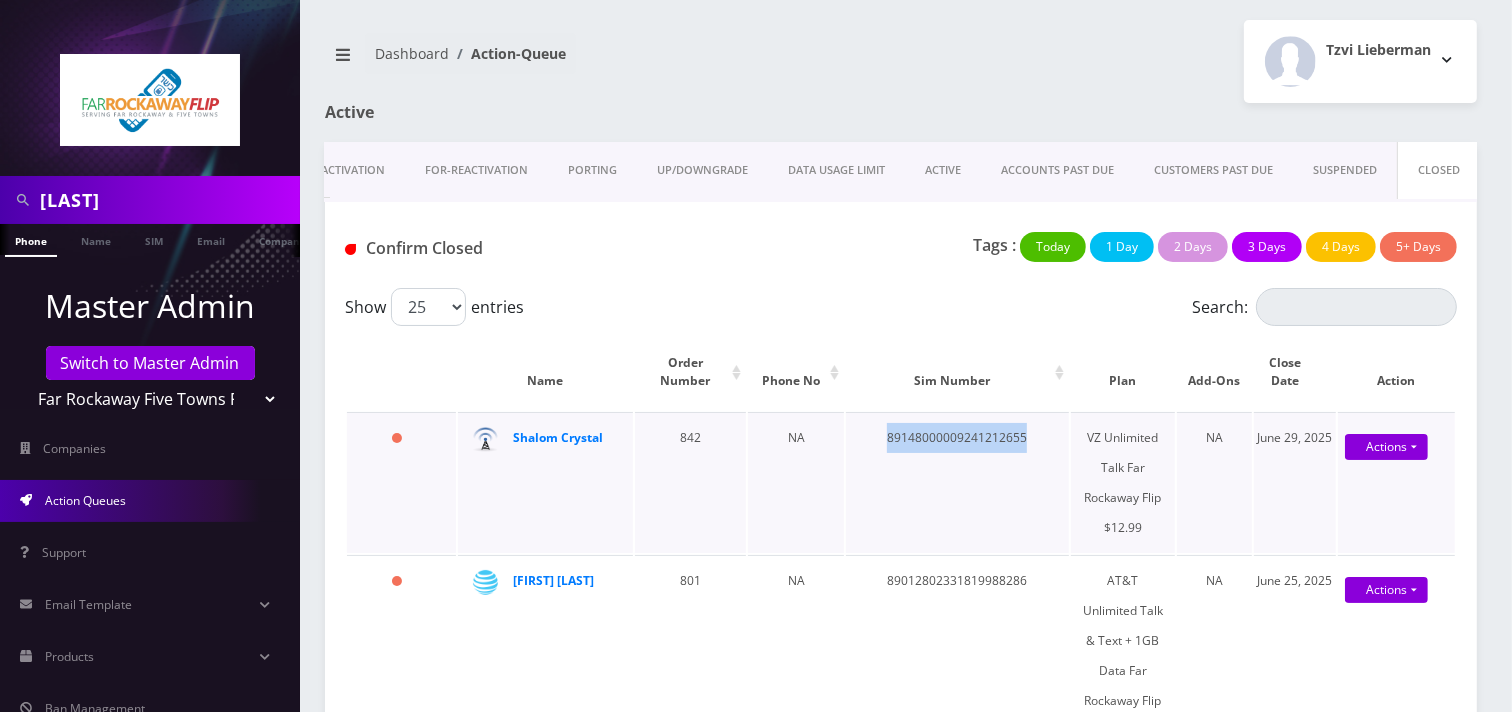 click on "89148000009241212655" at bounding box center [957, 482] 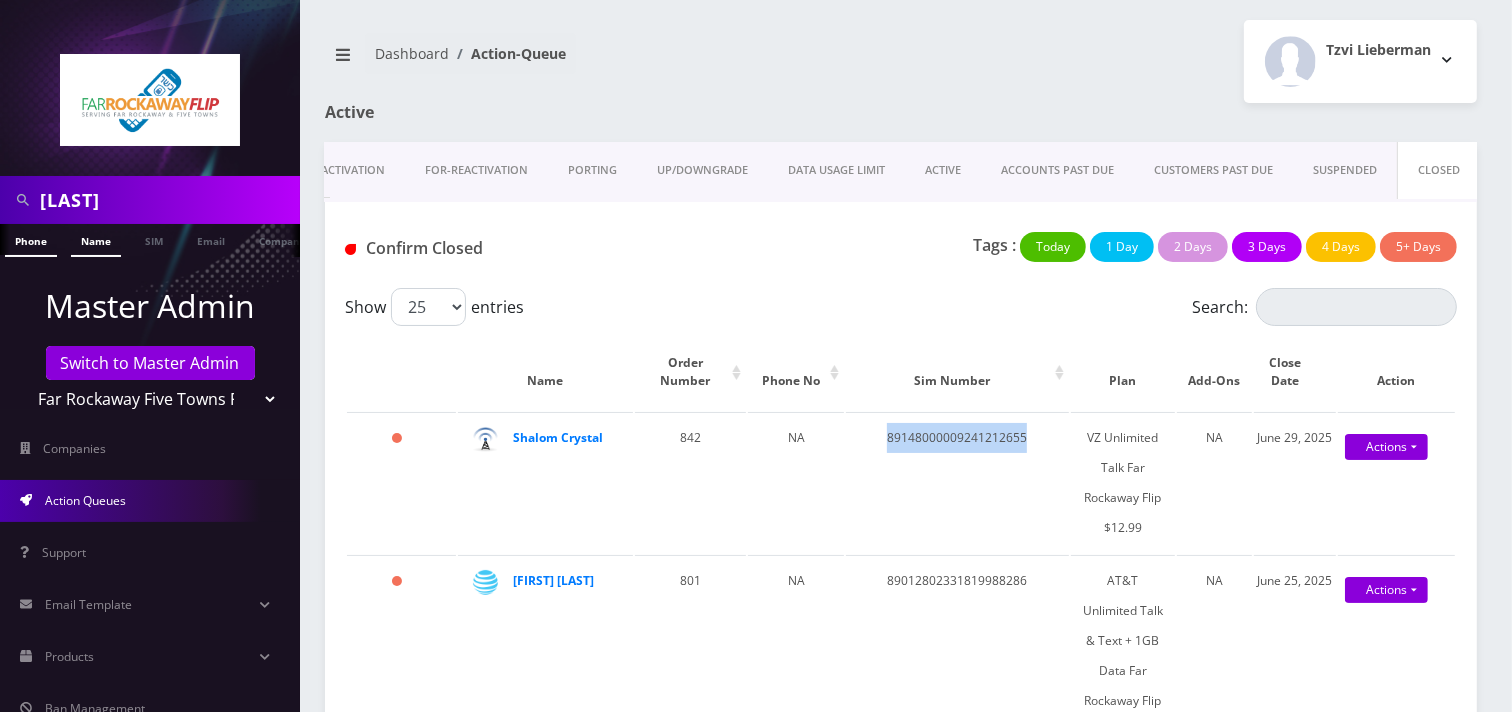 click on "Name" at bounding box center [96, 240] 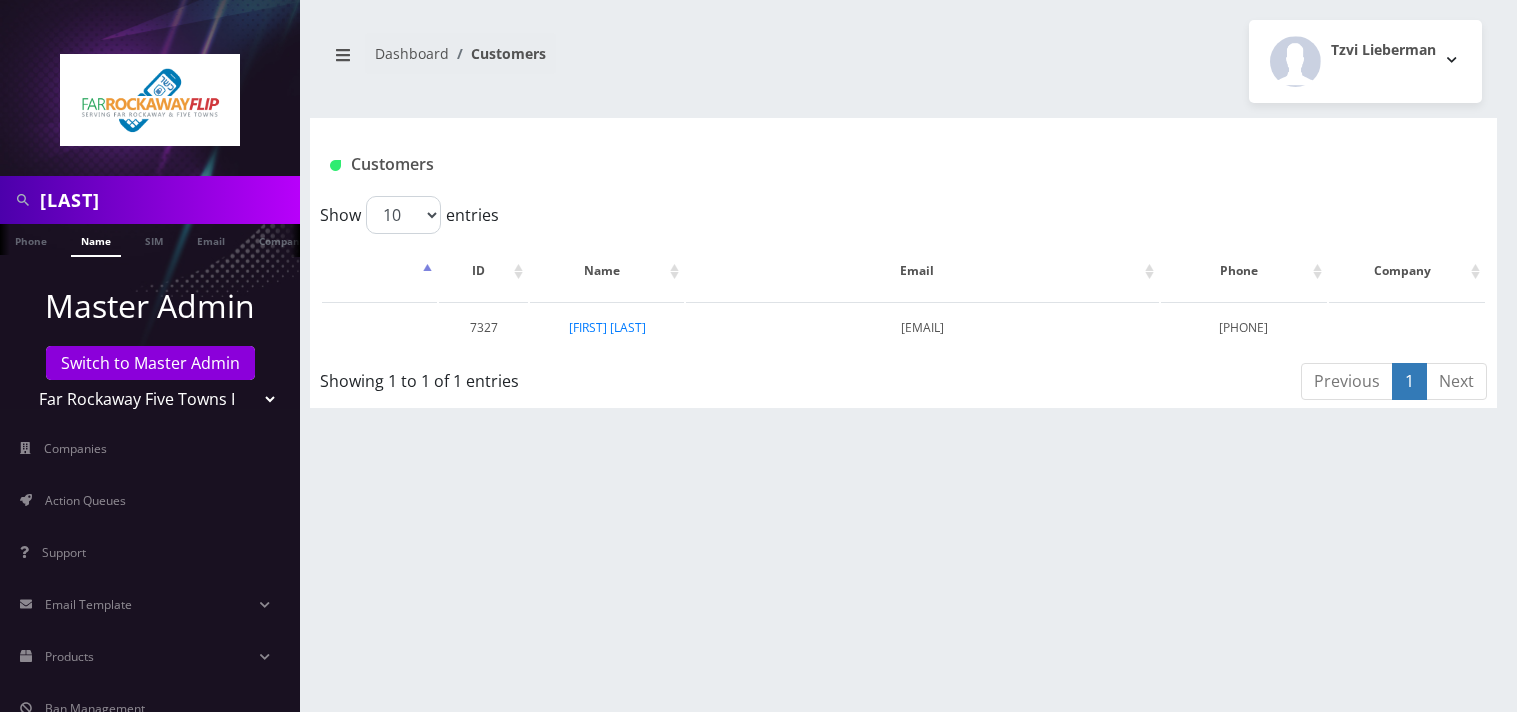 scroll, scrollTop: 0, scrollLeft: 0, axis: both 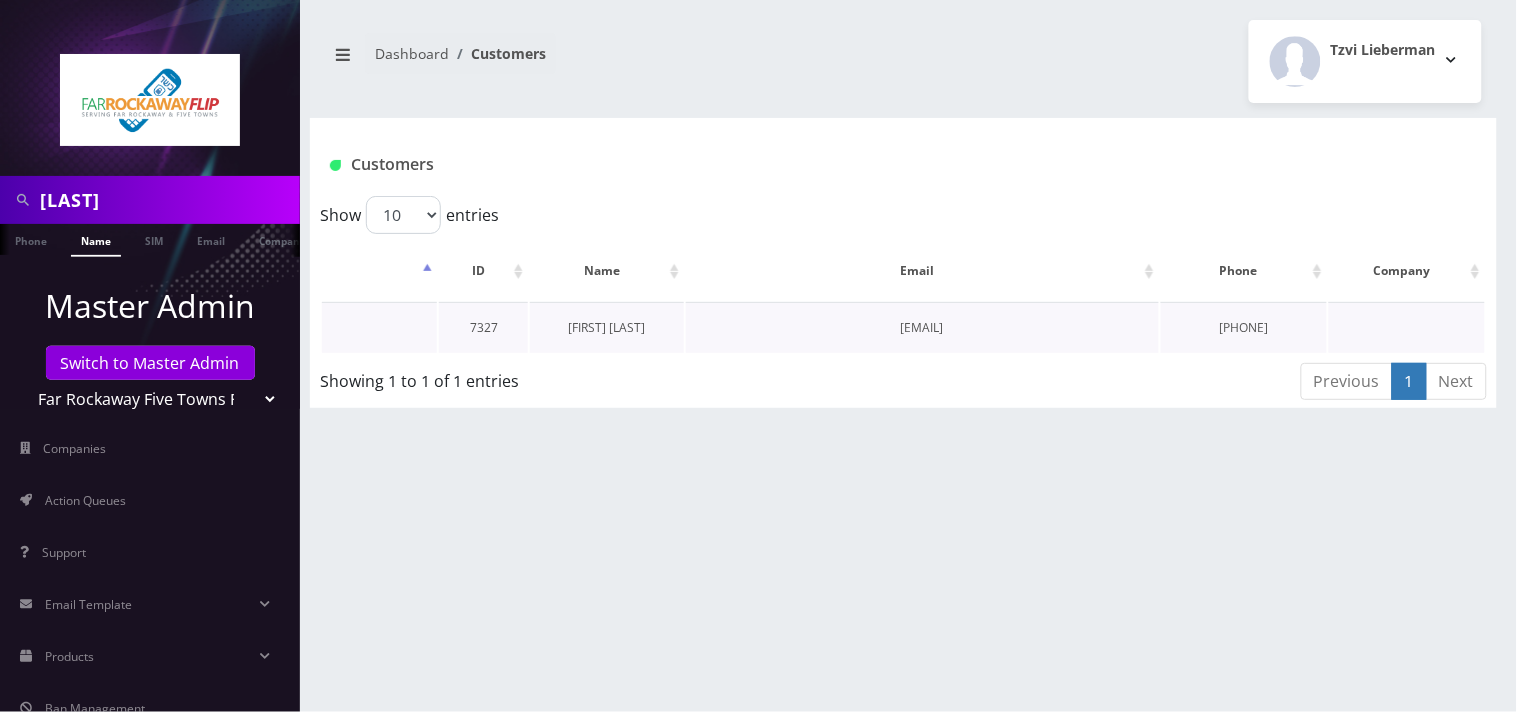 click on "[FIRST] [LAST]" at bounding box center [607, 327] 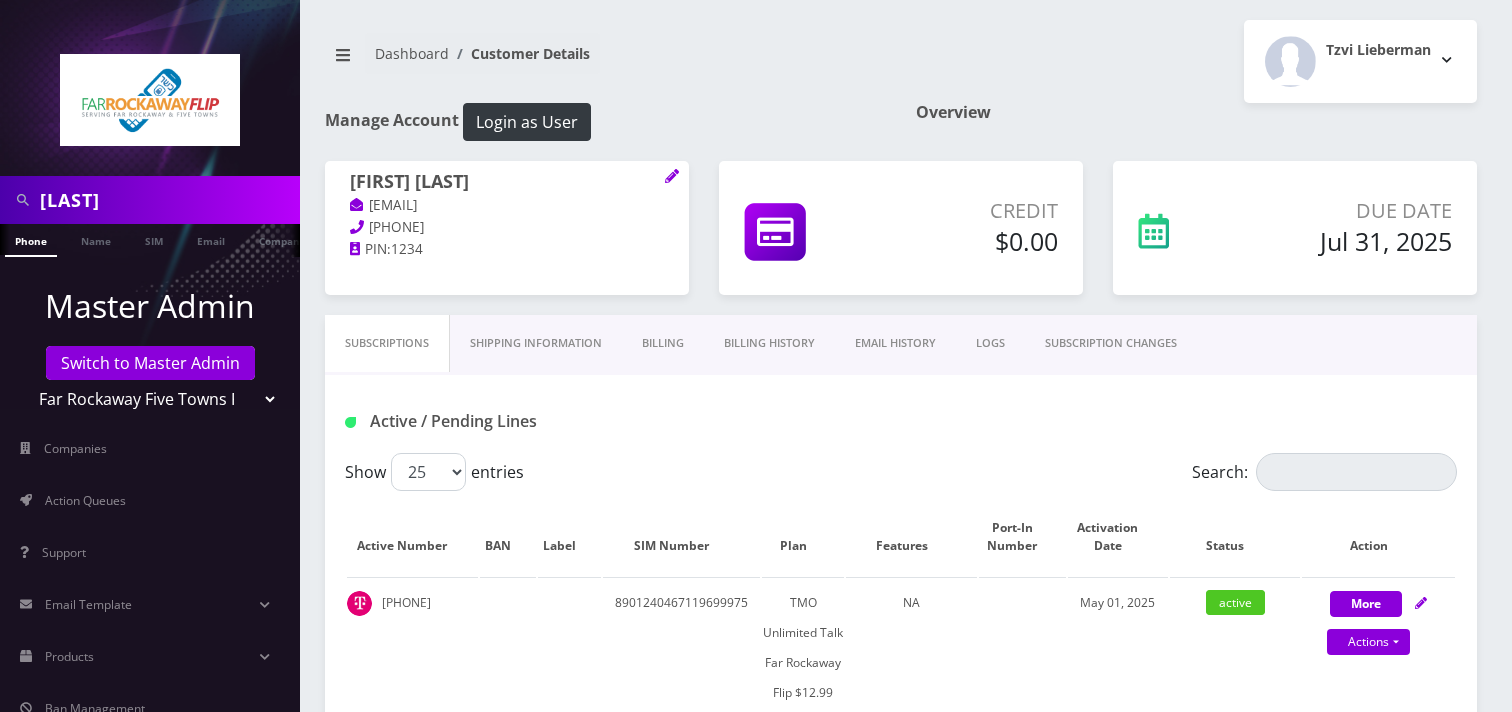 scroll, scrollTop: 0, scrollLeft: 0, axis: both 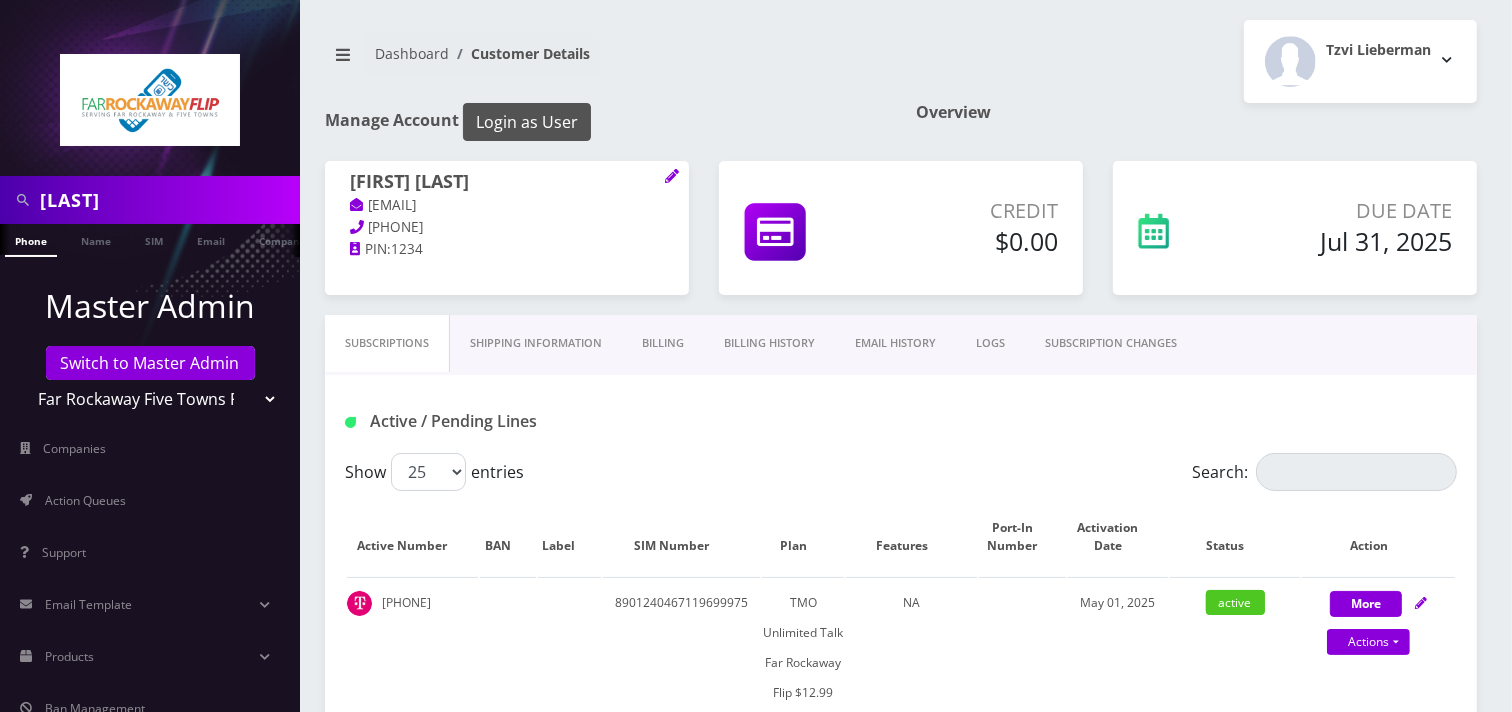 click on "Login as User" at bounding box center (527, 122) 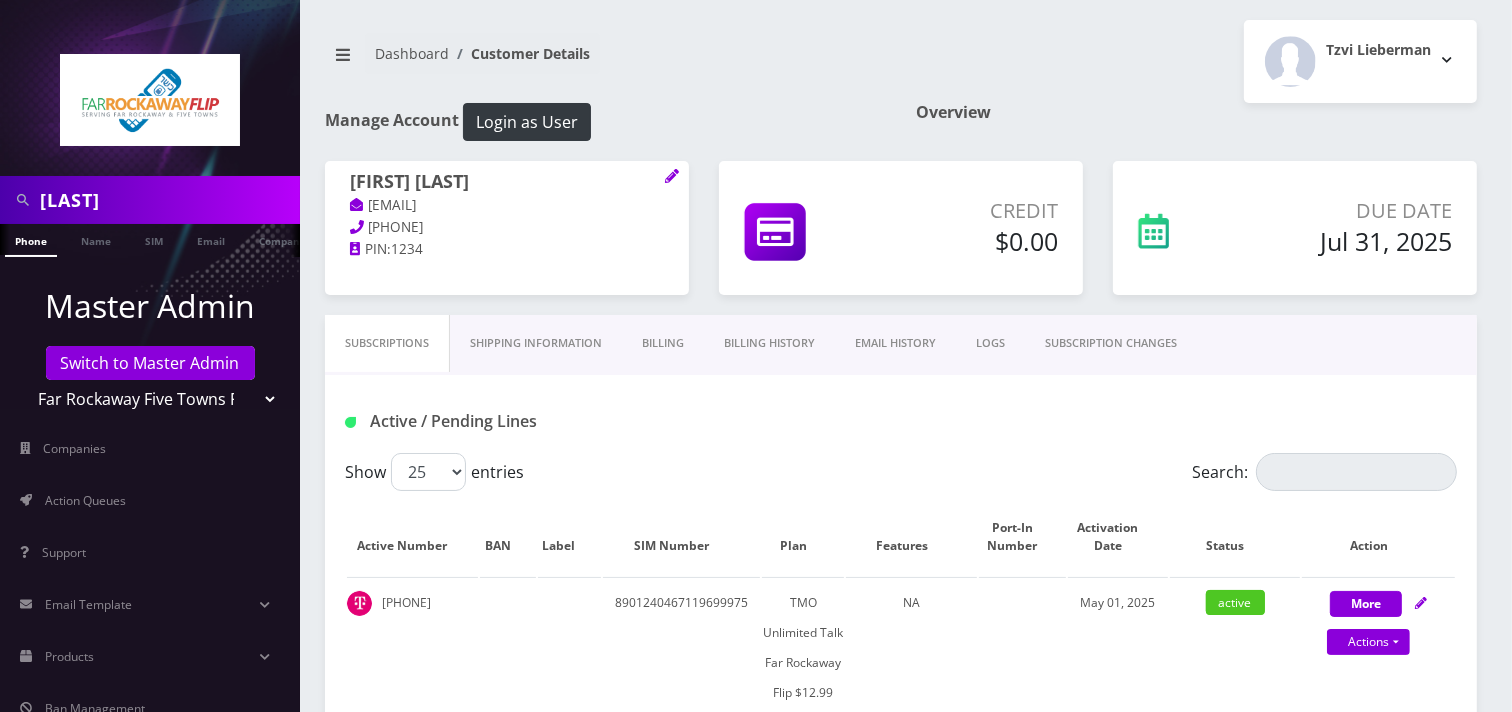 drag, startPoint x: 514, startPoint y: 120, endPoint x: 768, endPoint y: 453, distance: 418.8138 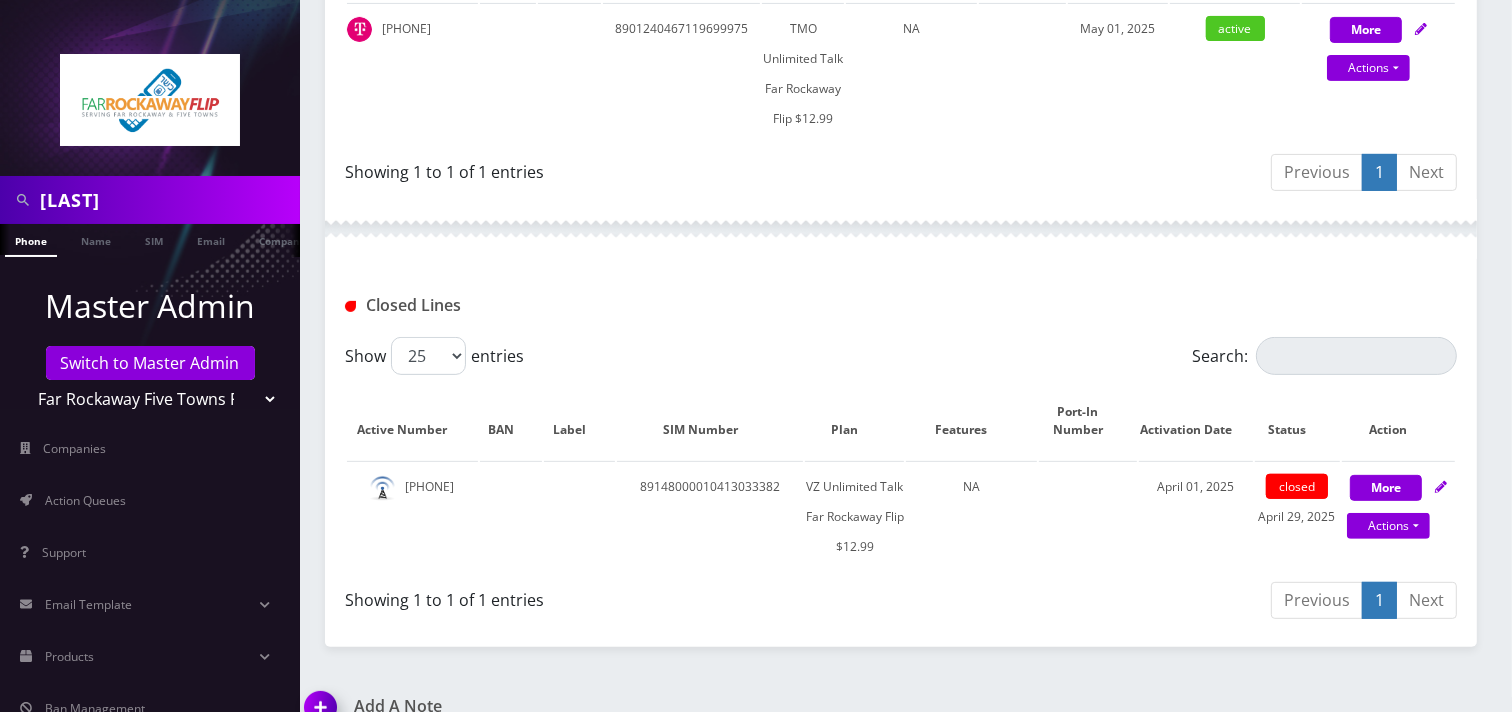 scroll, scrollTop: 602, scrollLeft: 0, axis: vertical 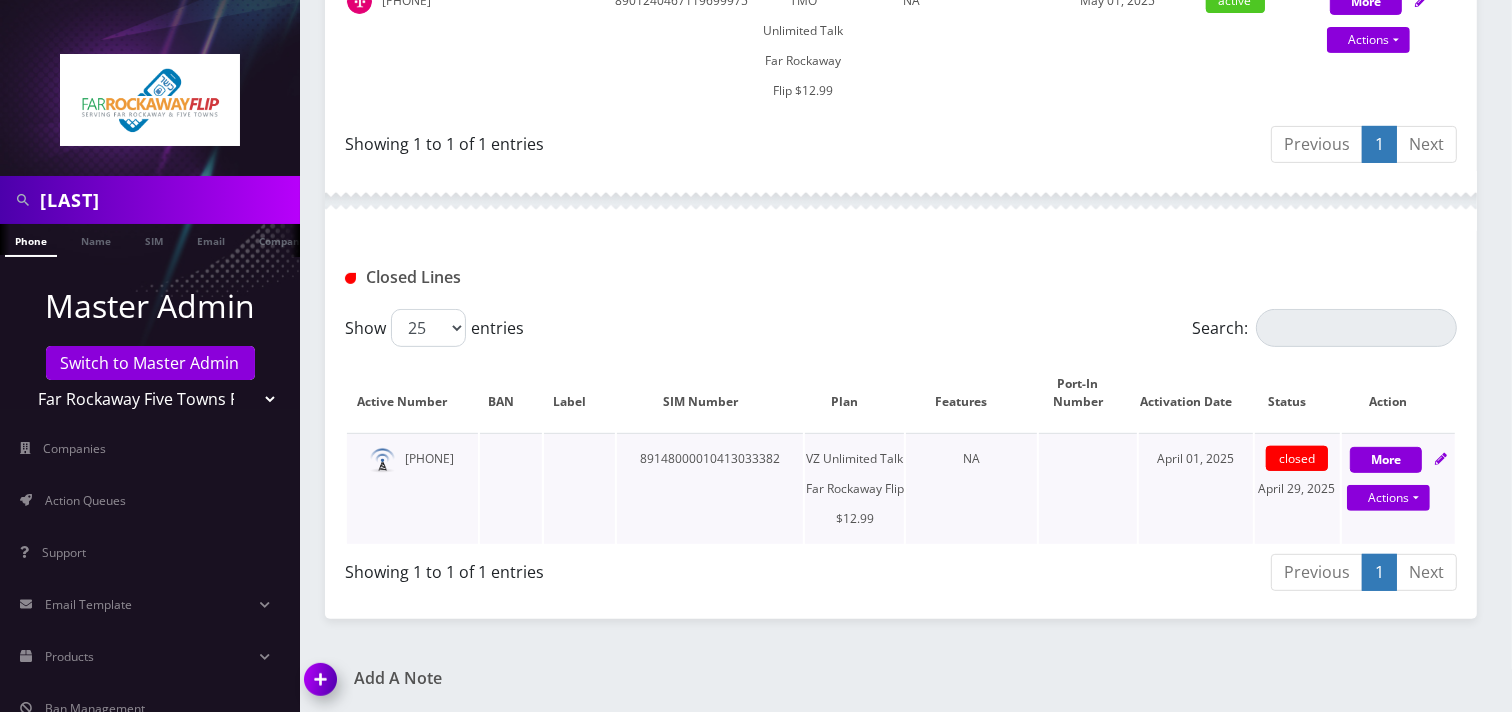 click on "89148000010413033382" at bounding box center (710, 488) 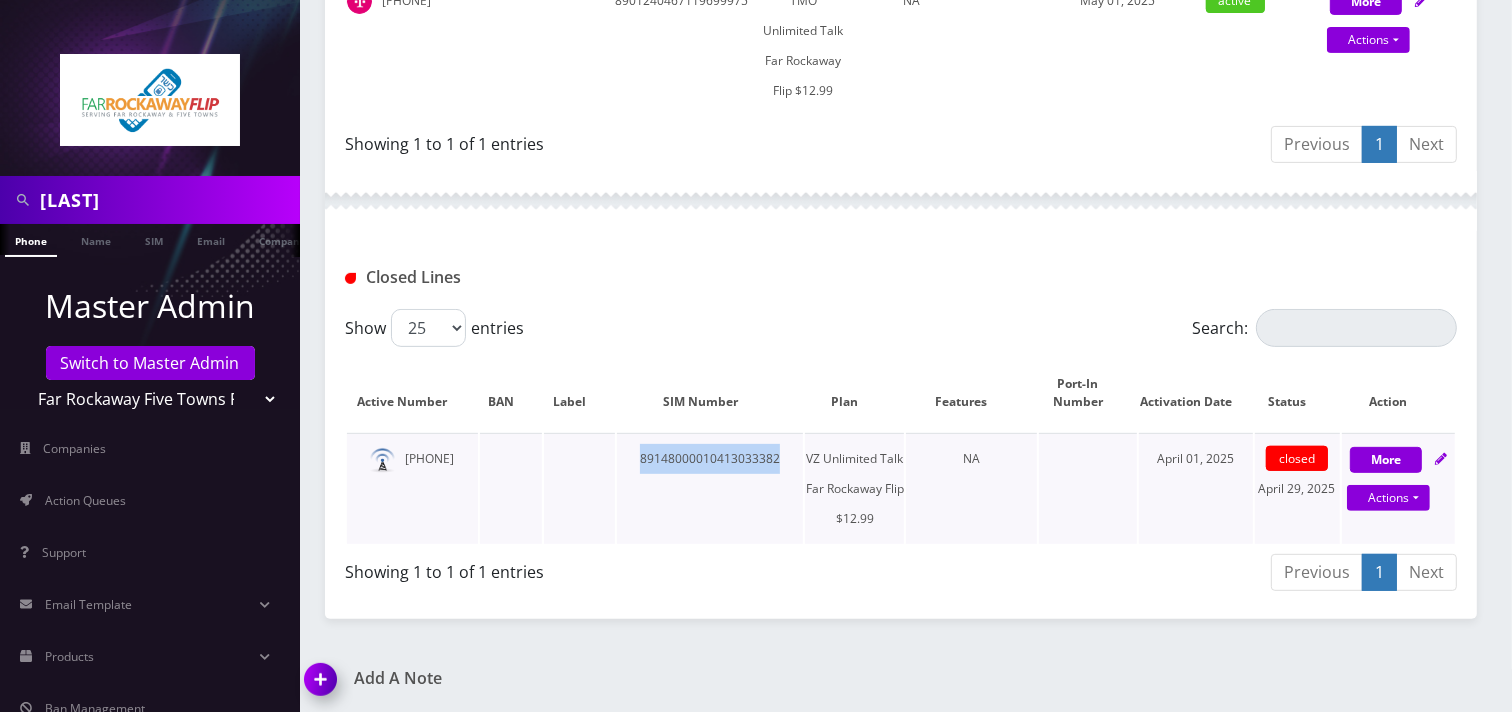 copy on "89148000010413033382" 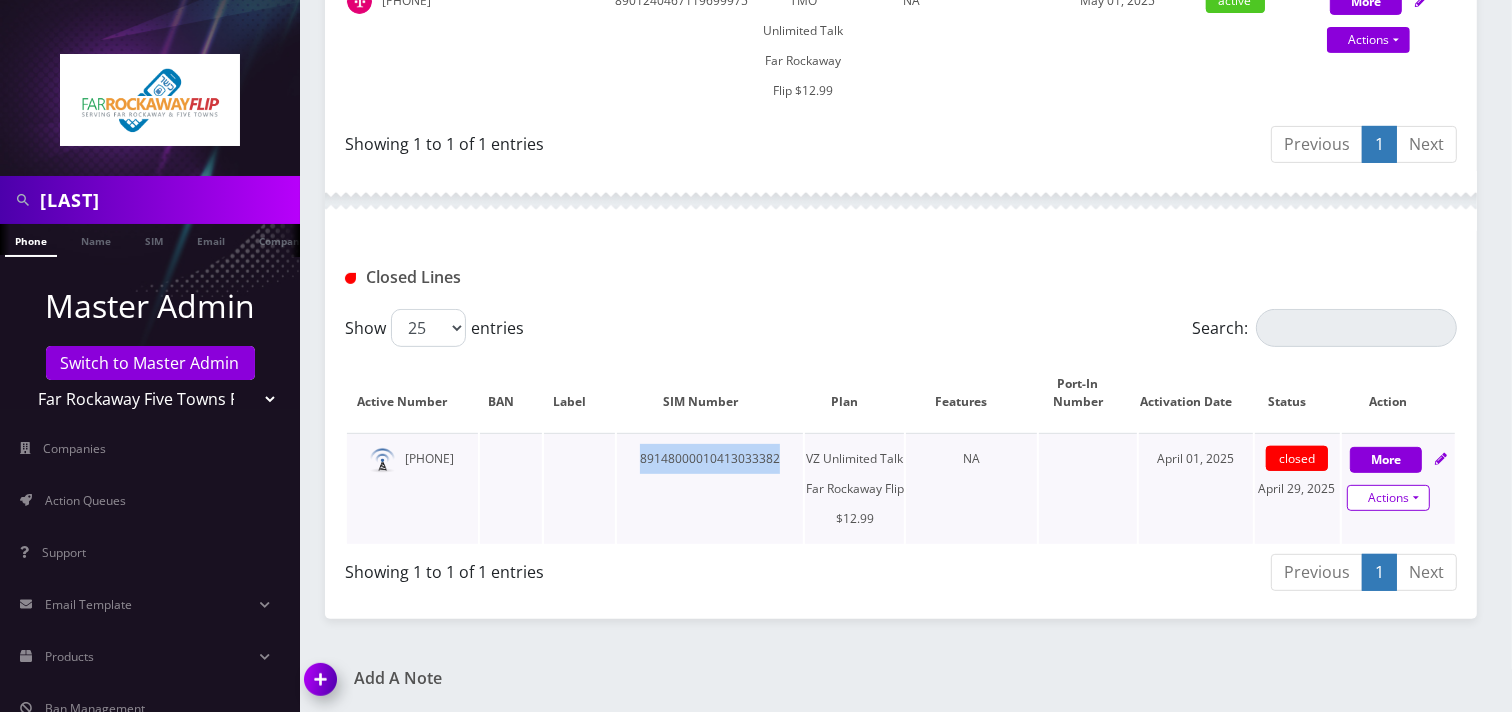click on "Actions
Reopen" at bounding box center [1388, 499] 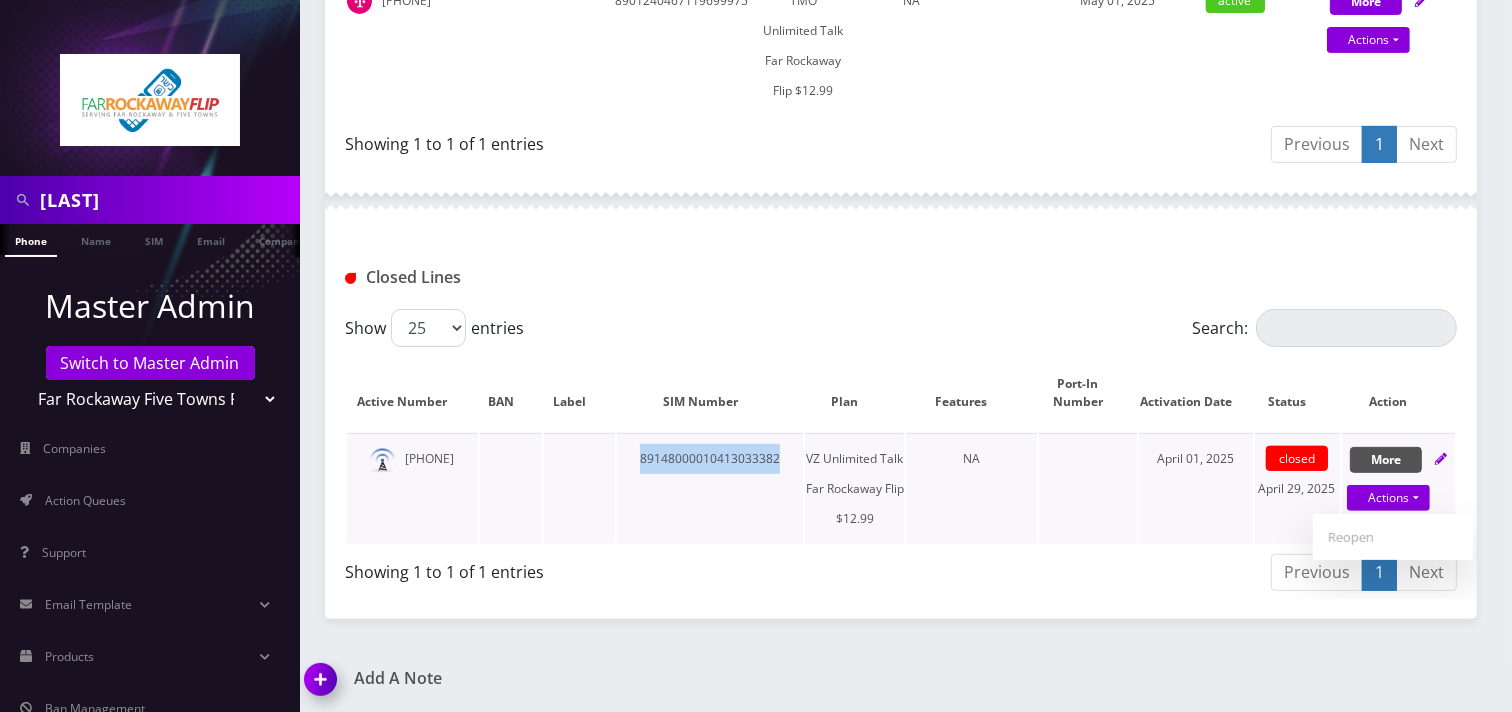 click on "More" at bounding box center [1386, 460] 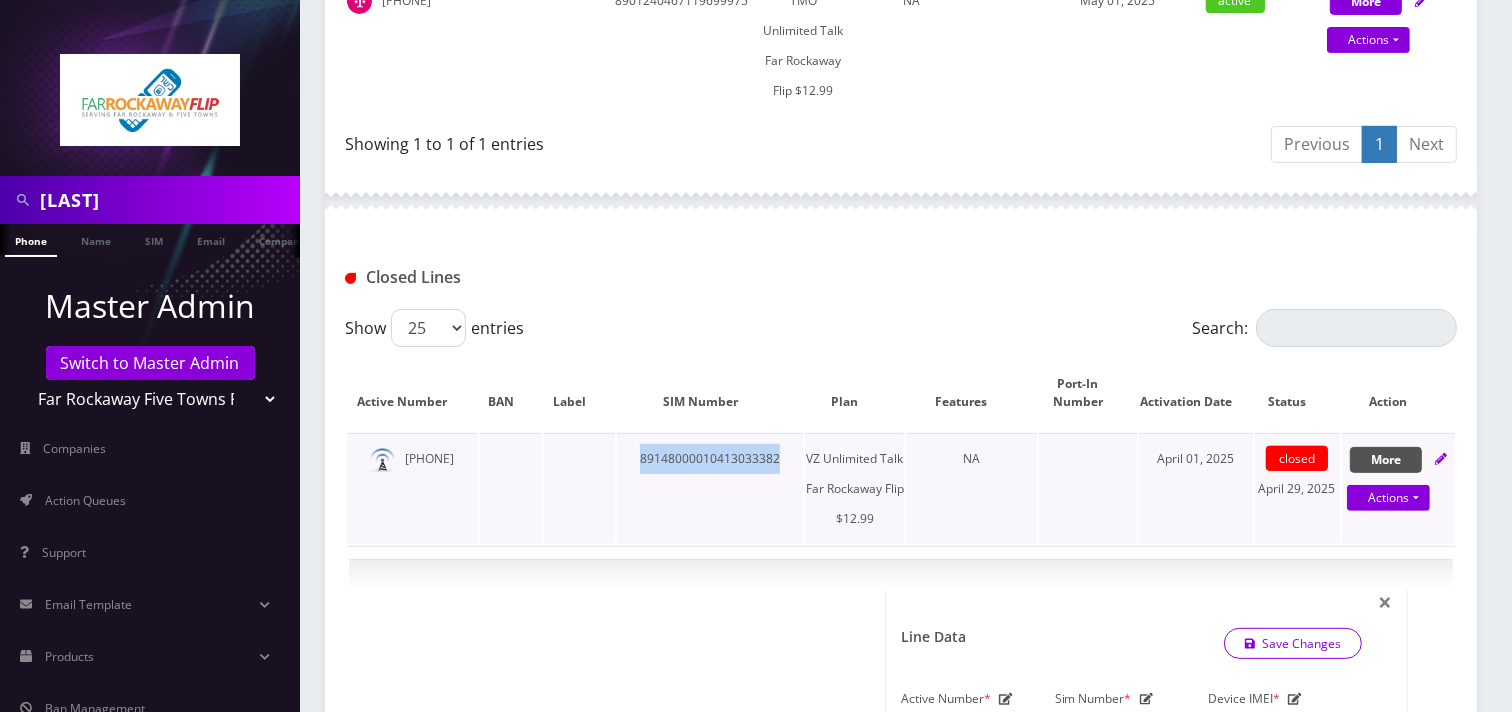 click on "More" at bounding box center [1386, 460] 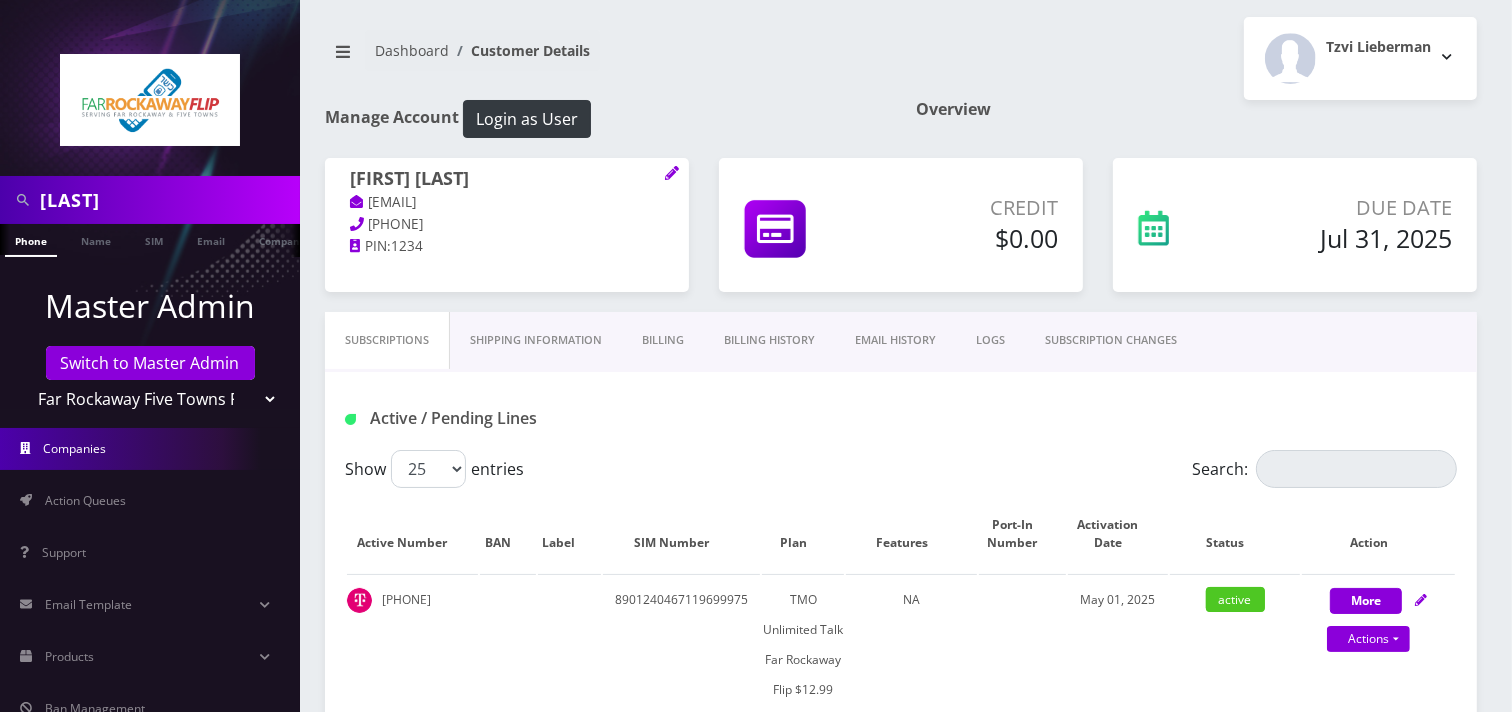 scroll, scrollTop: 0, scrollLeft: 0, axis: both 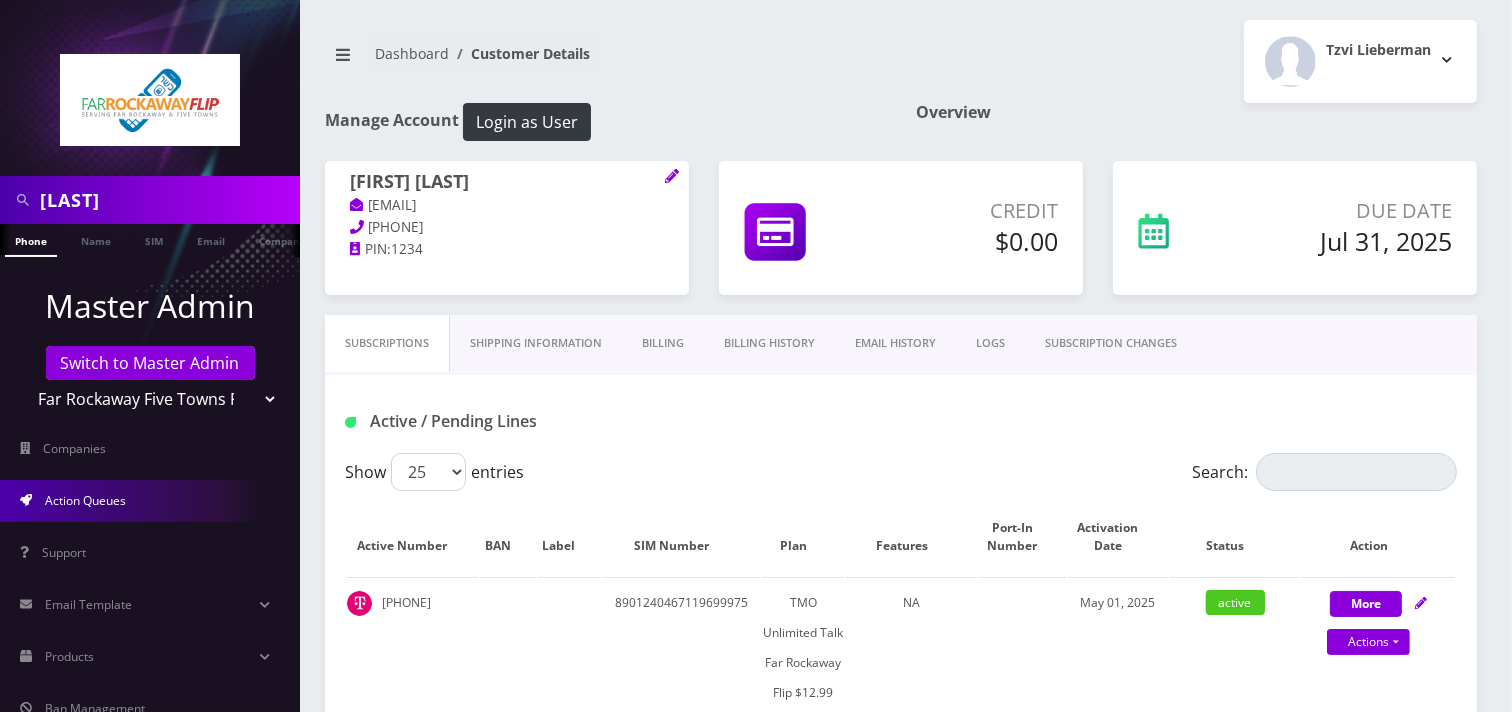 click on "Action Queues" at bounding box center [150, 501] 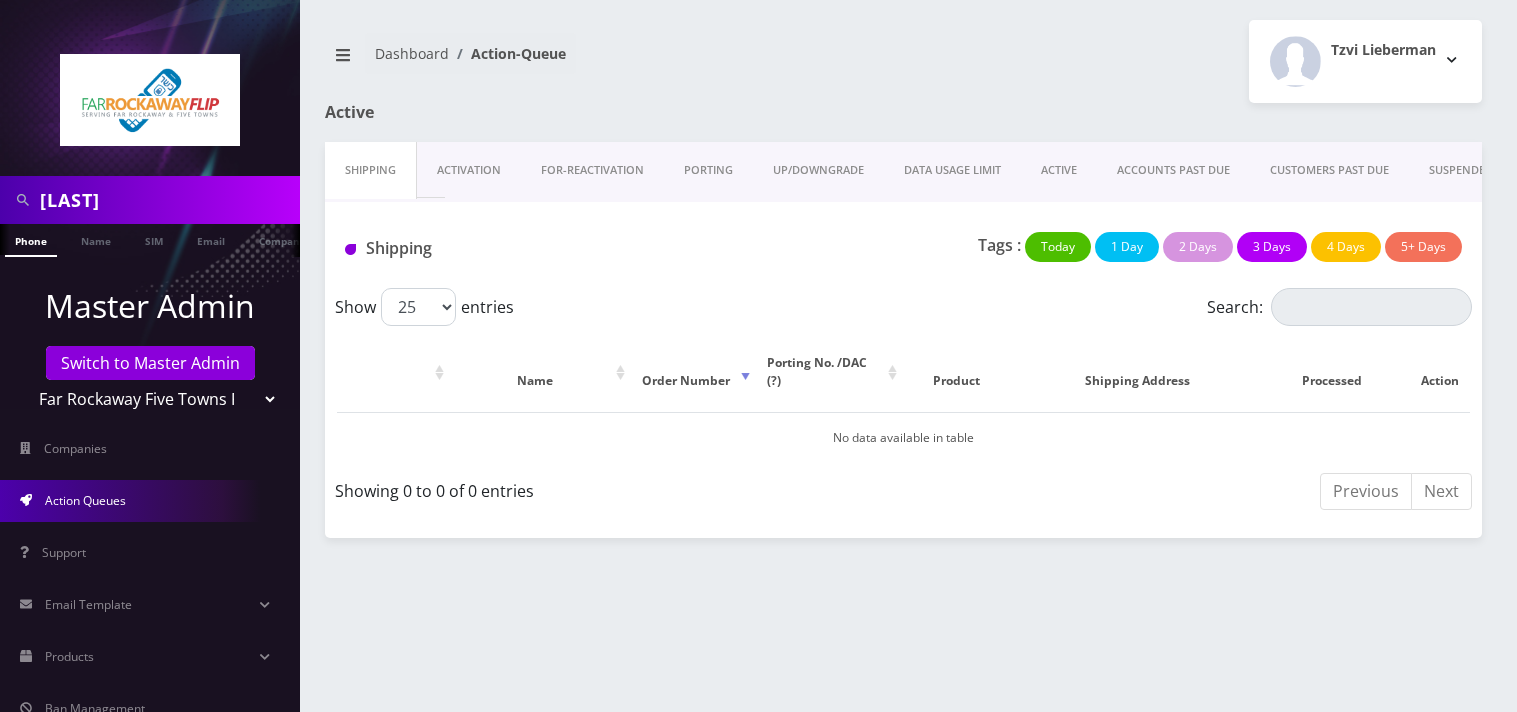scroll, scrollTop: 0, scrollLeft: 0, axis: both 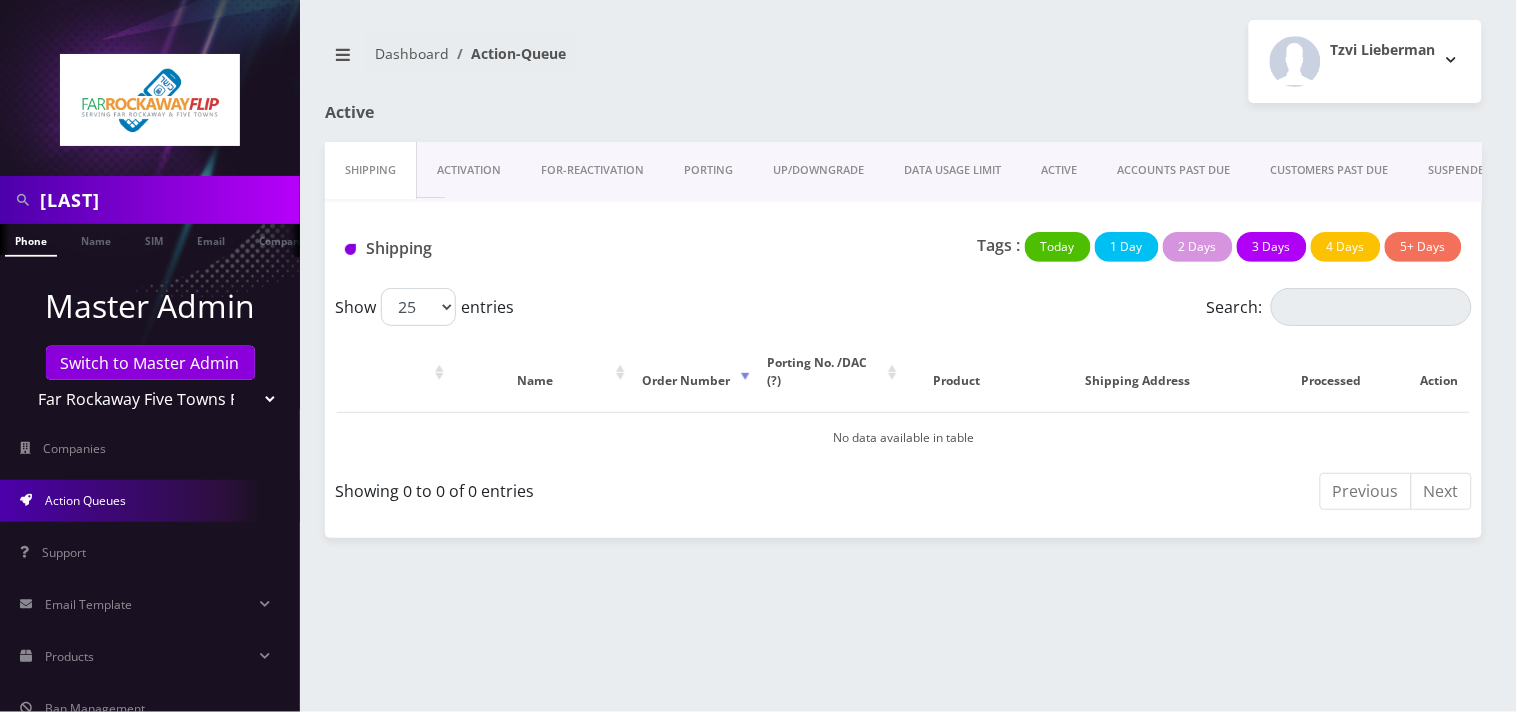 click on "Activation" at bounding box center (469, 170) 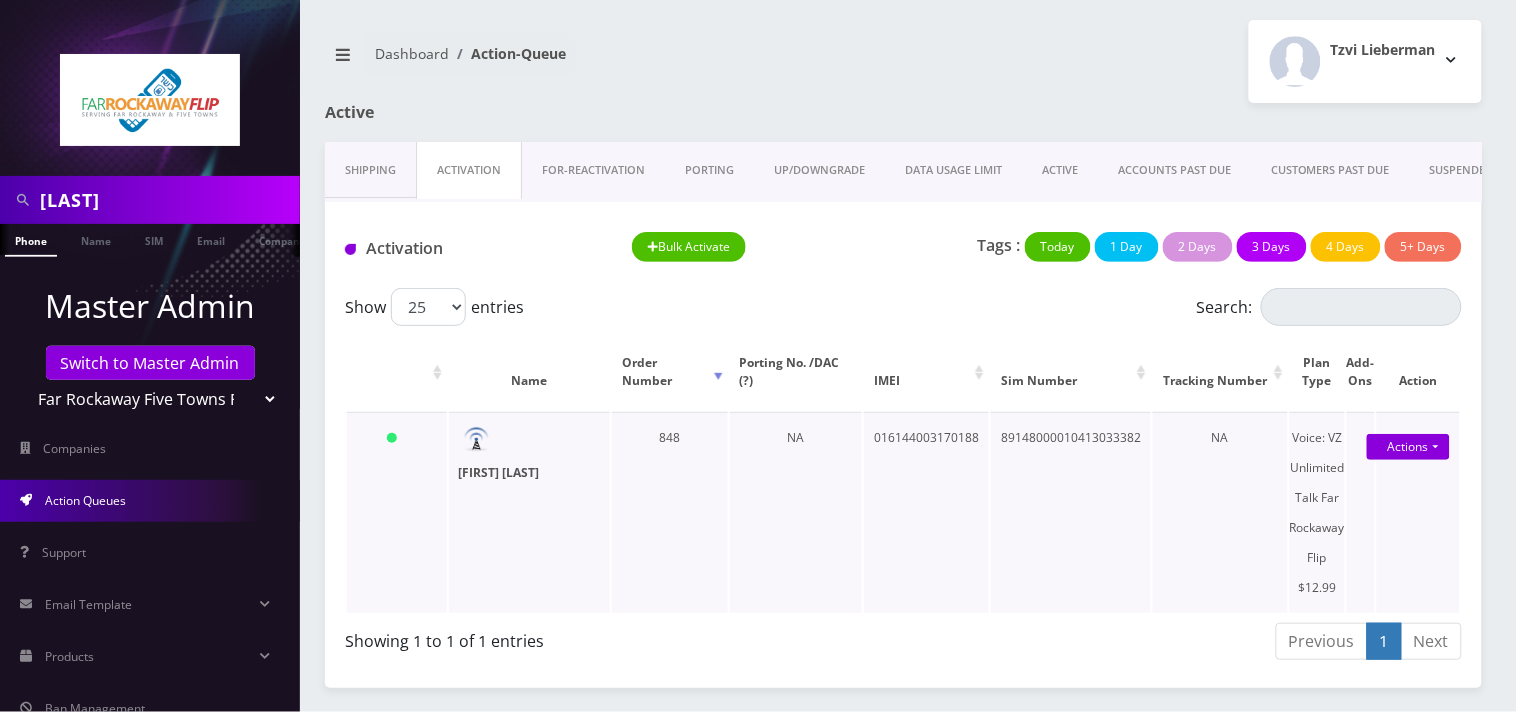 click on "[FIRST] [LAST]" at bounding box center [499, 472] 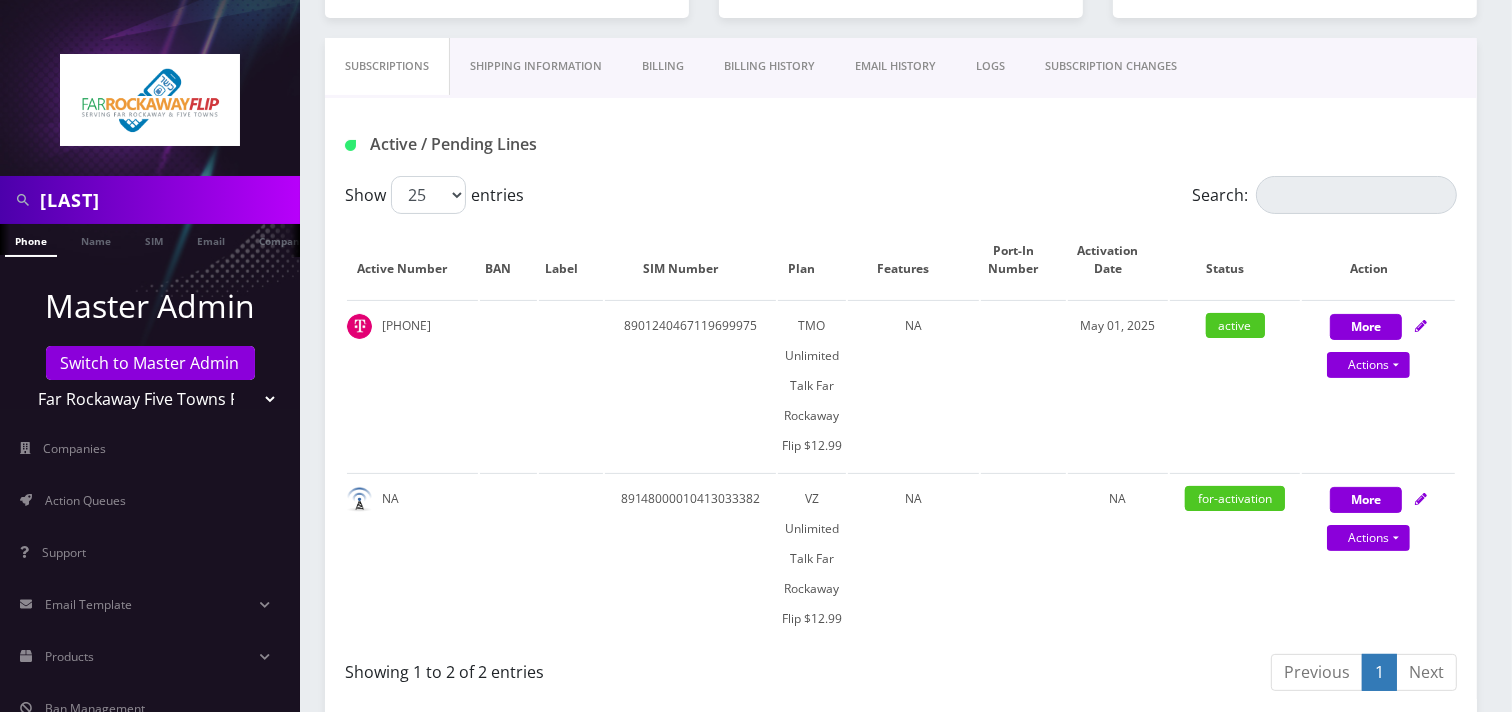 scroll, scrollTop: 0, scrollLeft: 0, axis: both 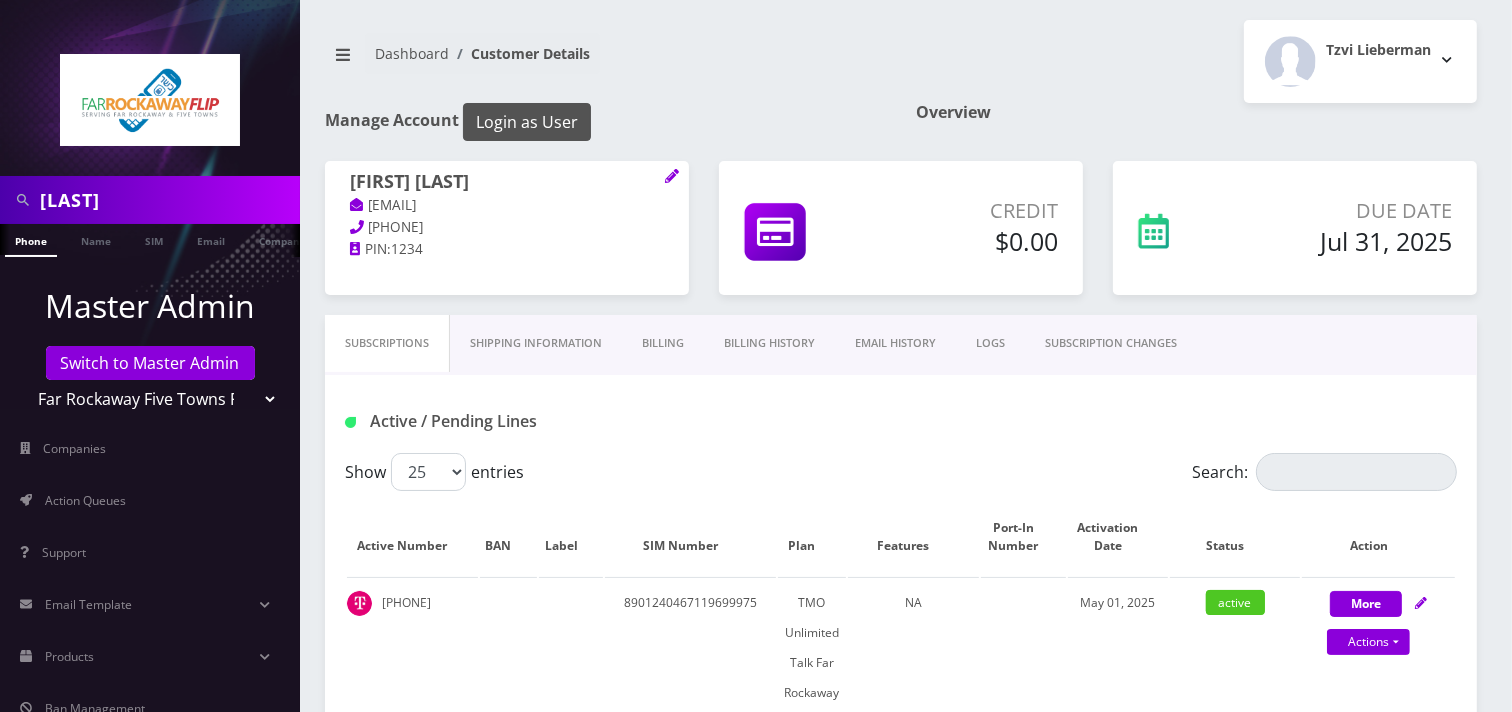 click on "Login as User" at bounding box center [527, 122] 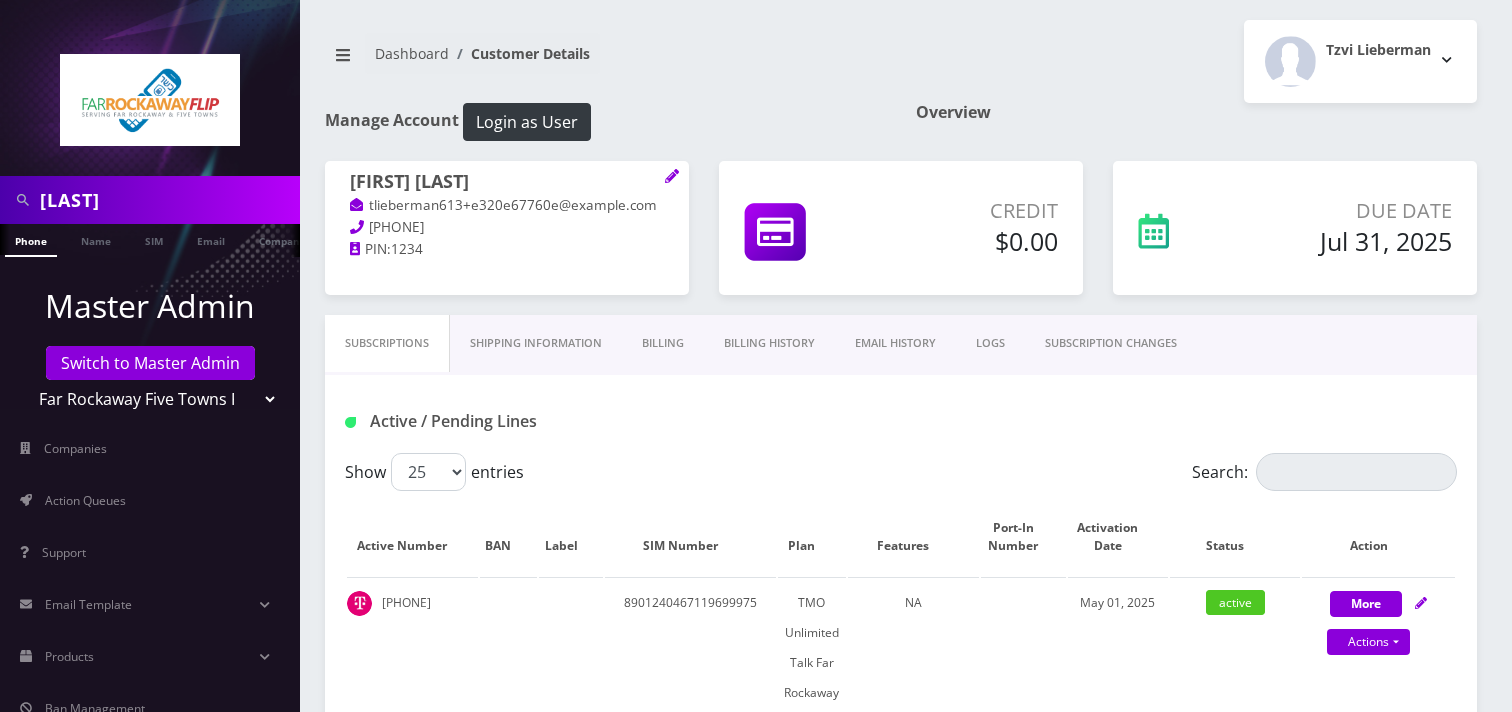 scroll, scrollTop: 0, scrollLeft: 0, axis: both 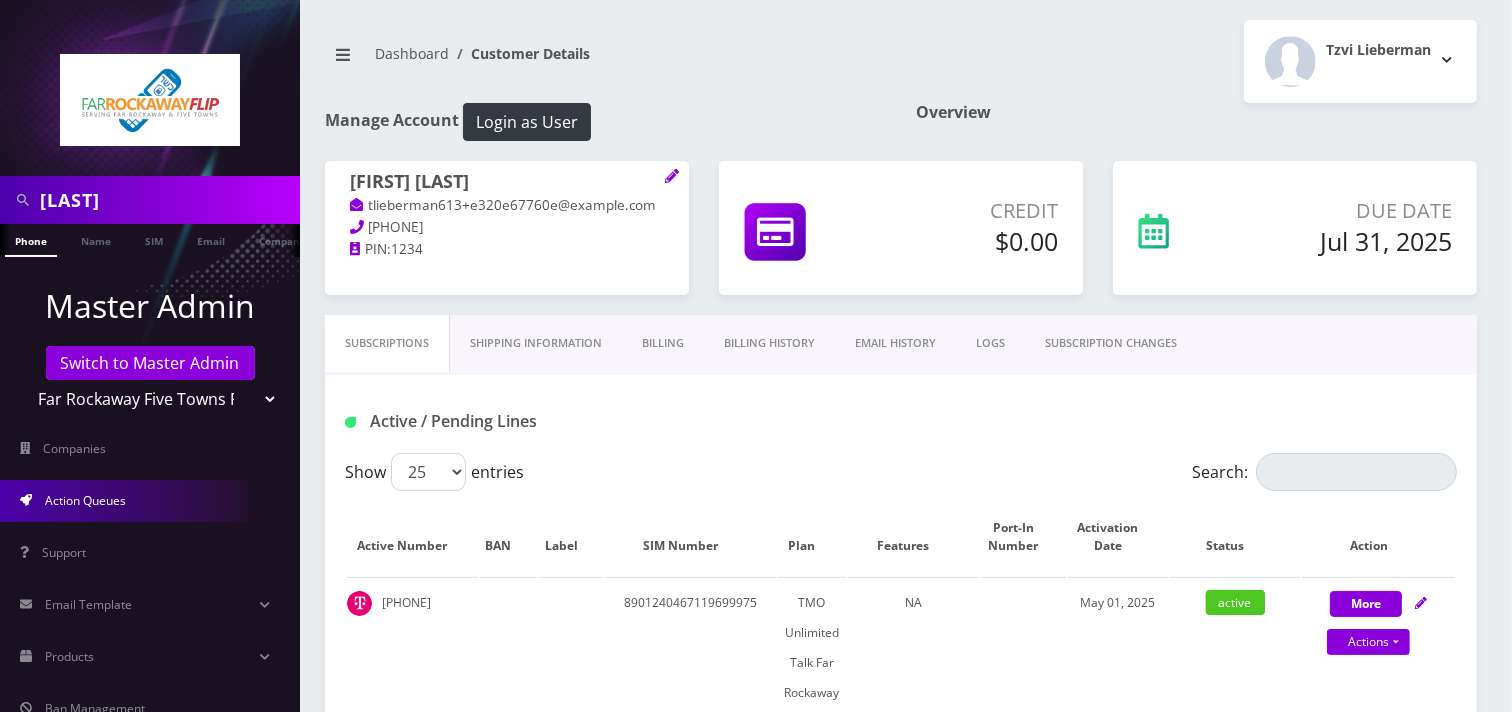 click on "Action Queues" at bounding box center (85, 500) 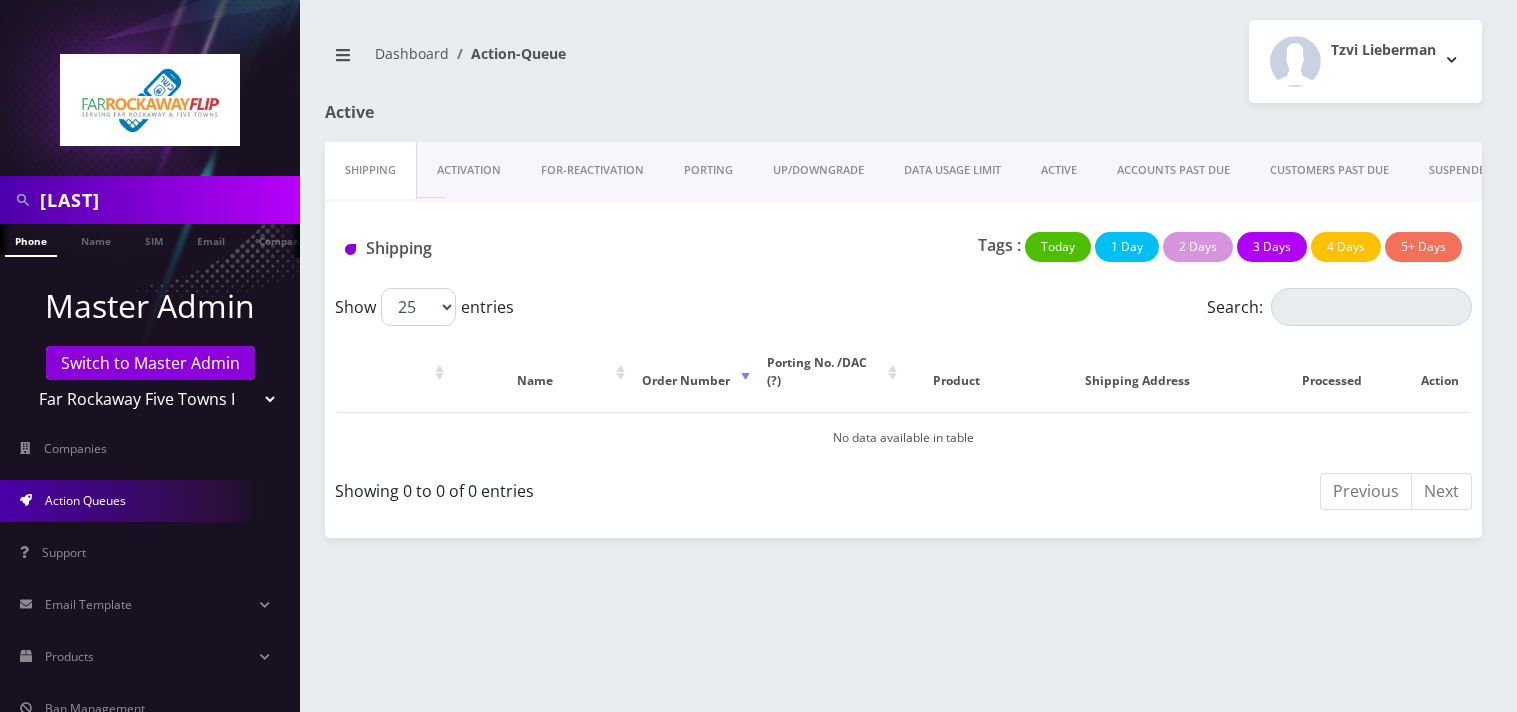 scroll, scrollTop: 0, scrollLeft: 0, axis: both 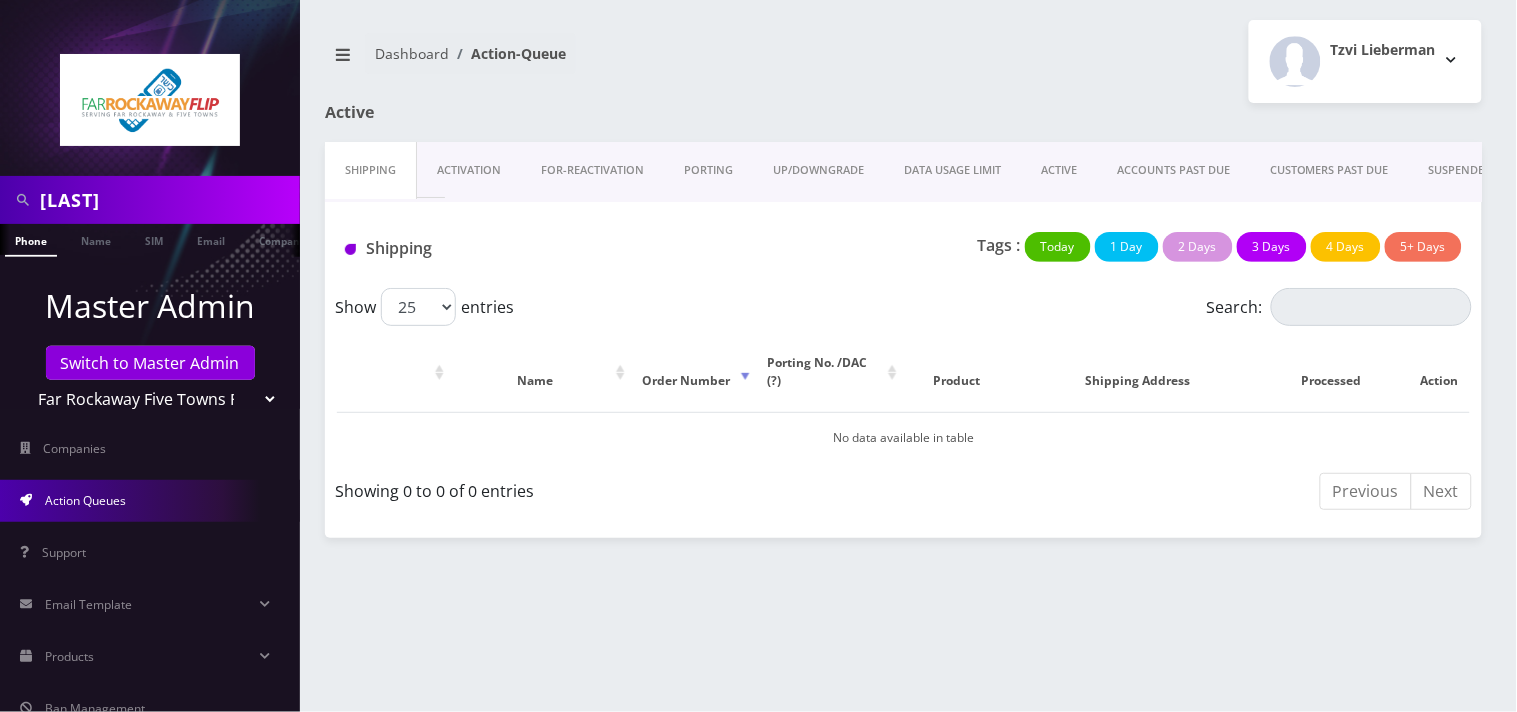 click on "Activation" at bounding box center [469, 170] 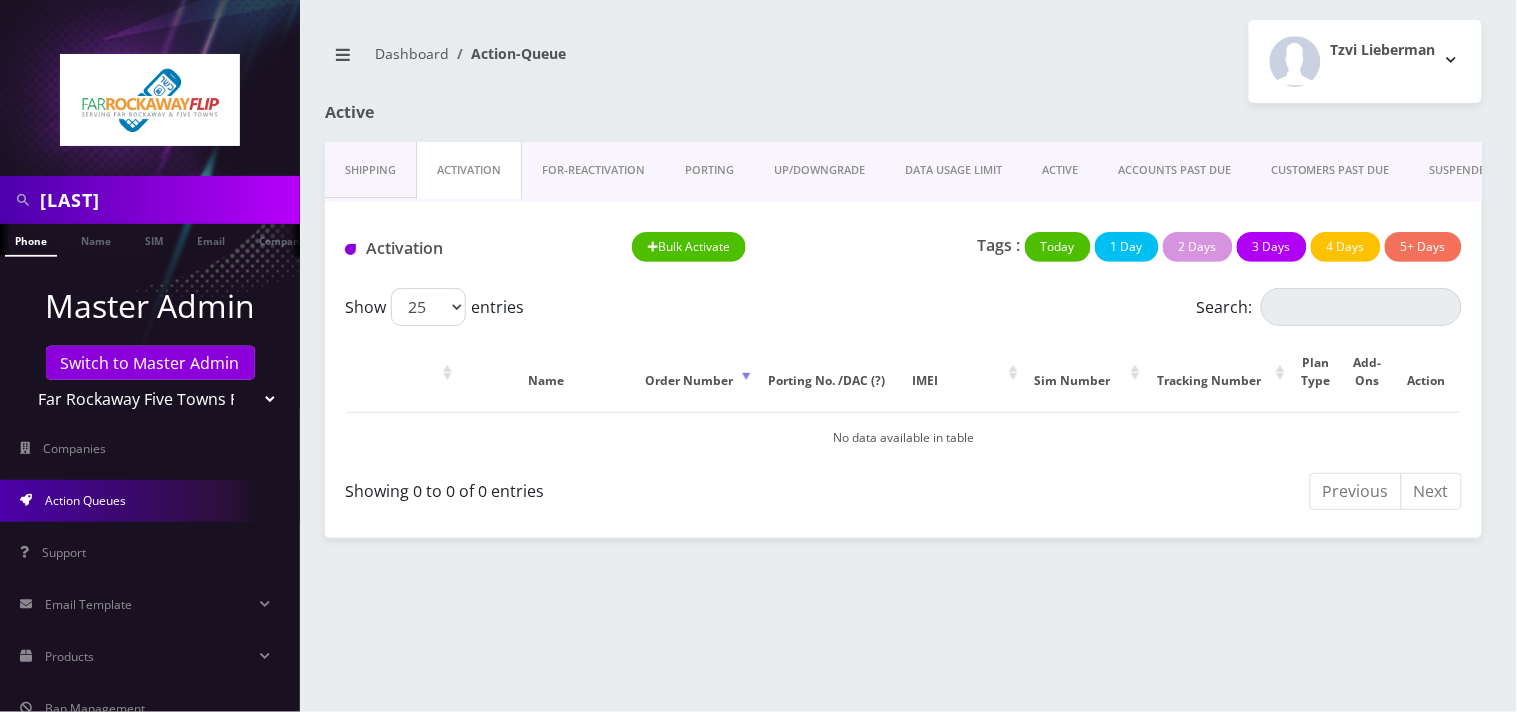 scroll, scrollTop: 0, scrollLeft: 10, axis: horizontal 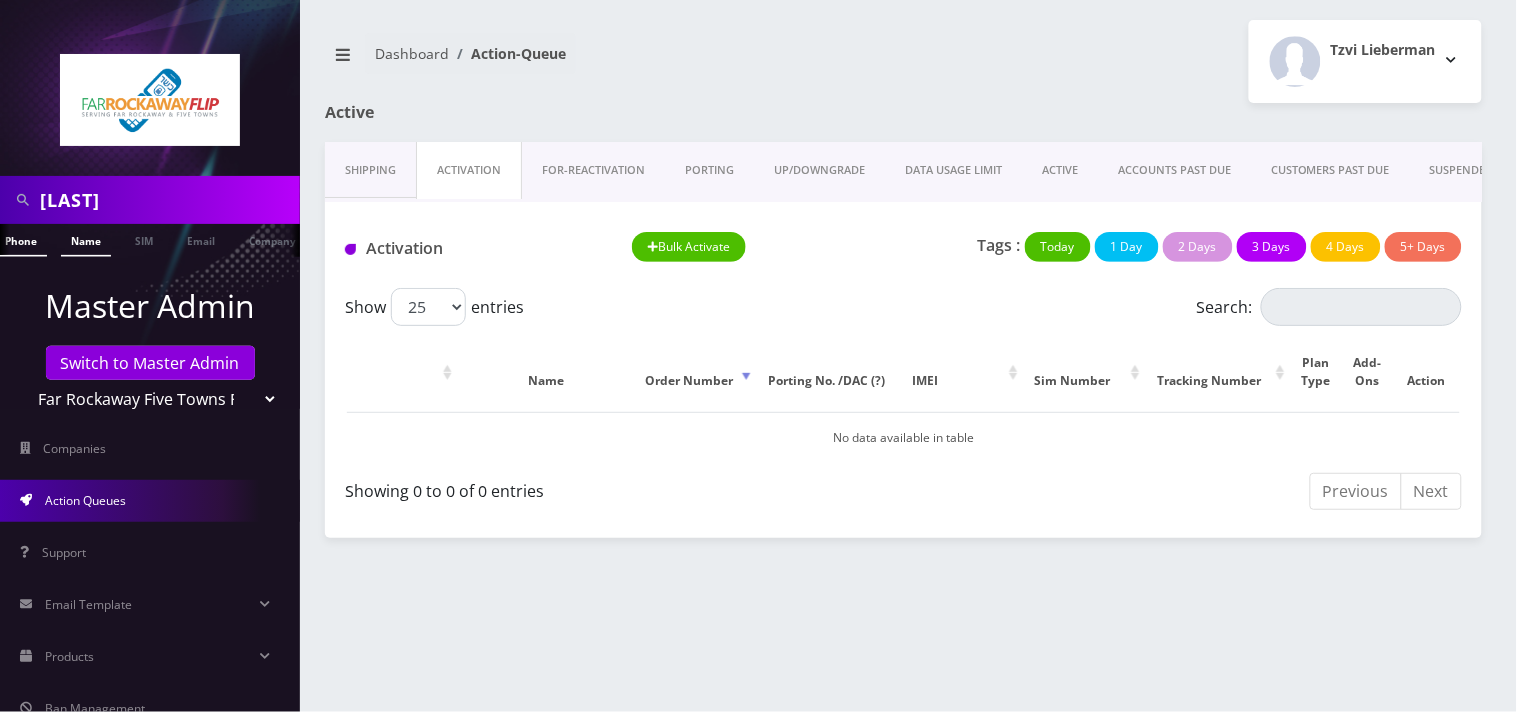 click on "Name" at bounding box center (86, 240) 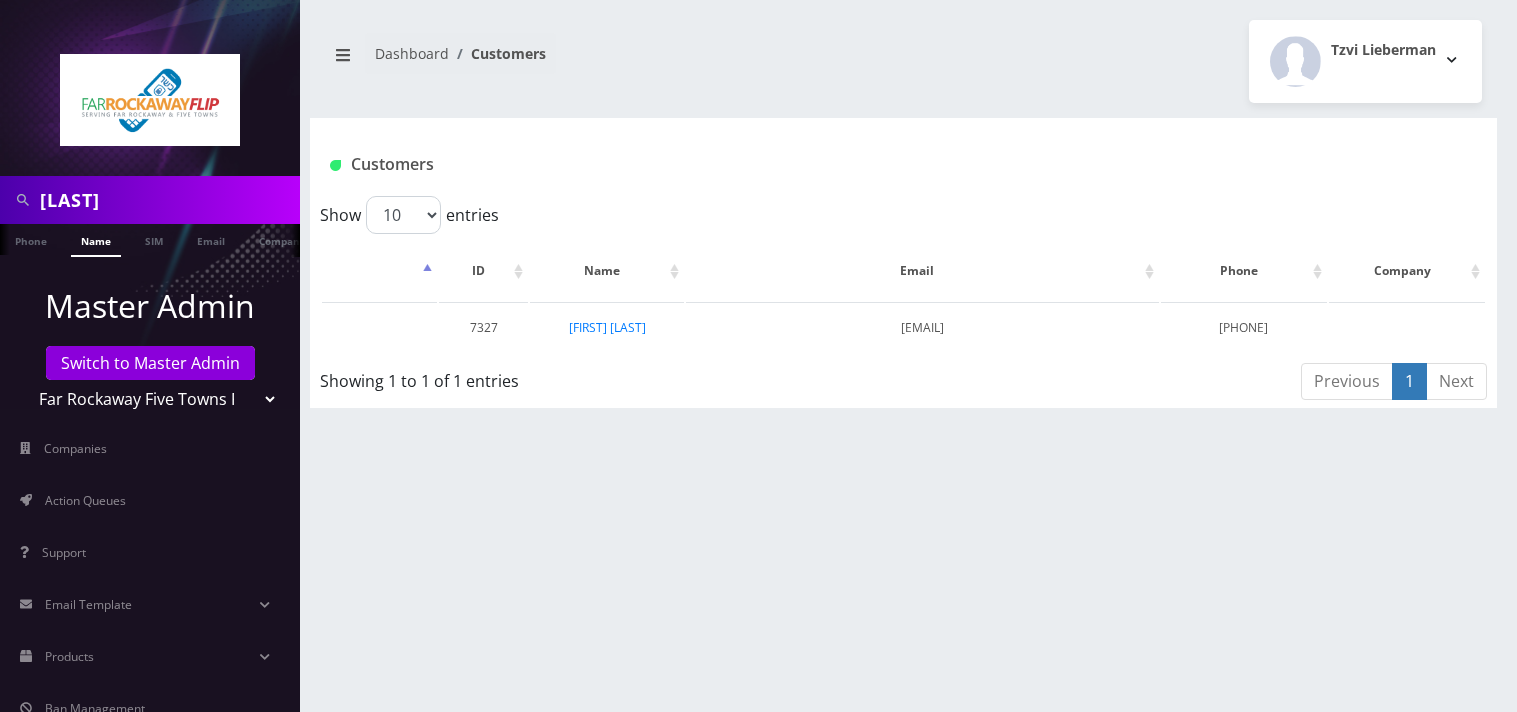 scroll, scrollTop: 0, scrollLeft: 0, axis: both 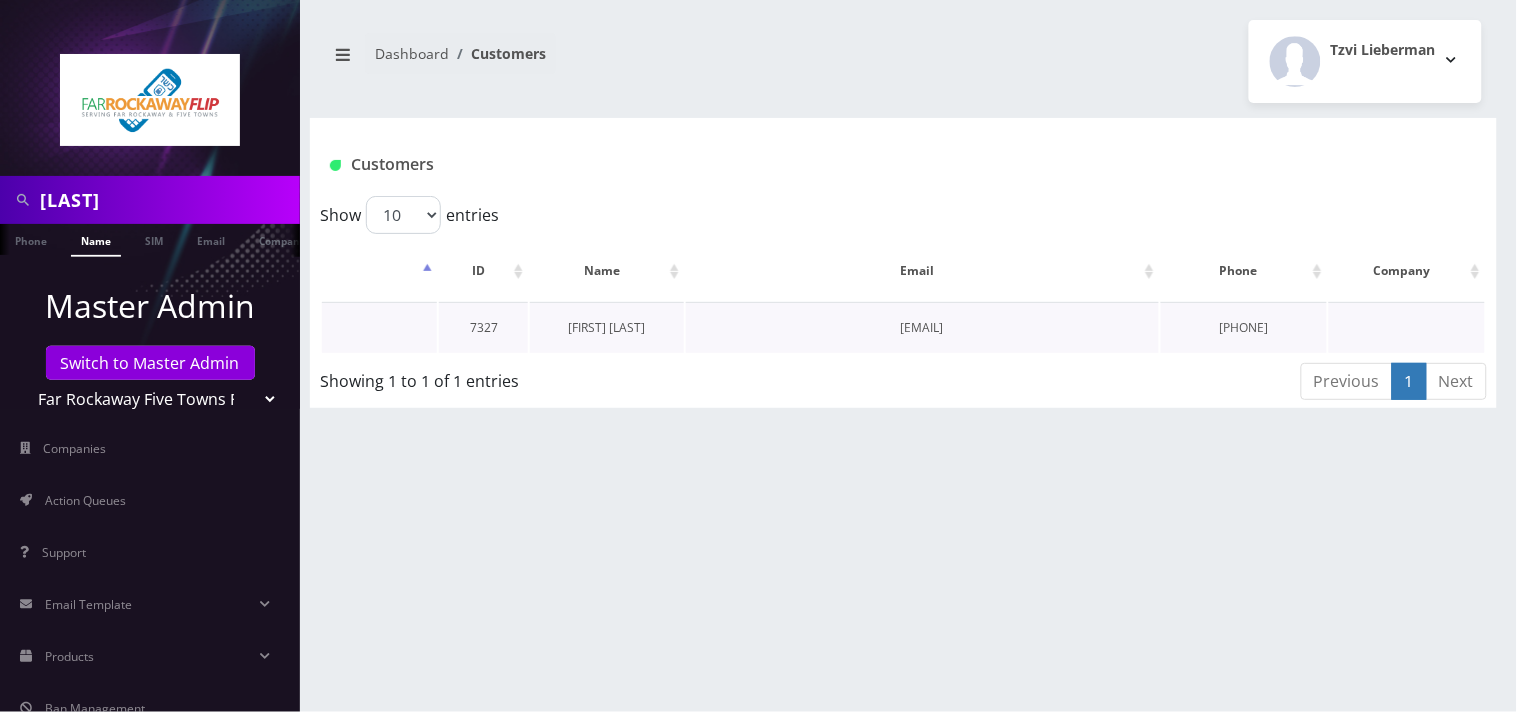 click on "[FIRST] [LAST]" at bounding box center (607, 327) 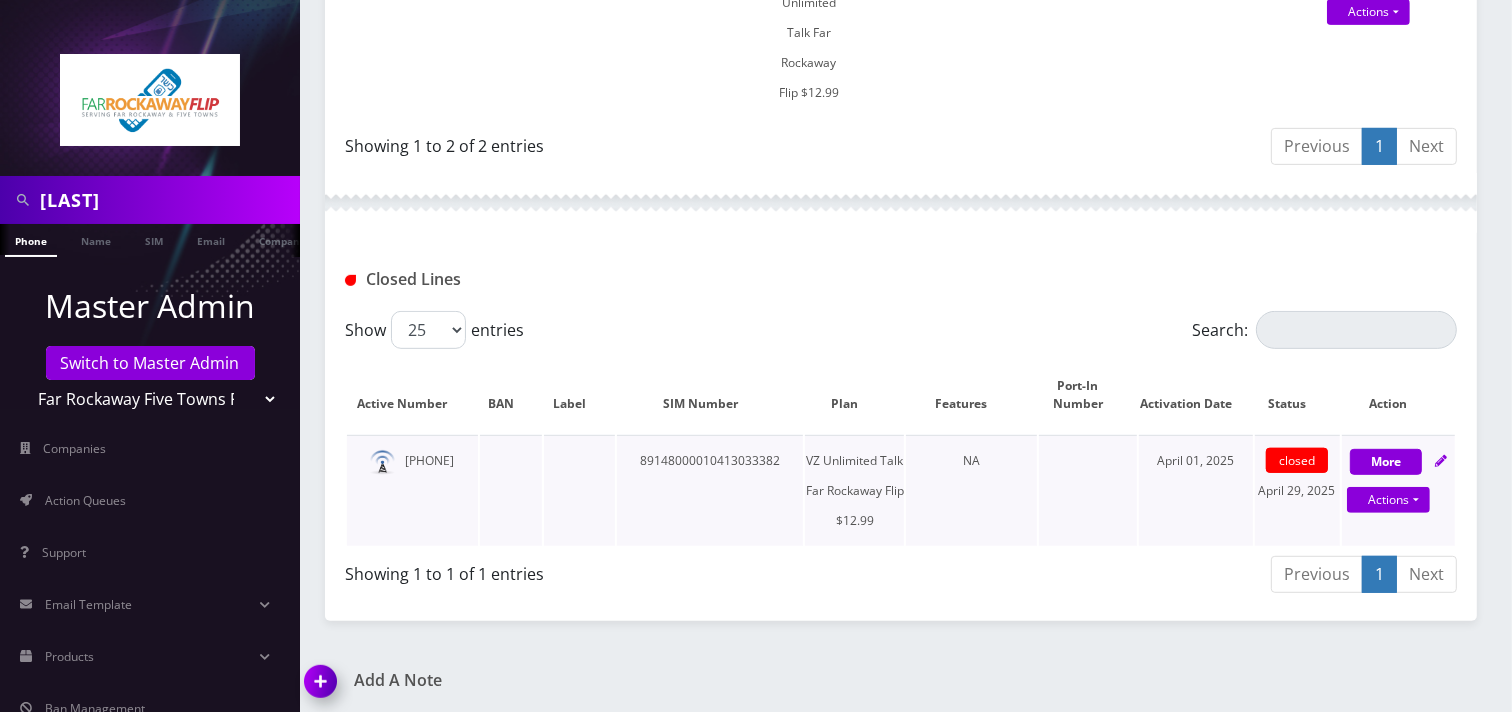 scroll, scrollTop: 774, scrollLeft: 0, axis: vertical 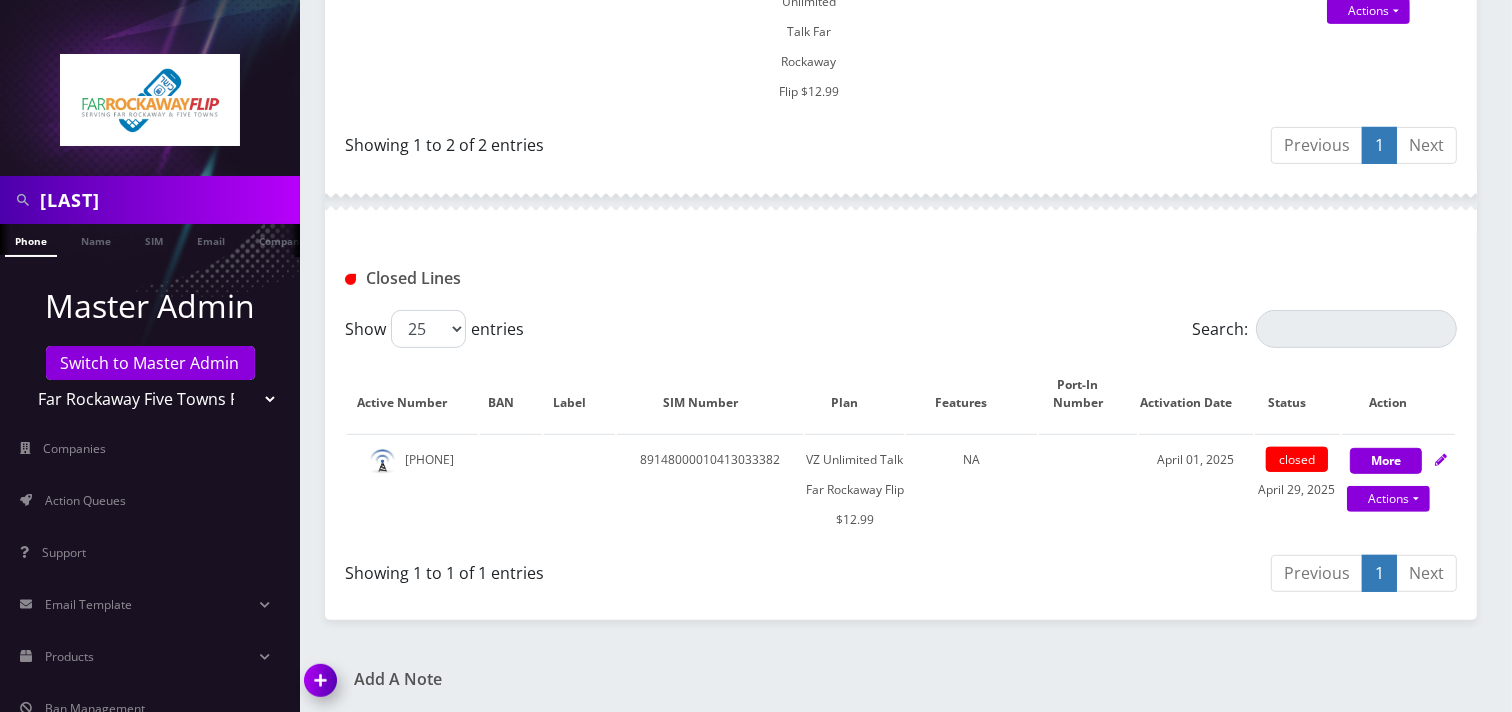 click at bounding box center [324, 687] 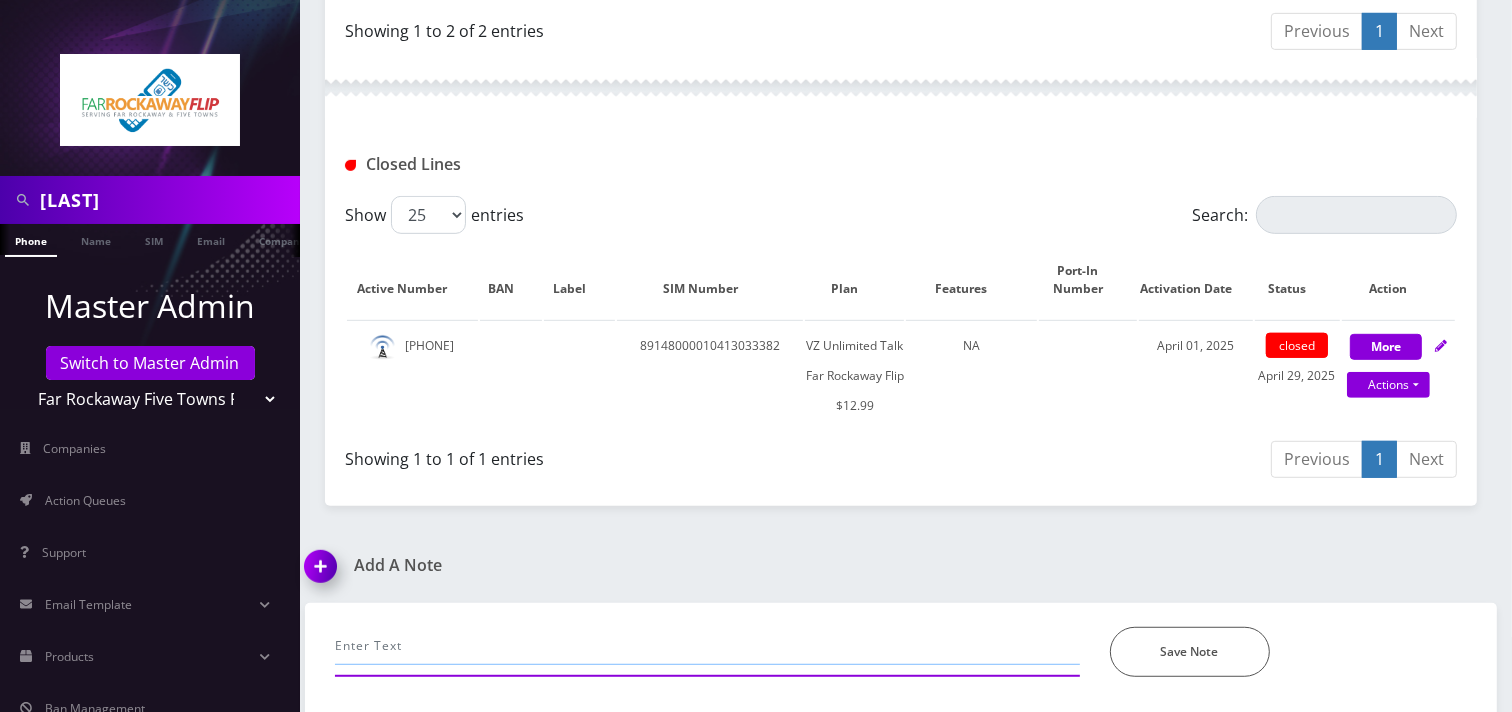 click at bounding box center [707, 646] 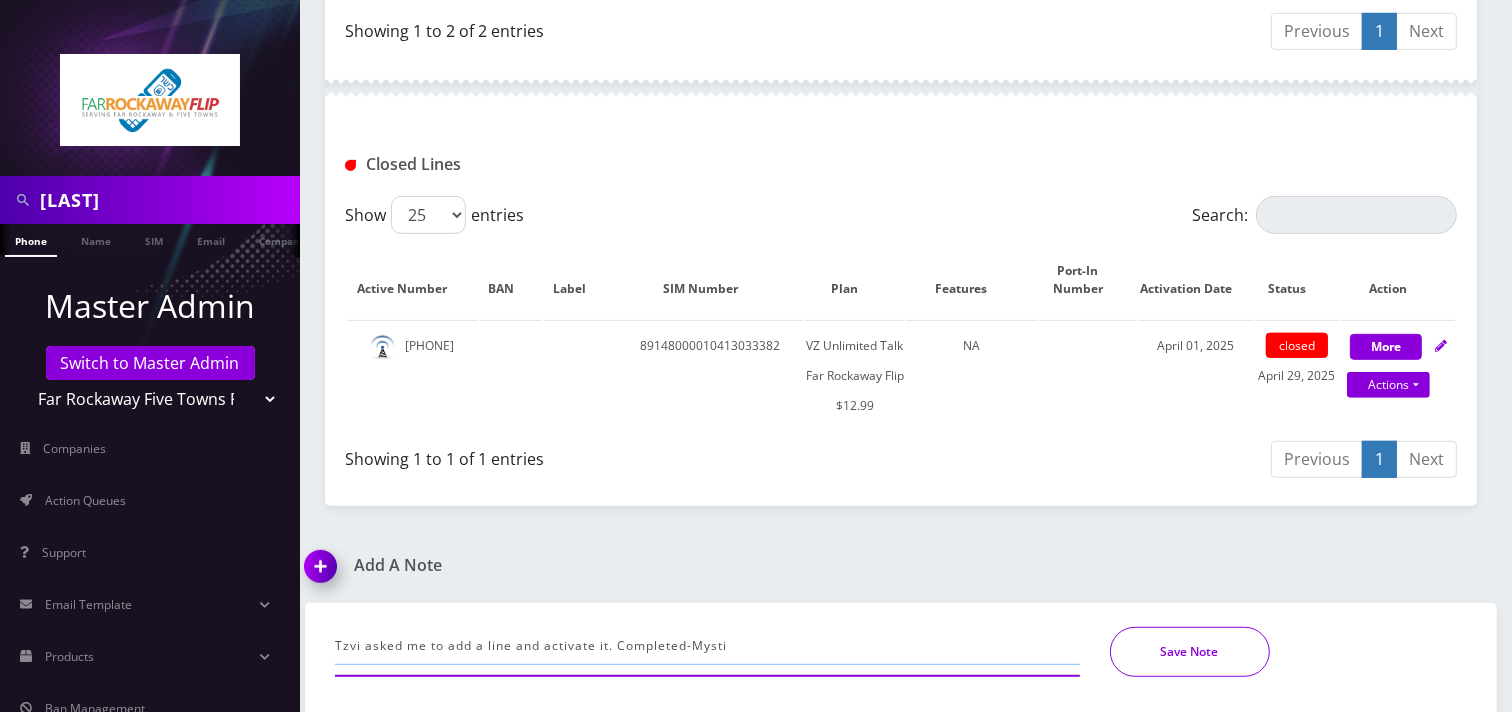 type on "Tzvi asked me to add a line and activate it. Completed-Mysti" 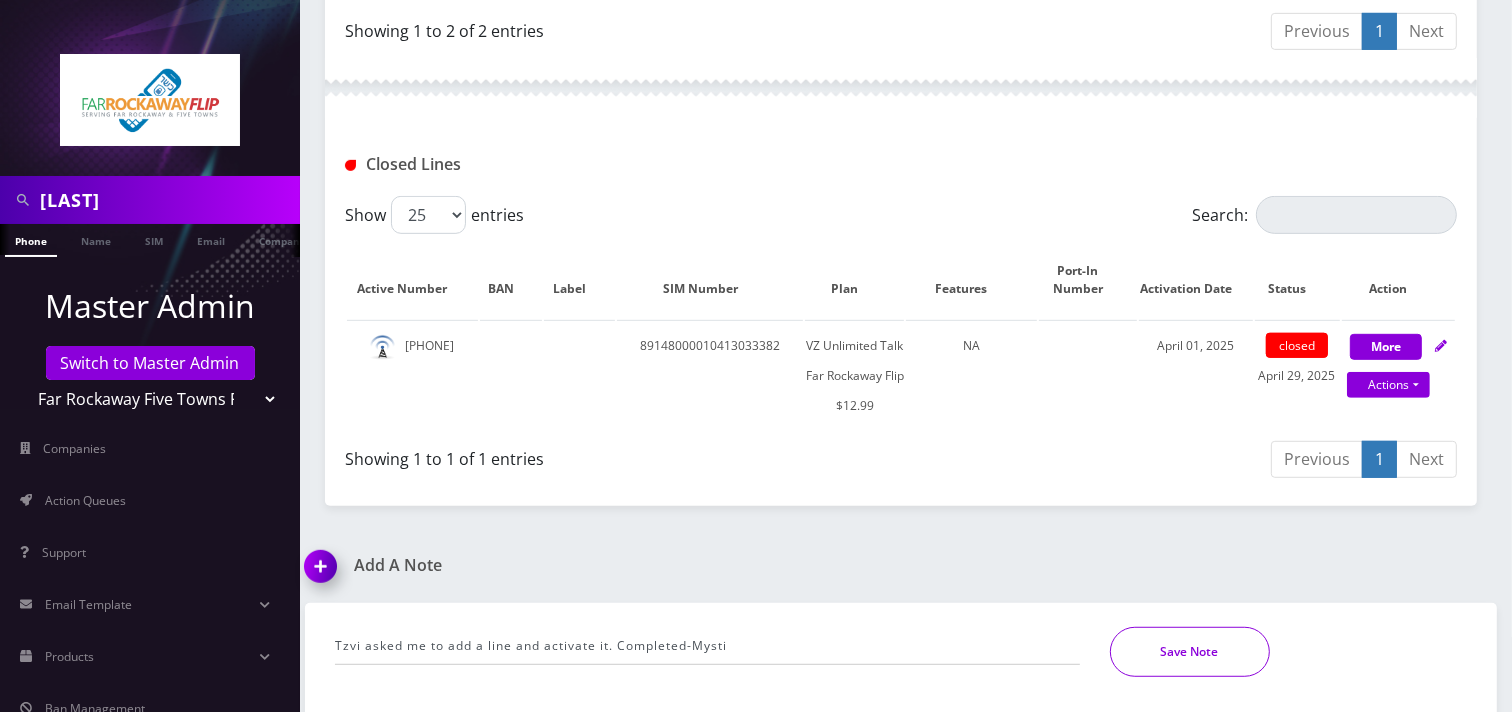 click on "Save Note" at bounding box center [1190, 652] 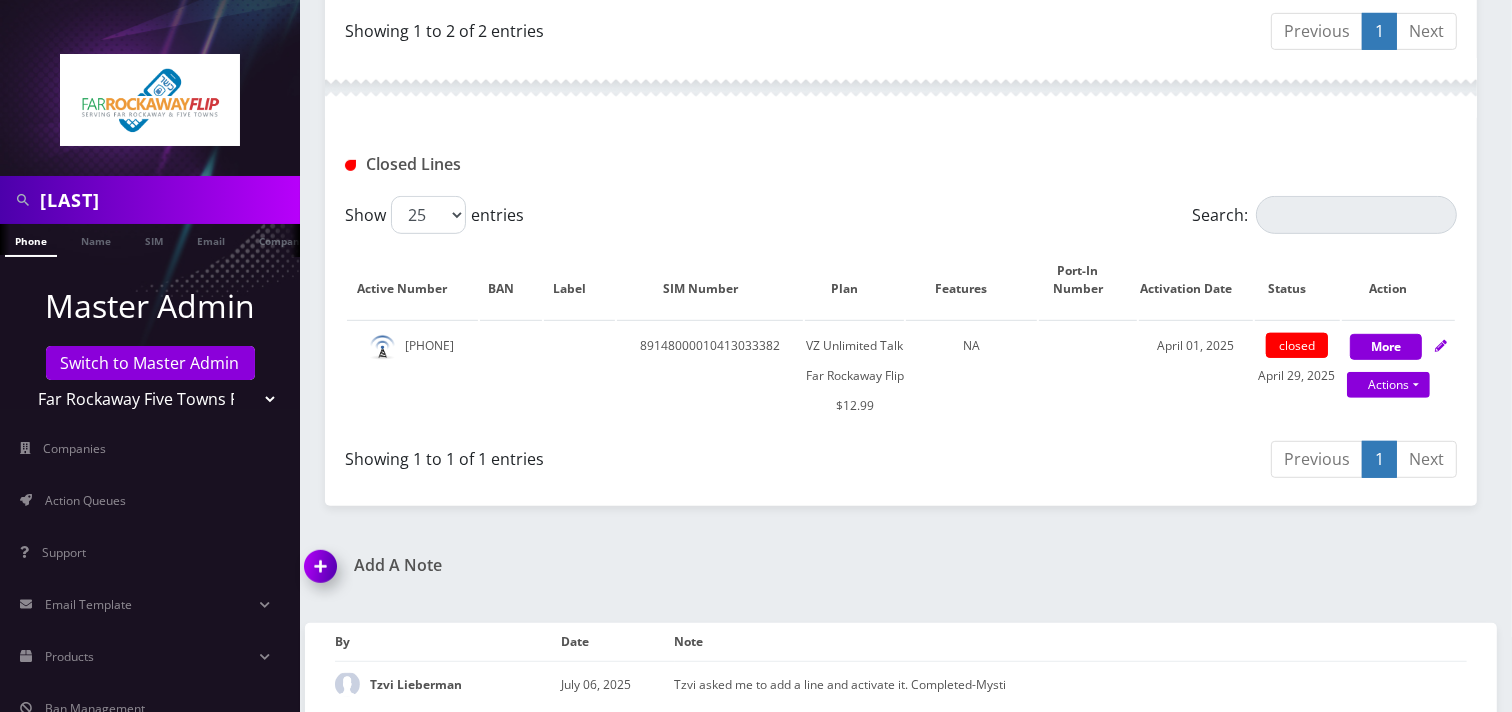 click on "[LAST]" at bounding box center (167, 200) 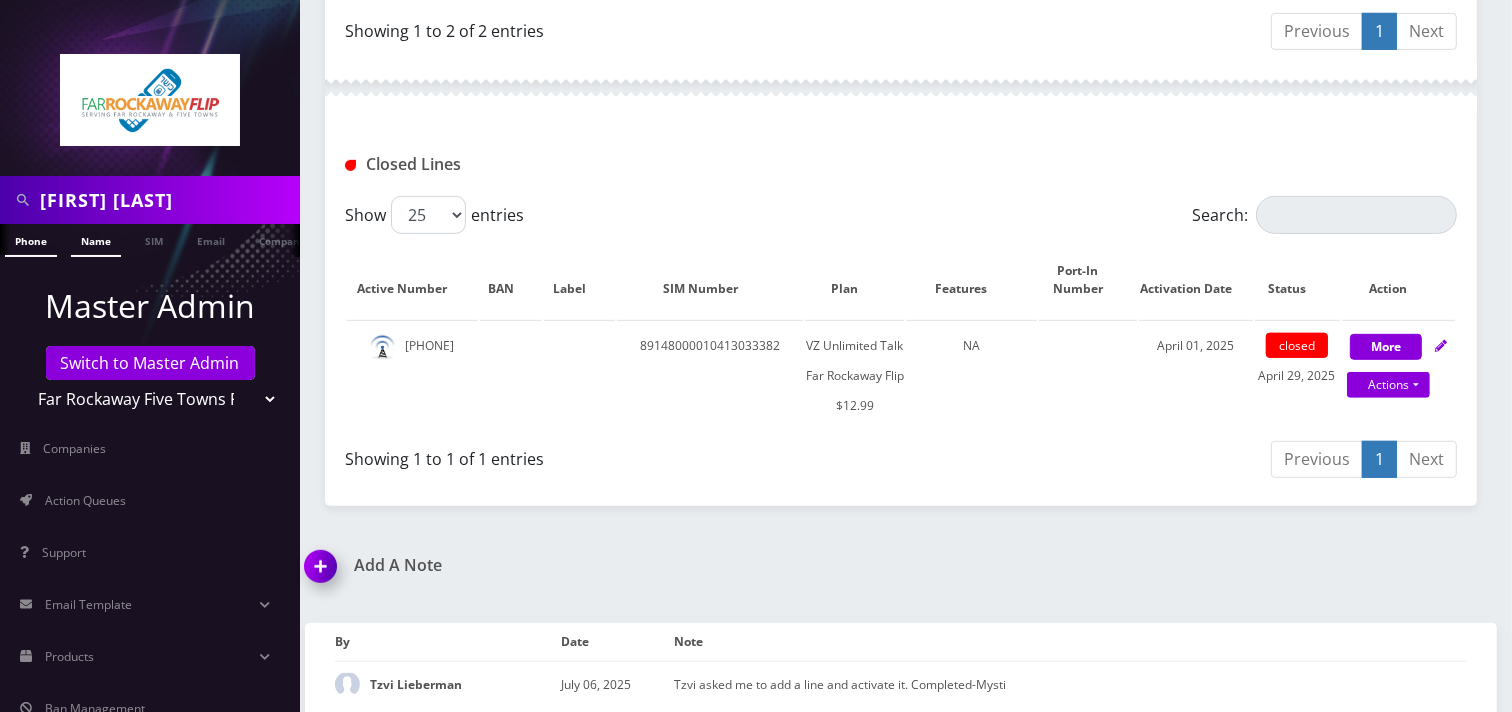 type on "[FIRST] [LAST]" 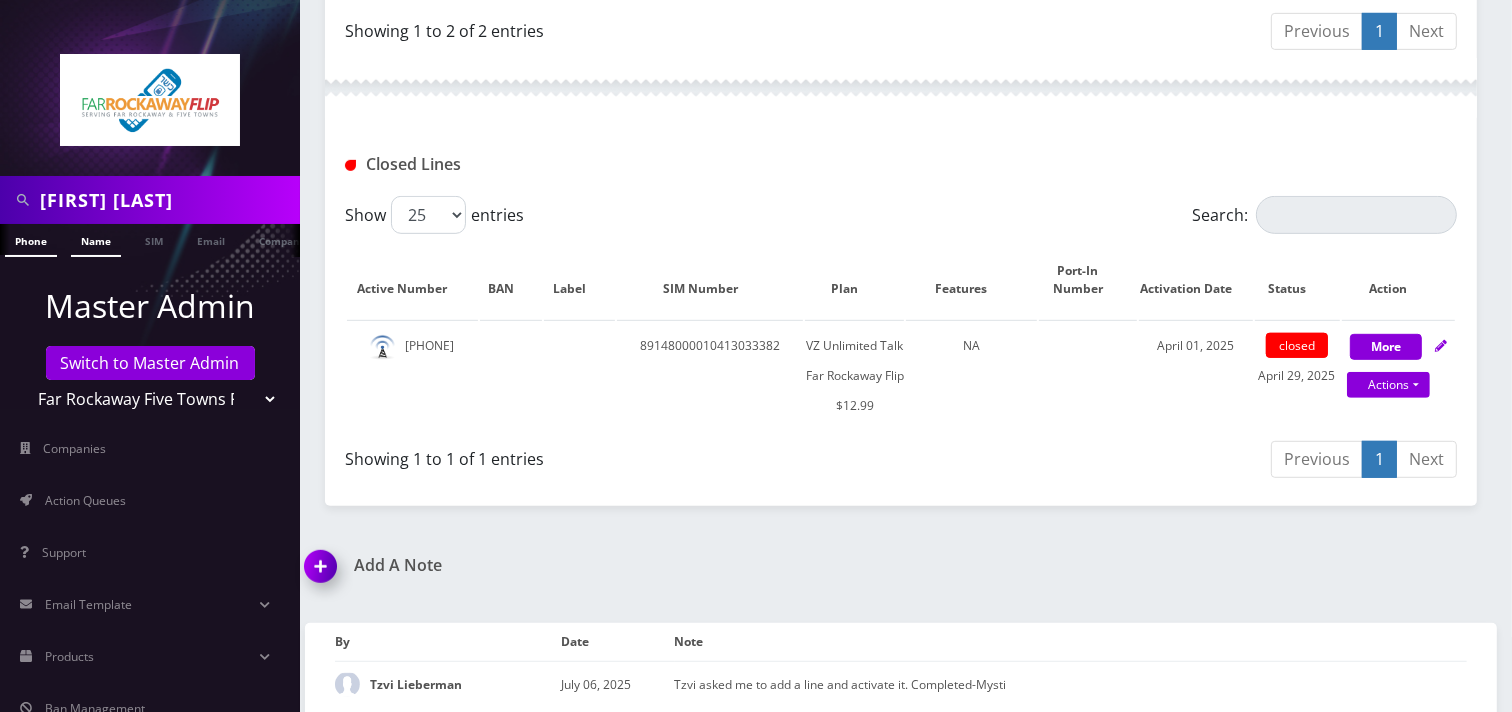 click on "Name" at bounding box center (96, 240) 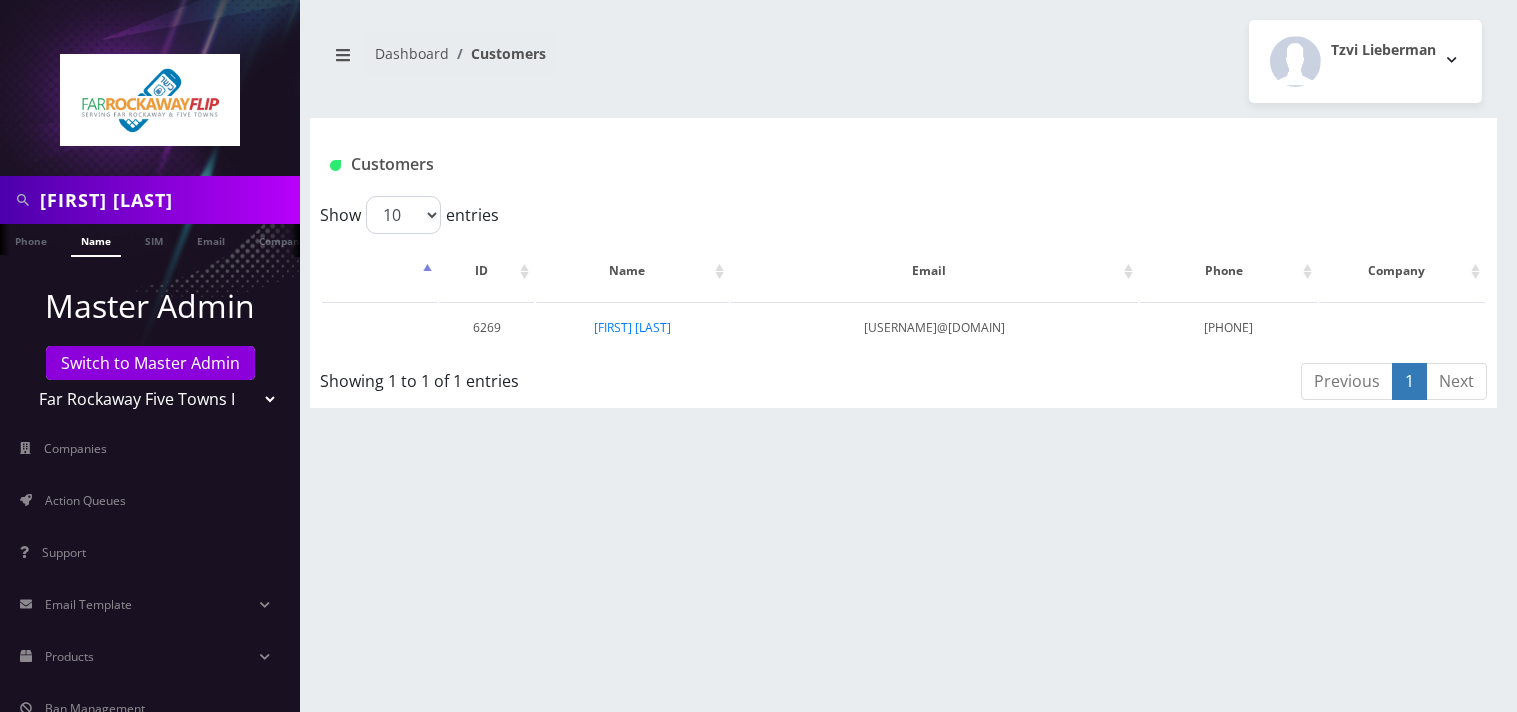 scroll, scrollTop: 0, scrollLeft: 0, axis: both 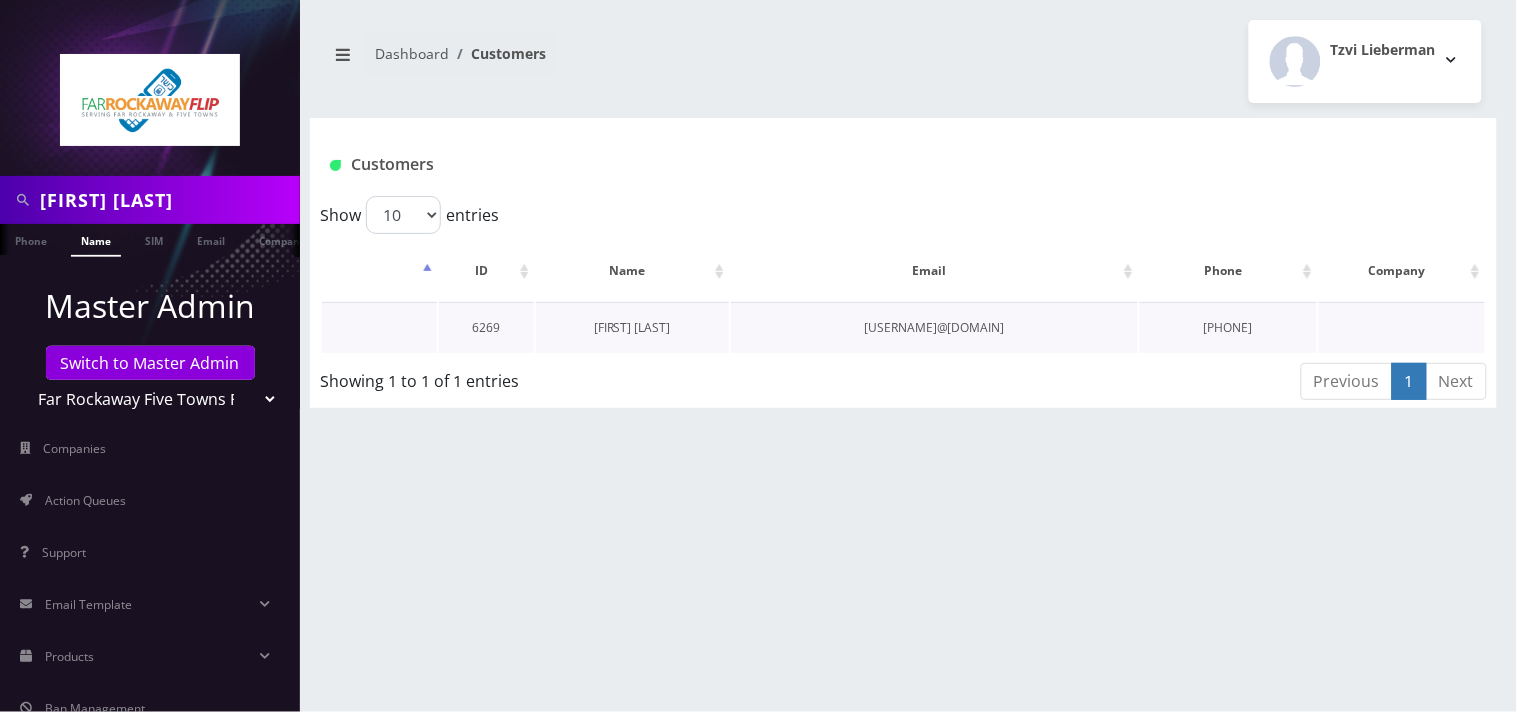 click on "[FIRST] [LAST]" at bounding box center [632, 327] 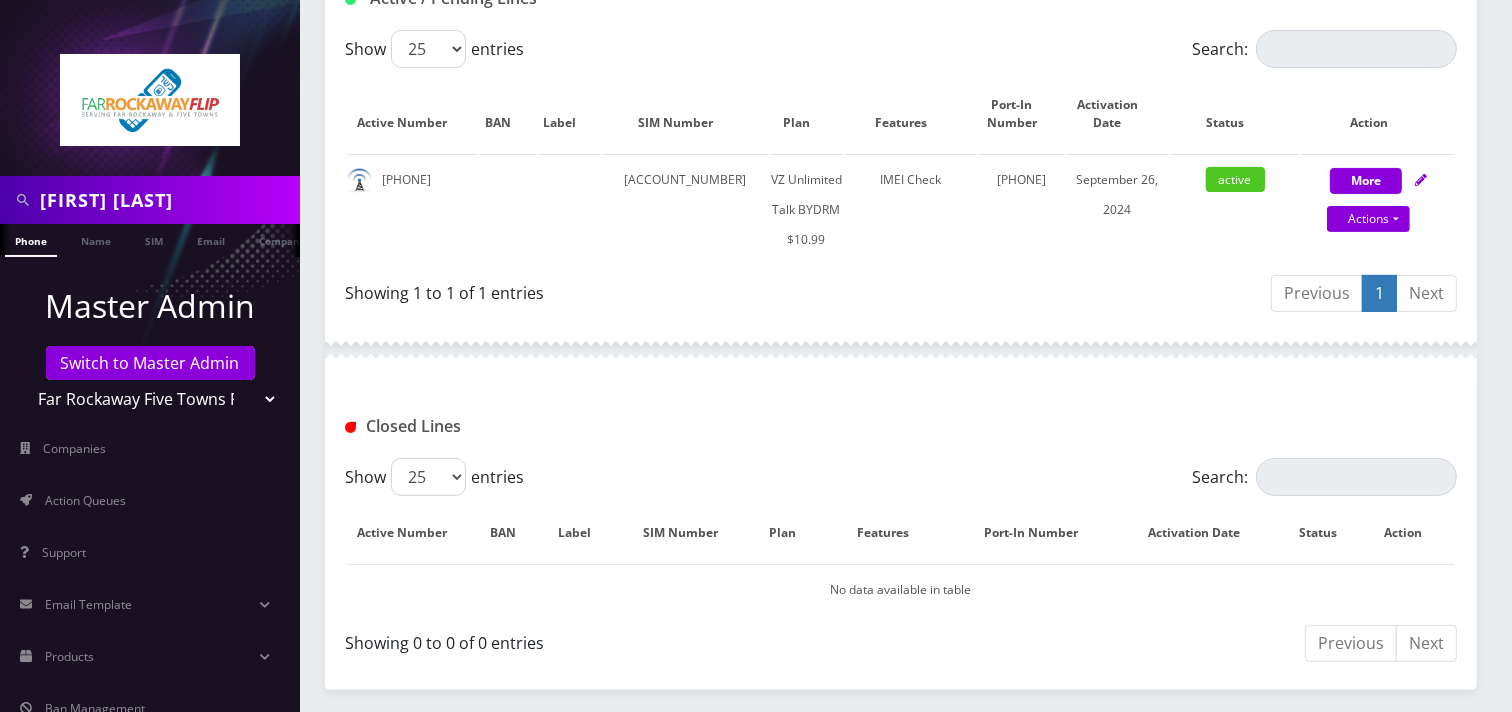 scroll, scrollTop: 684, scrollLeft: 0, axis: vertical 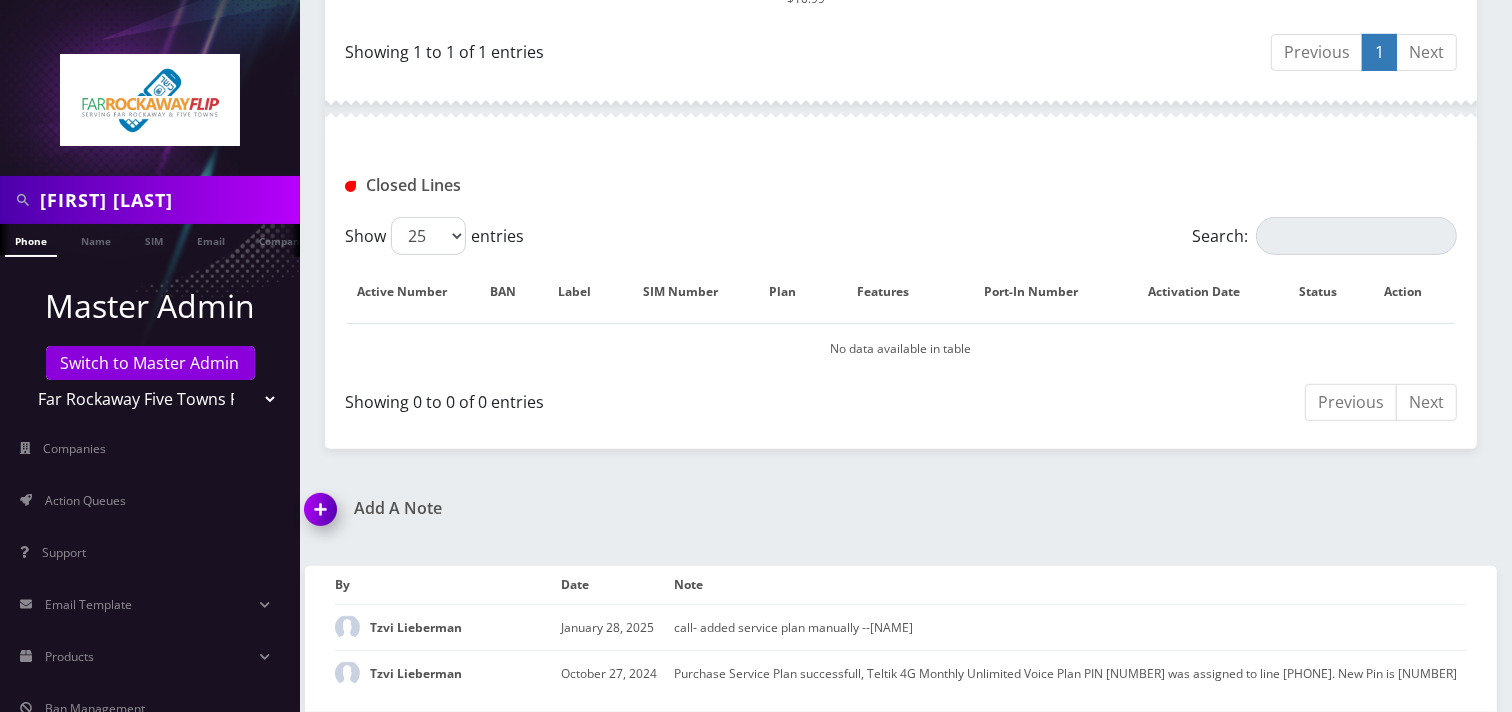 click at bounding box center [324, 516] 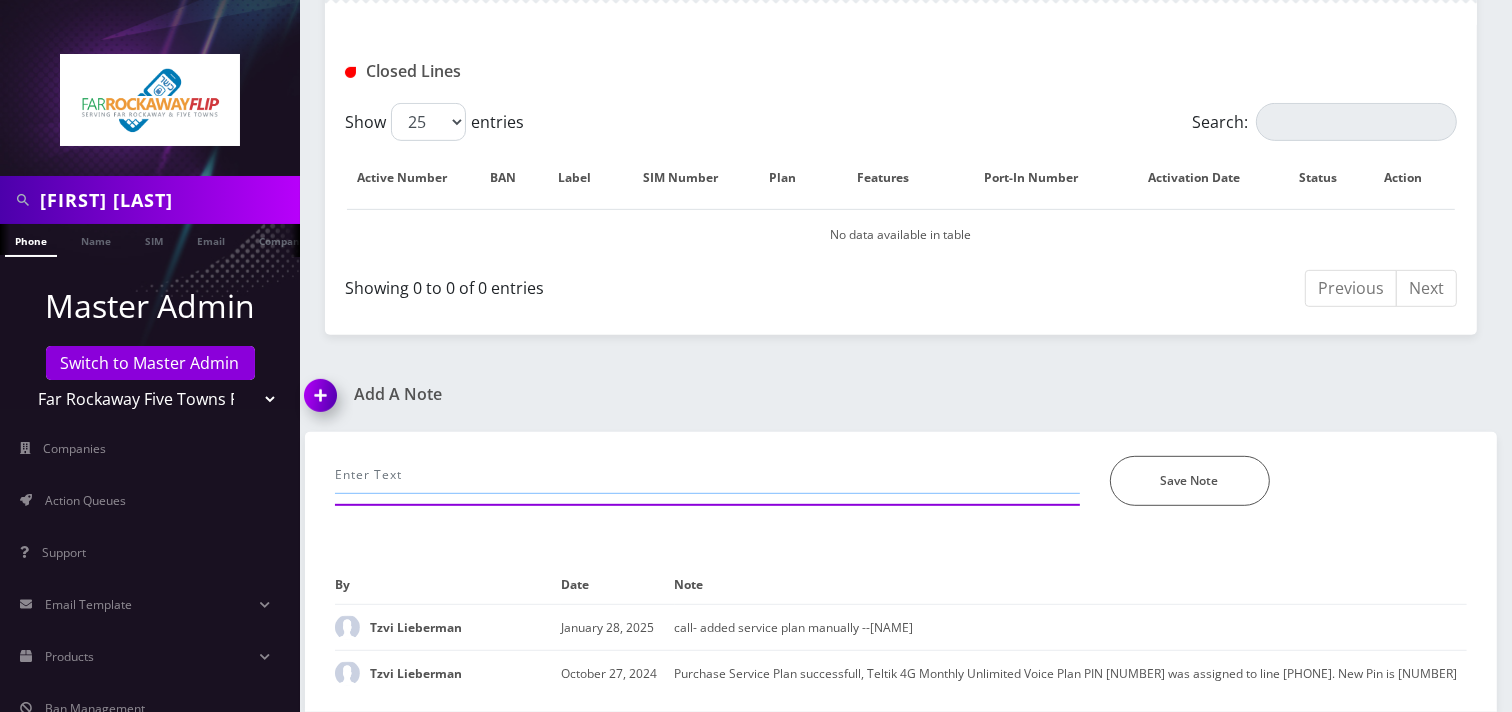 click at bounding box center [707, 475] 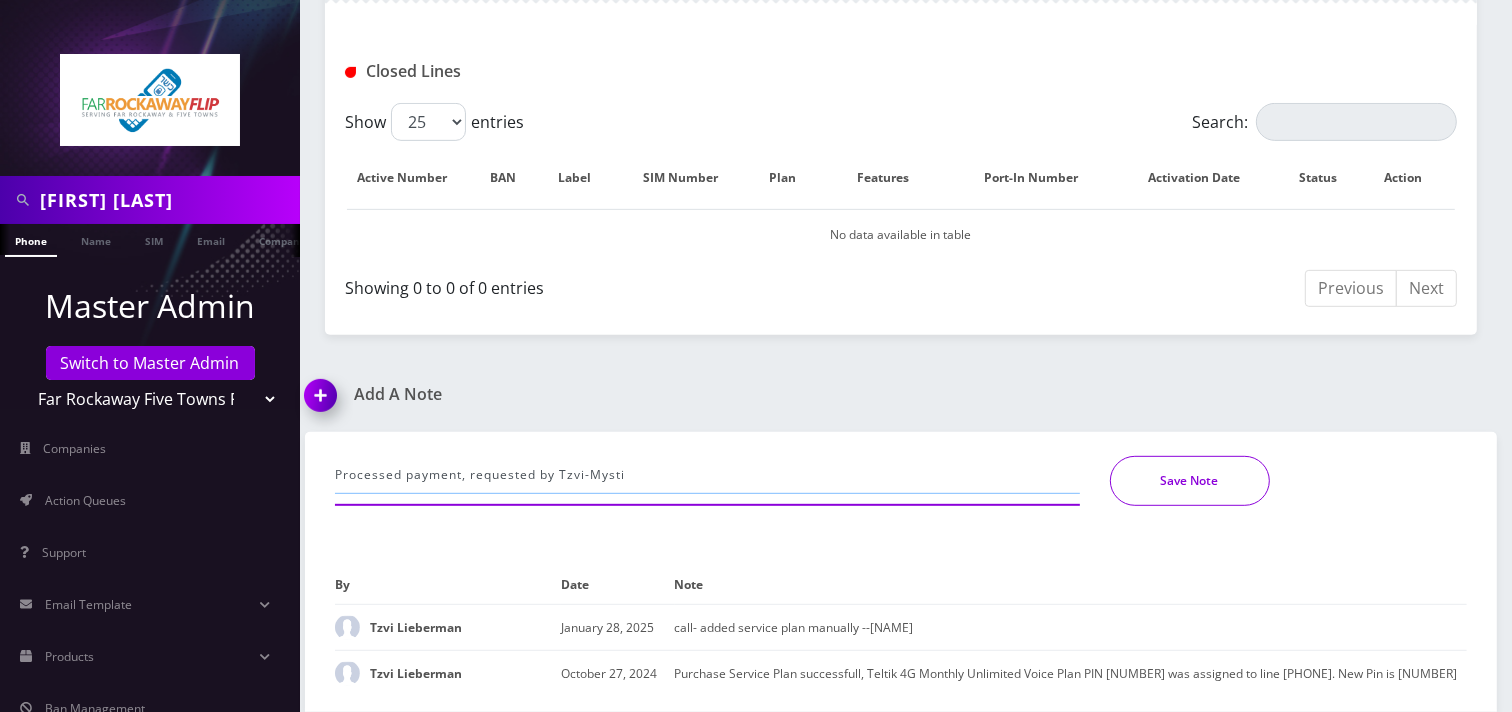 type on "Processed payment, requested by Tzvi-Mysti" 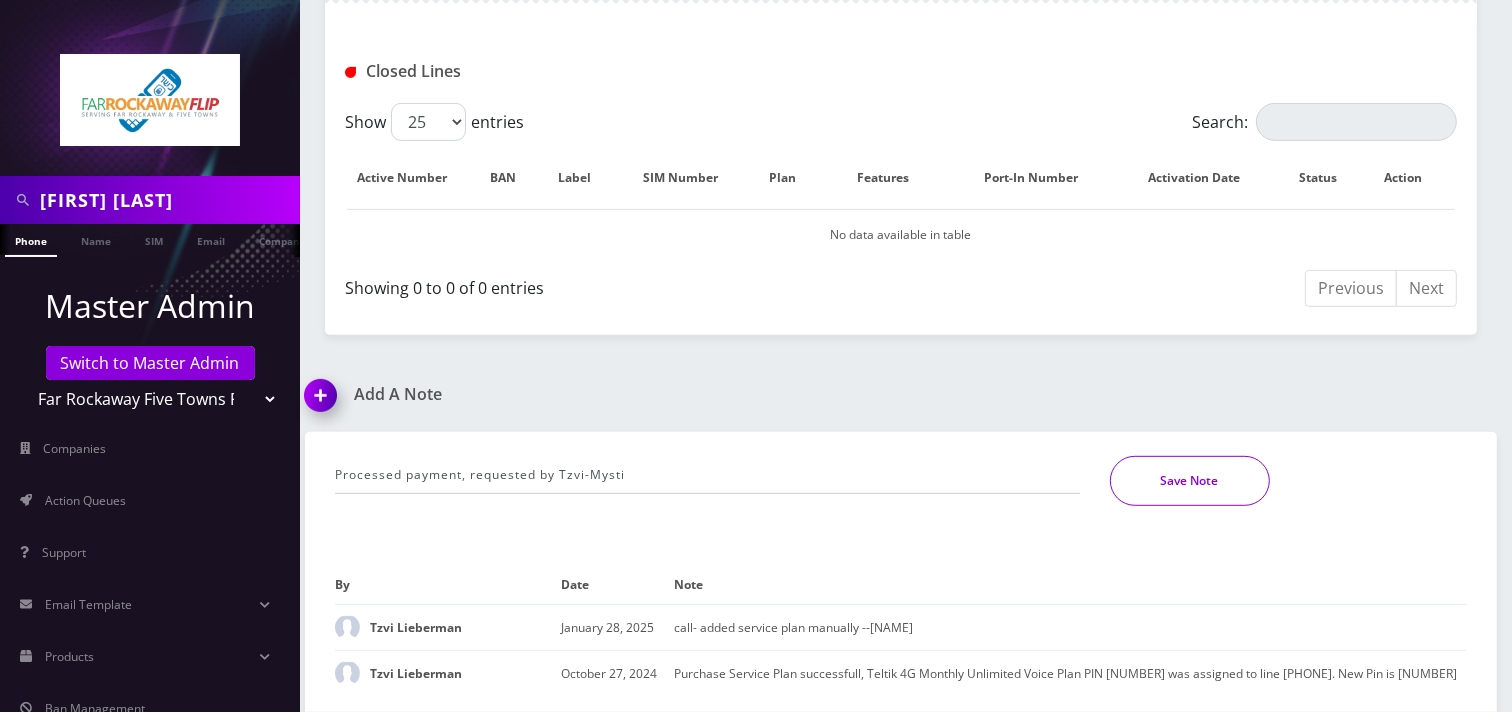 click on "Save Note" at bounding box center (1190, 481) 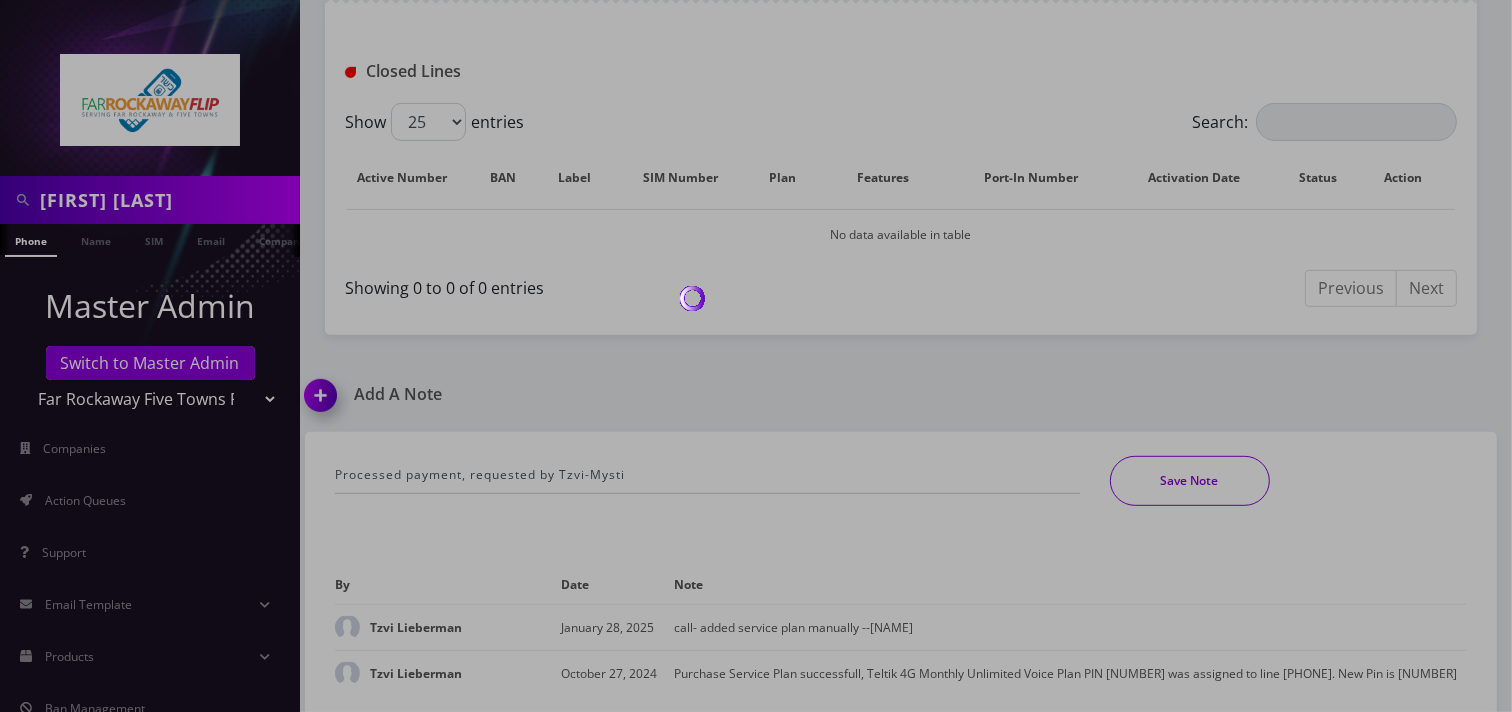 scroll, scrollTop: 731, scrollLeft: 0, axis: vertical 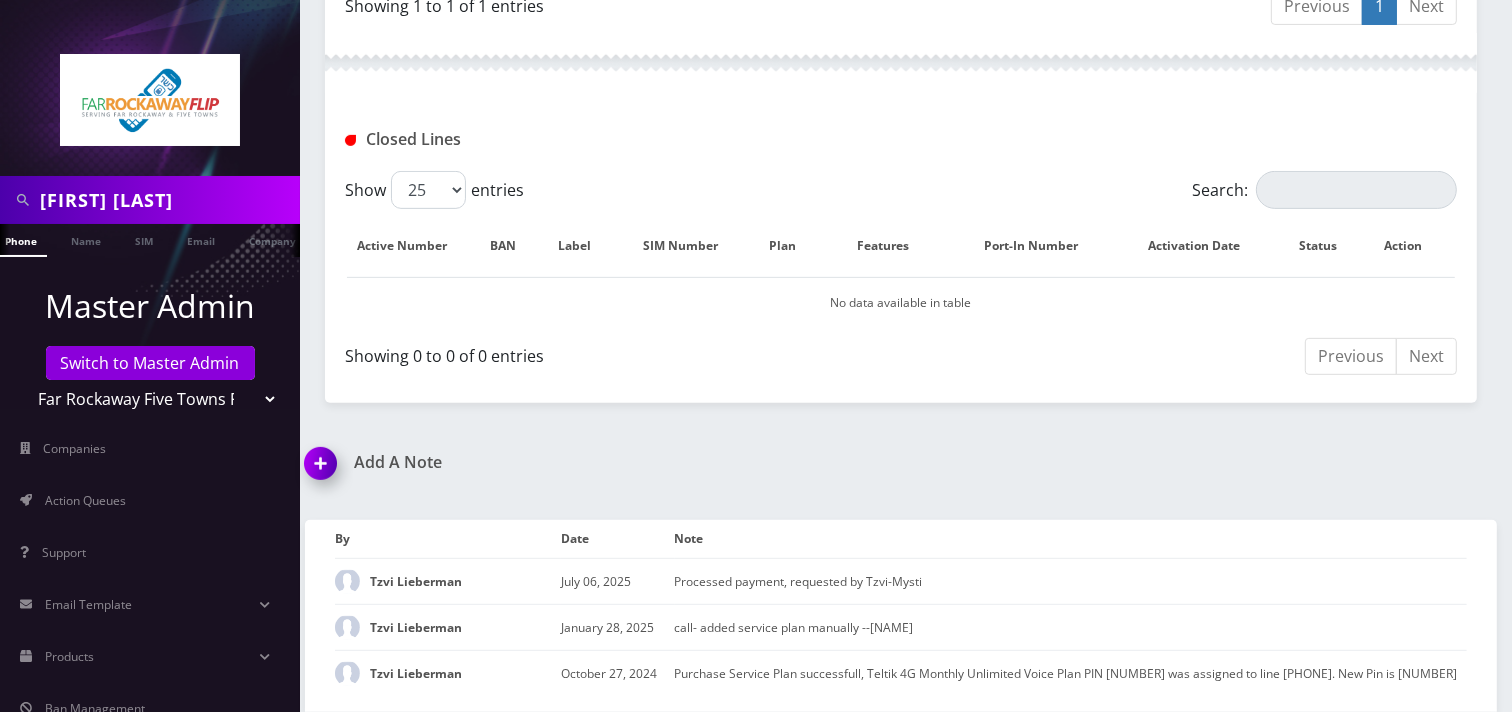 click on "Riki Kamelhar" at bounding box center [167, 200] 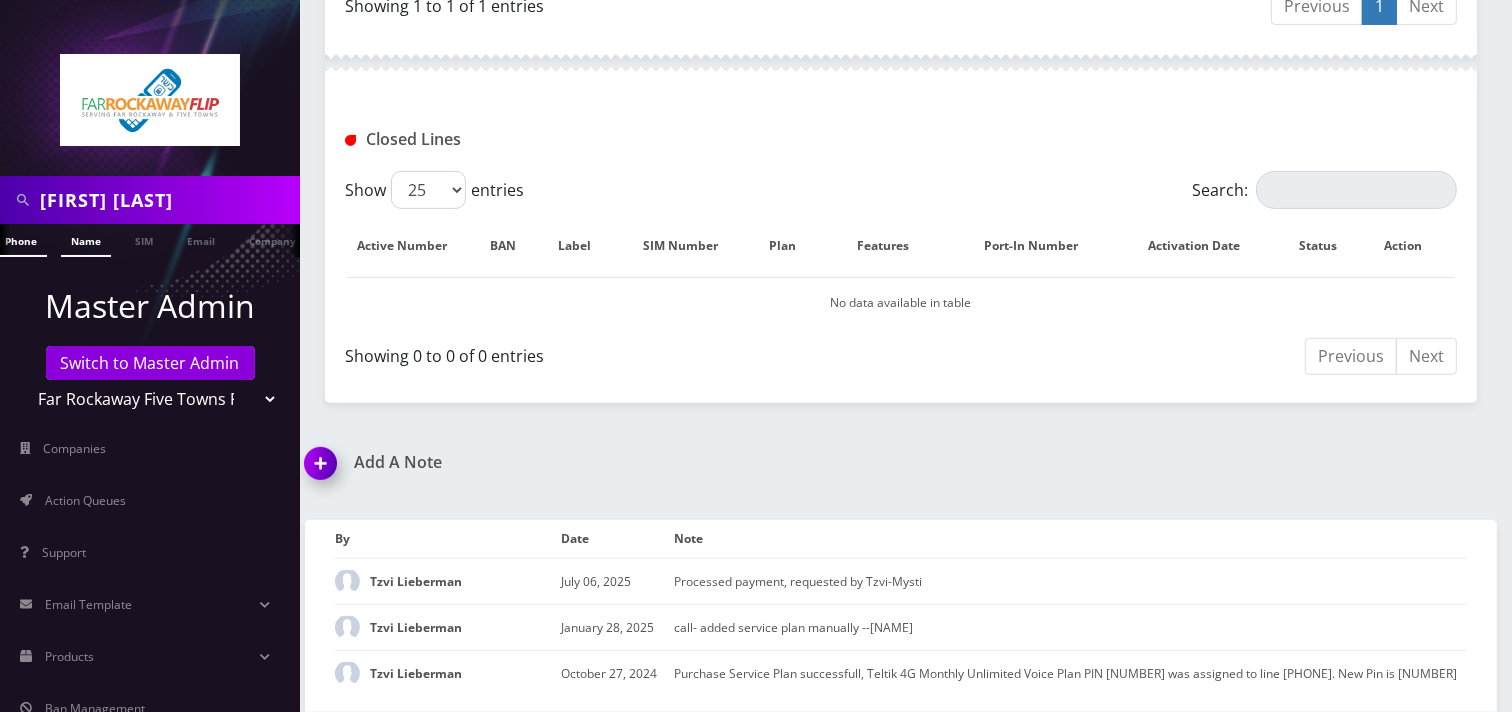 type on "[FIRST] [LAST]" 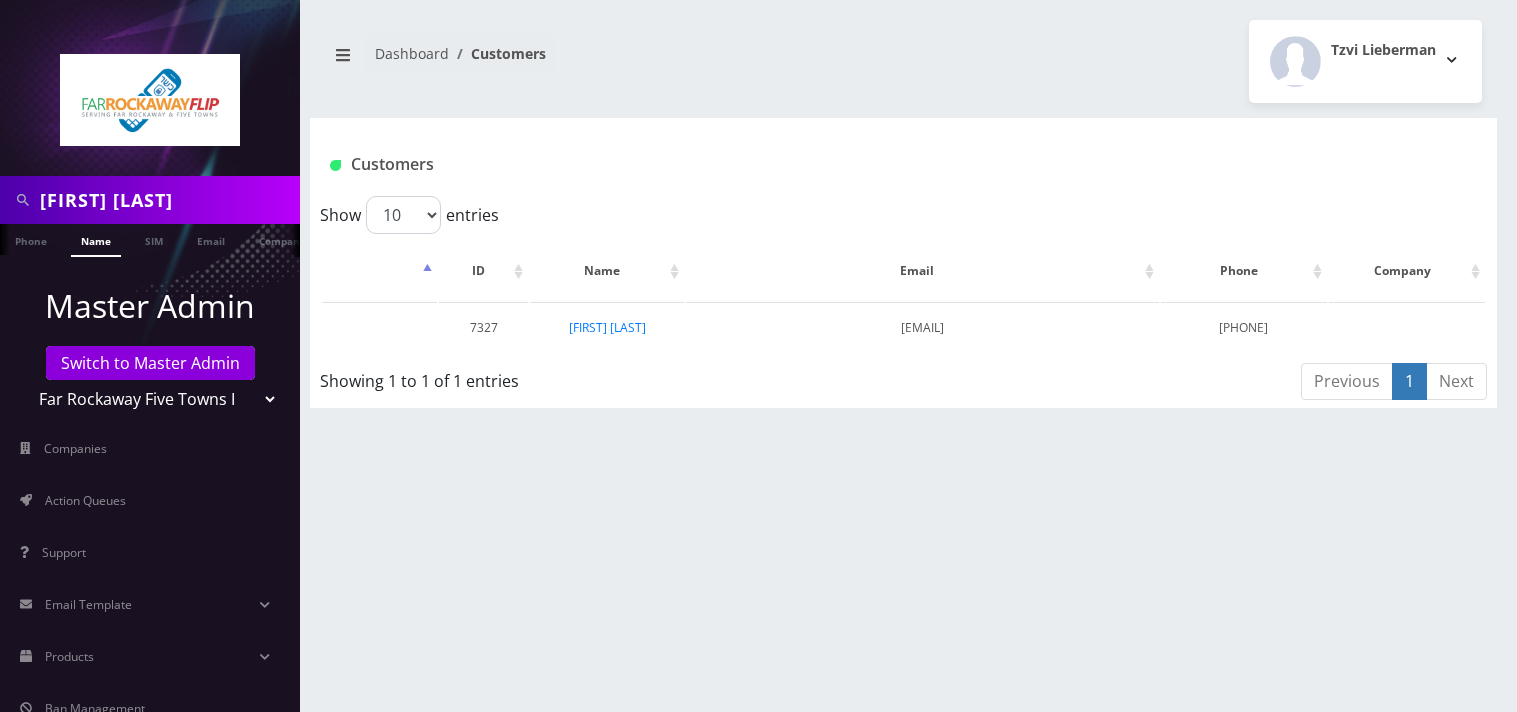 scroll, scrollTop: 0, scrollLeft: 0, axis: both 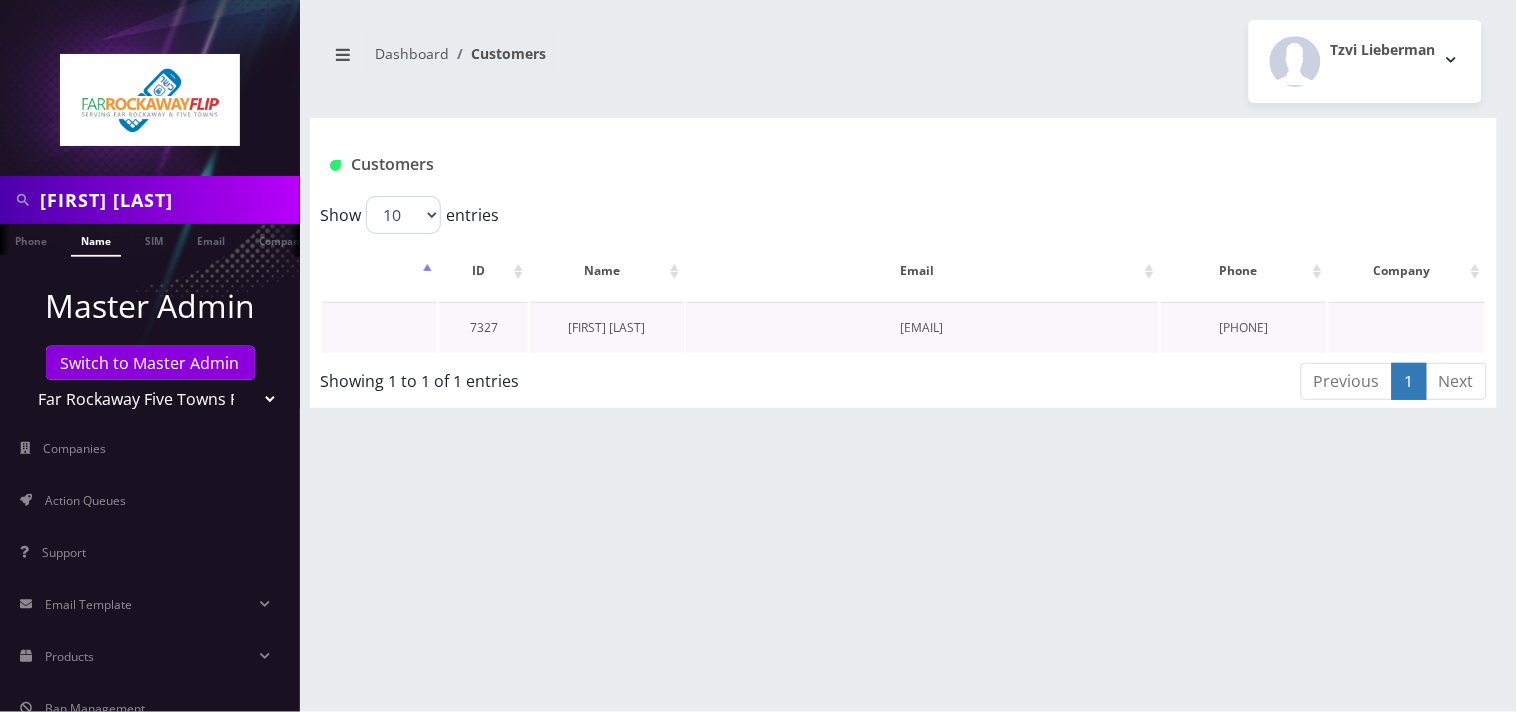click on "[FIRST] [LAST]" at bounding box center (607, 327) 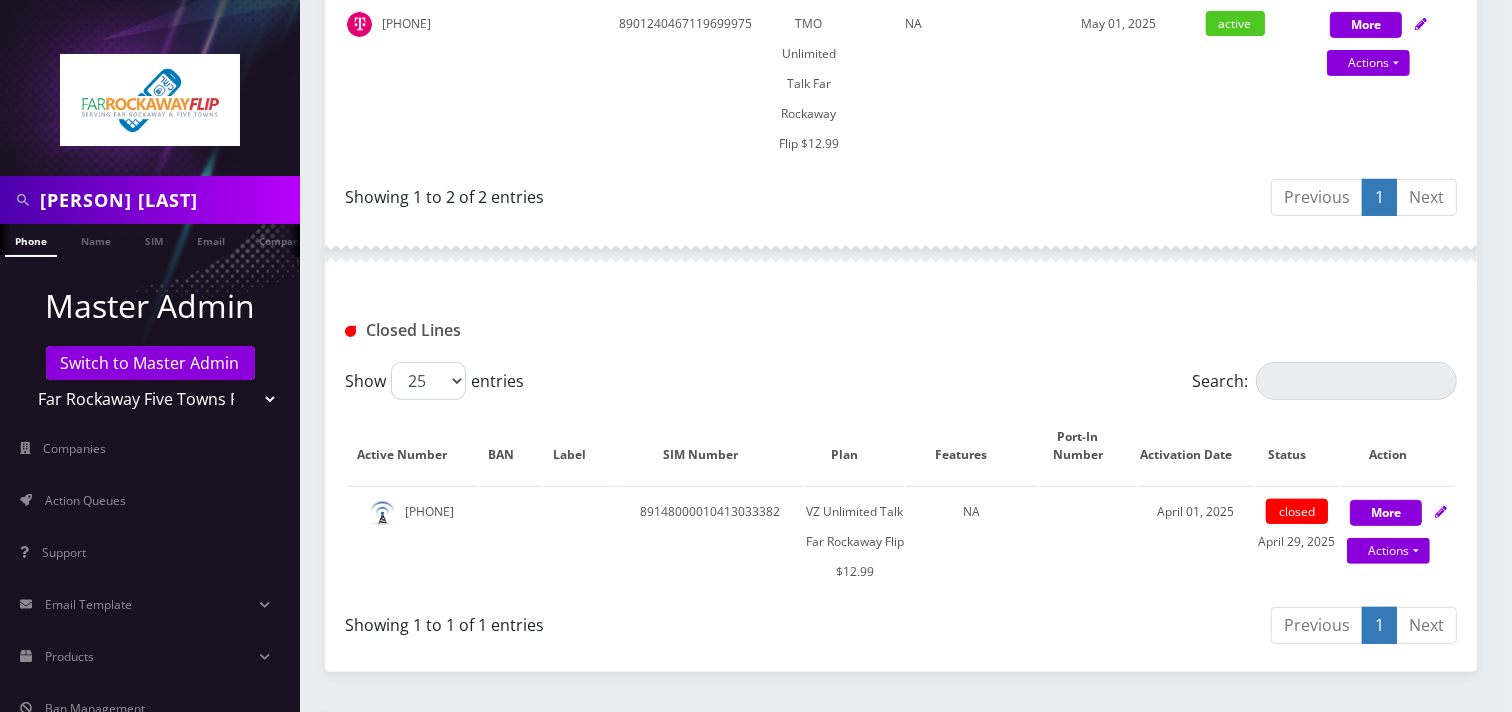scroll, scrollTop: 893, scrollLeft: 0, axis: vertical 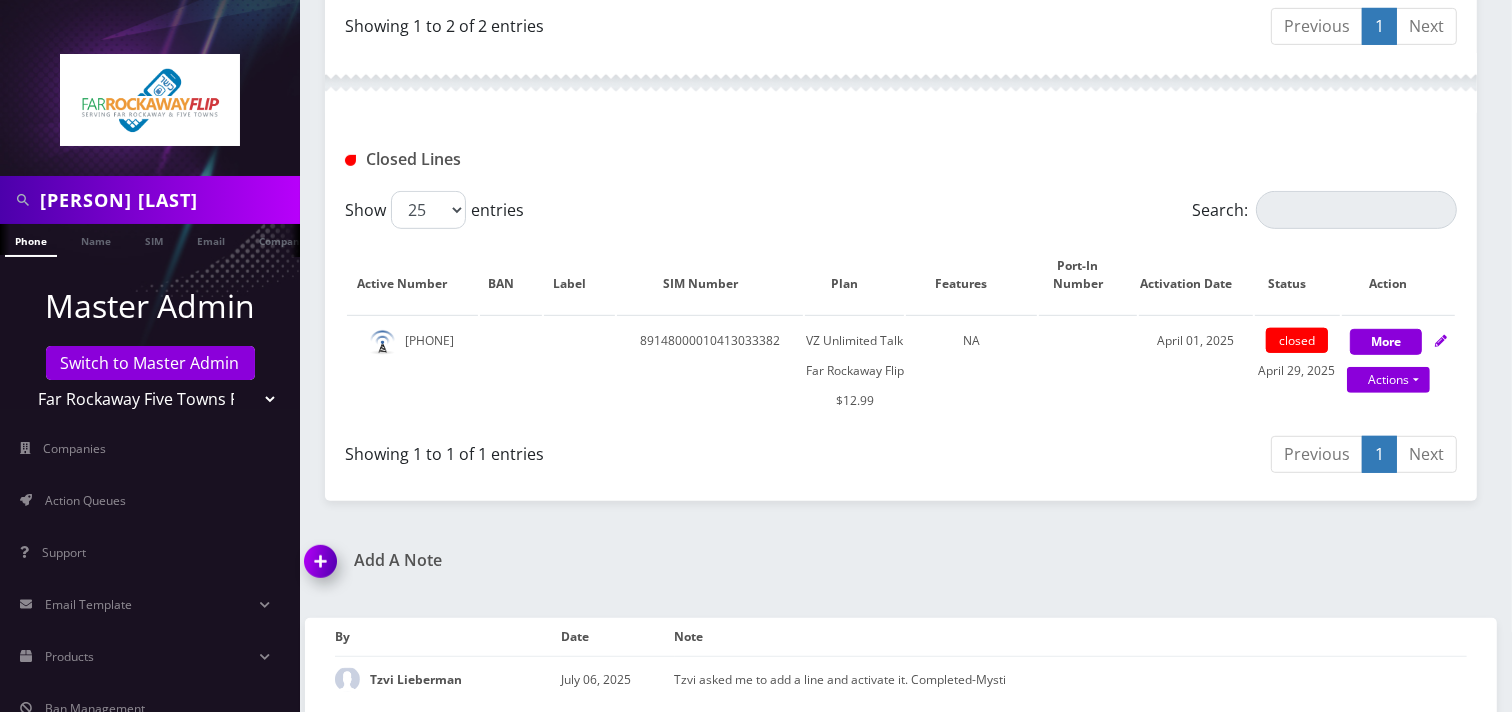 click at bounding box center (324, 568) 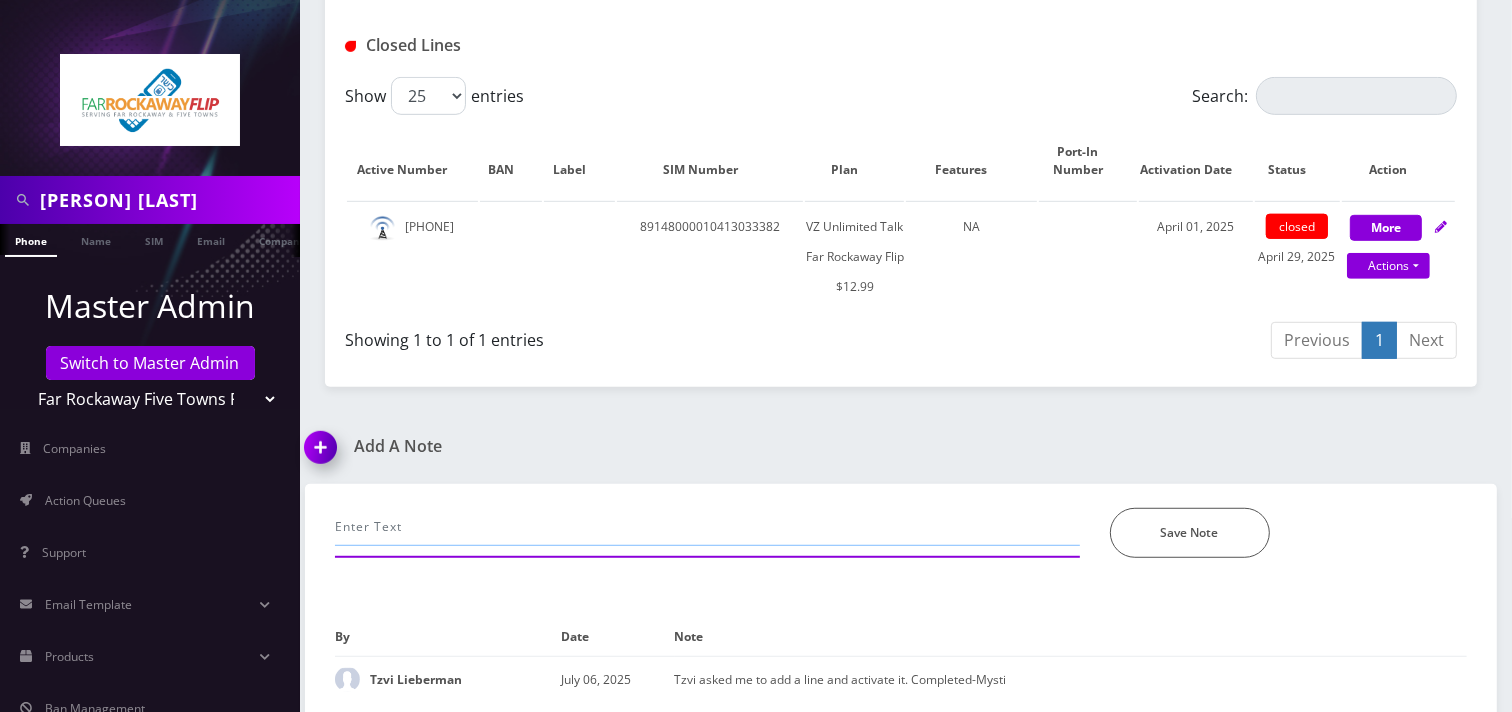 click at bounding box center (707, 527) 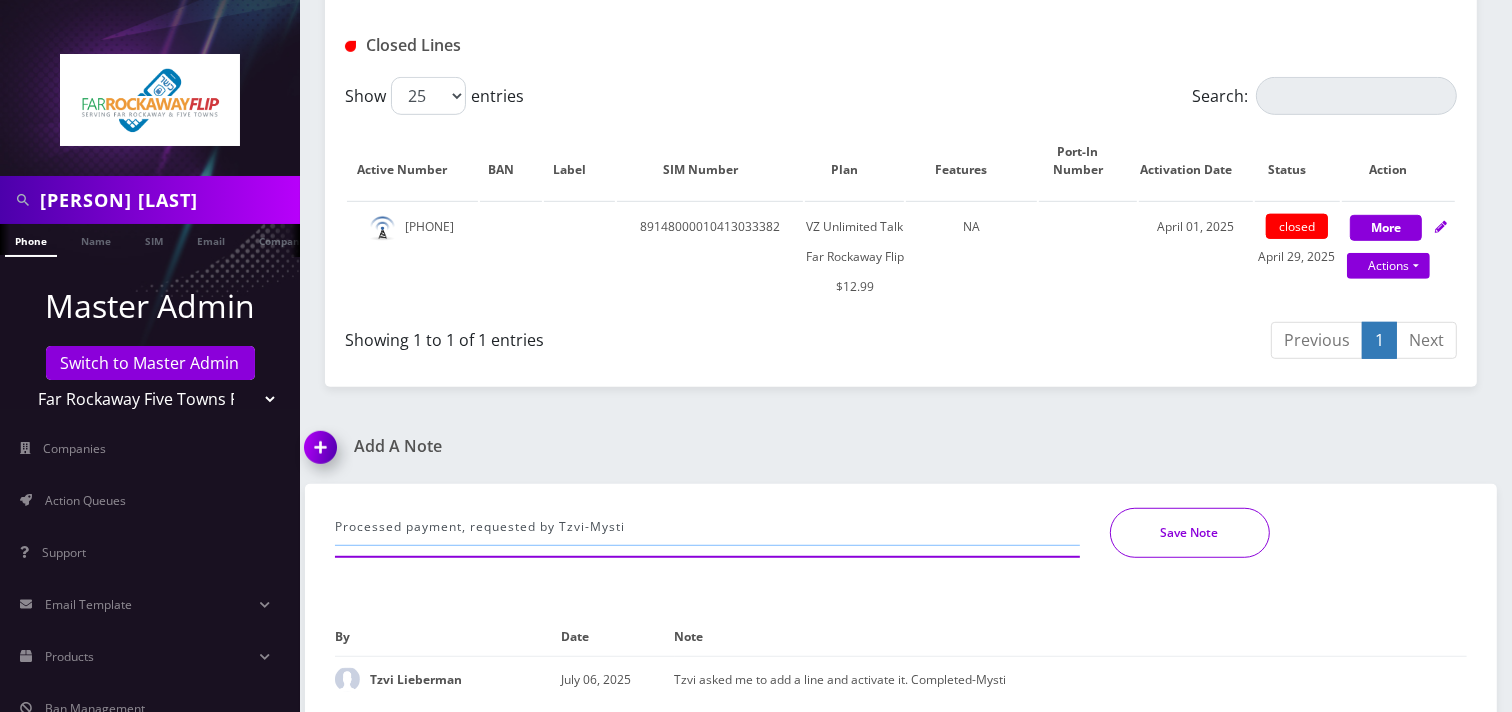 type on "Processed payment, requested by Tzvi-Mysti" 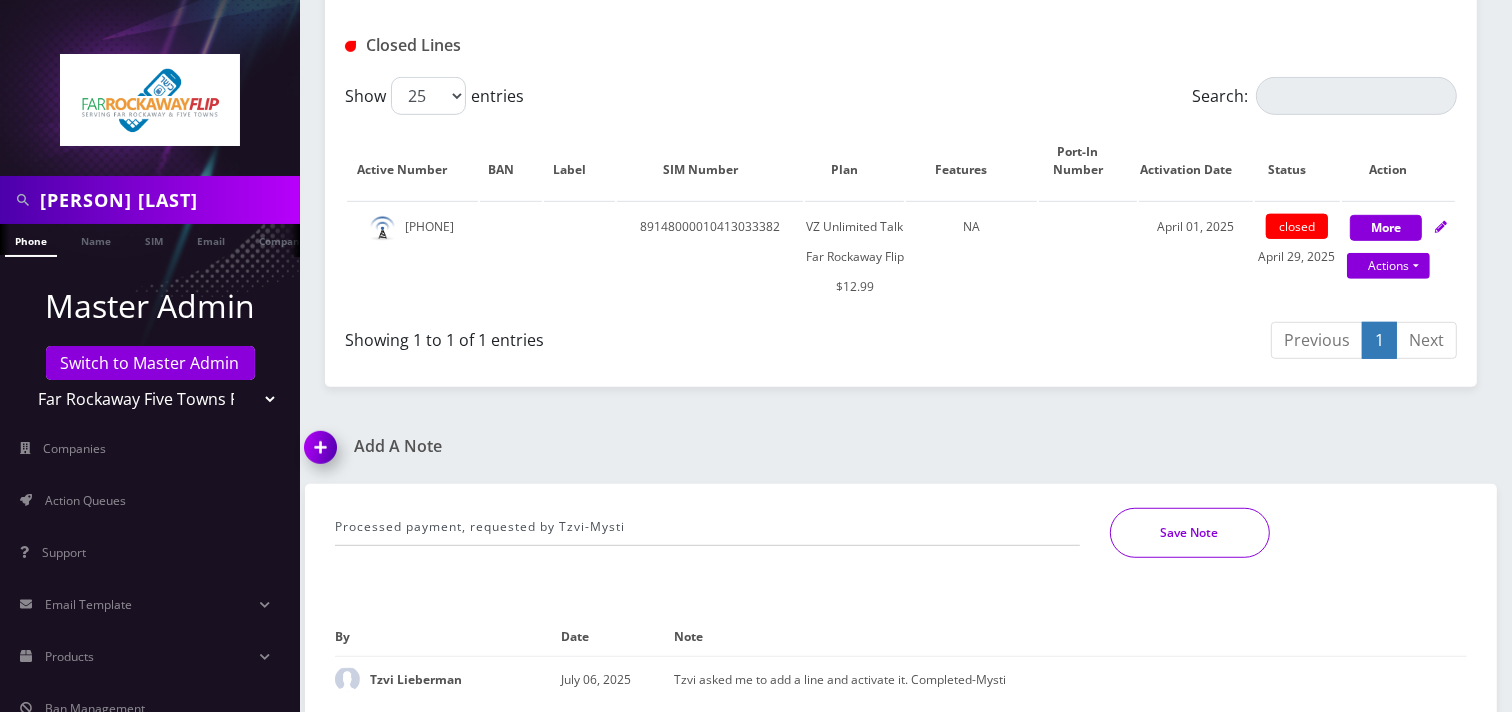click on "Save Note" at bounding box center (1190, 533) 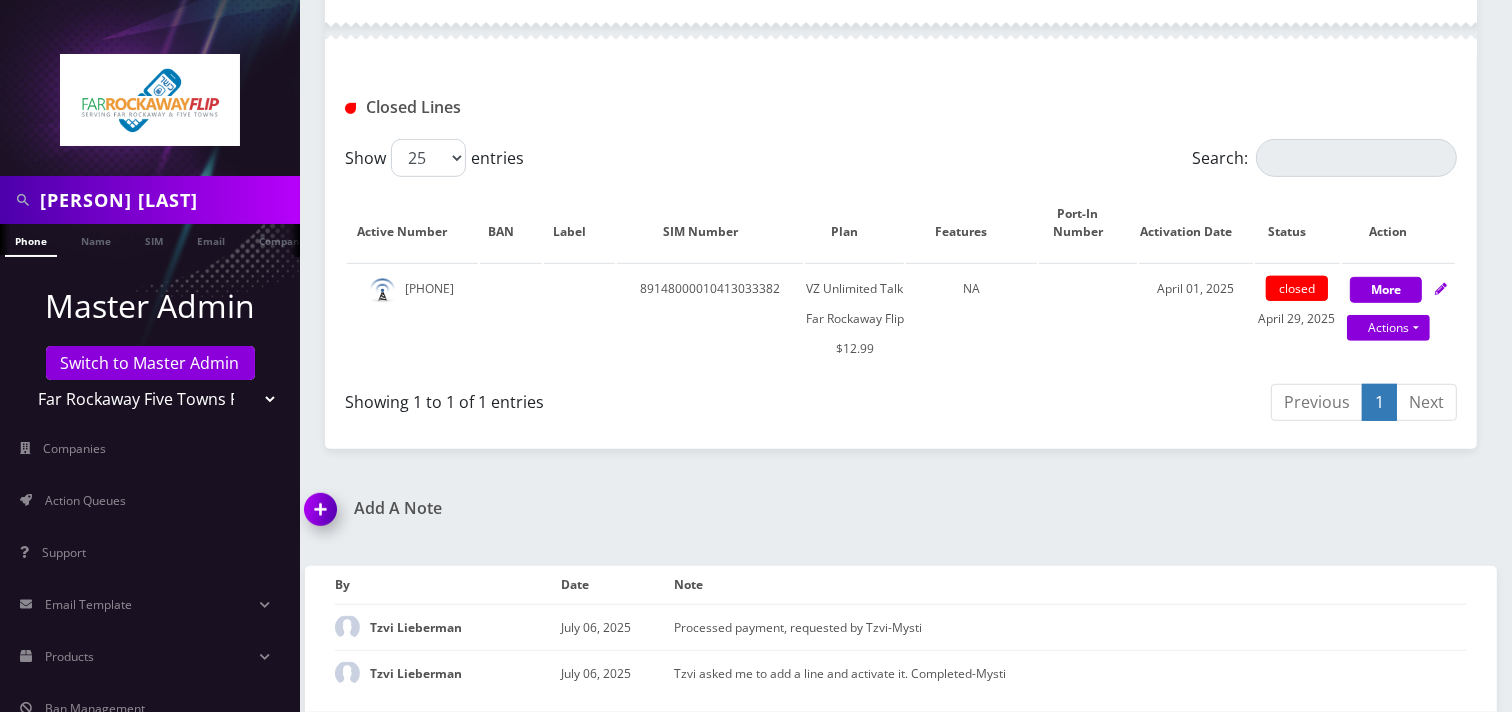 scroll, scrollTop: 940, scrollLeft: 0, axis: vertical 